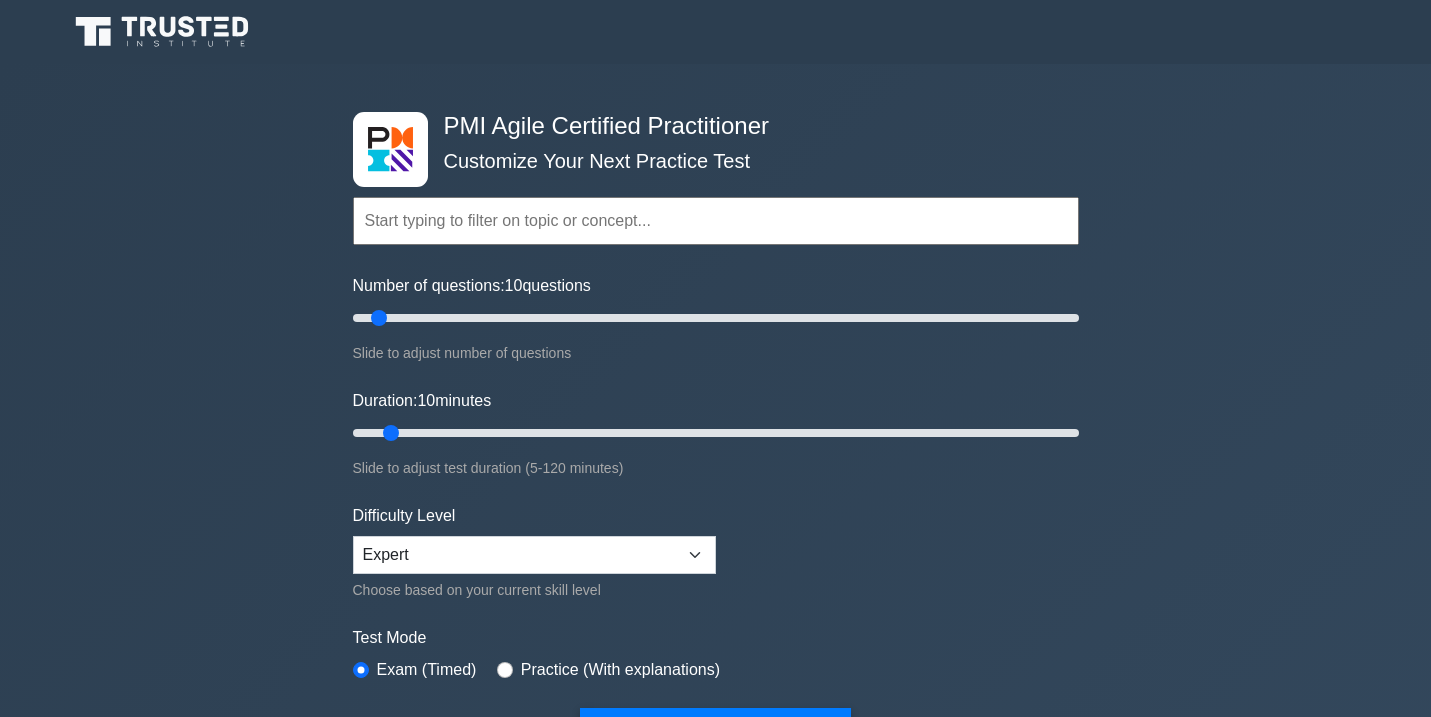 scroll, scrollTop: 0, scrollLeft: 0, axis: both 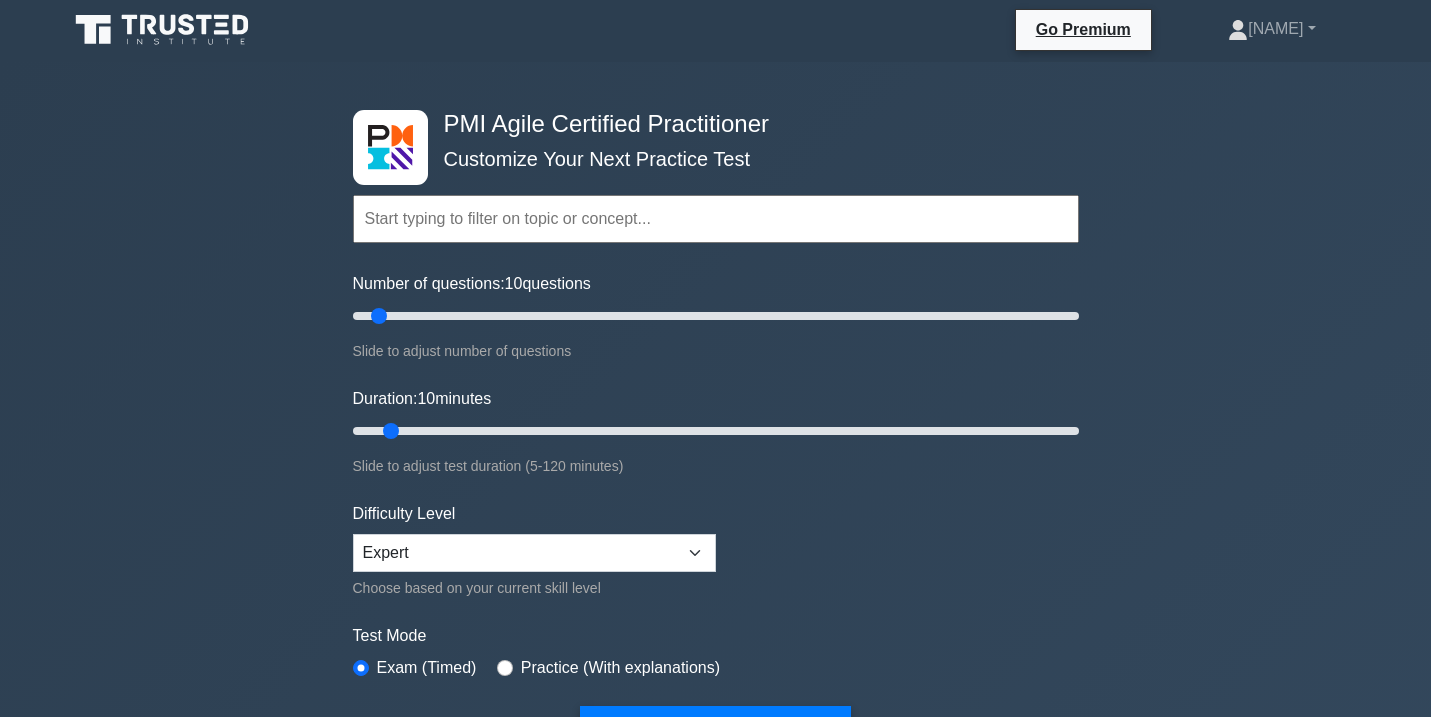 click at bounding box center (716, 219) 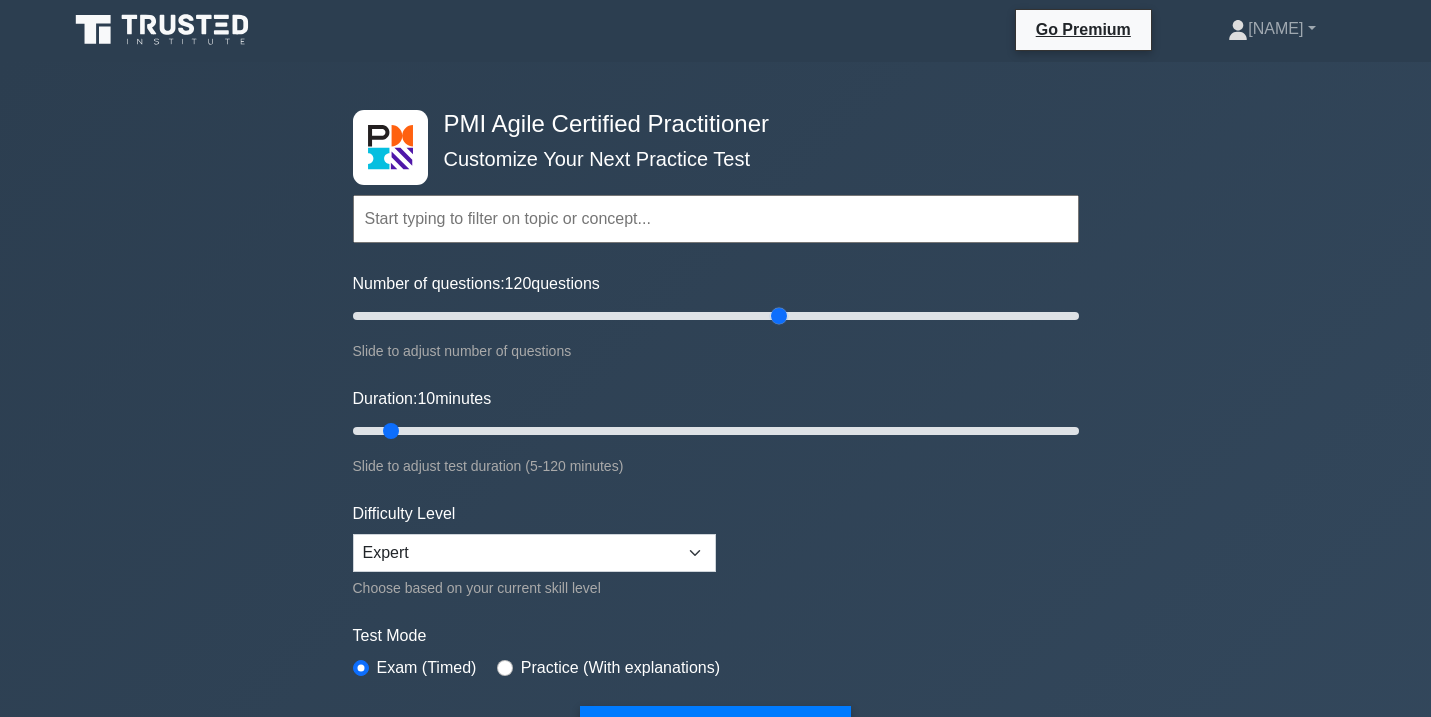 drag, startPoint x: 380, startPoint y: 315, endPoint x: 773, endPoint y: 321, distance: 393.0458 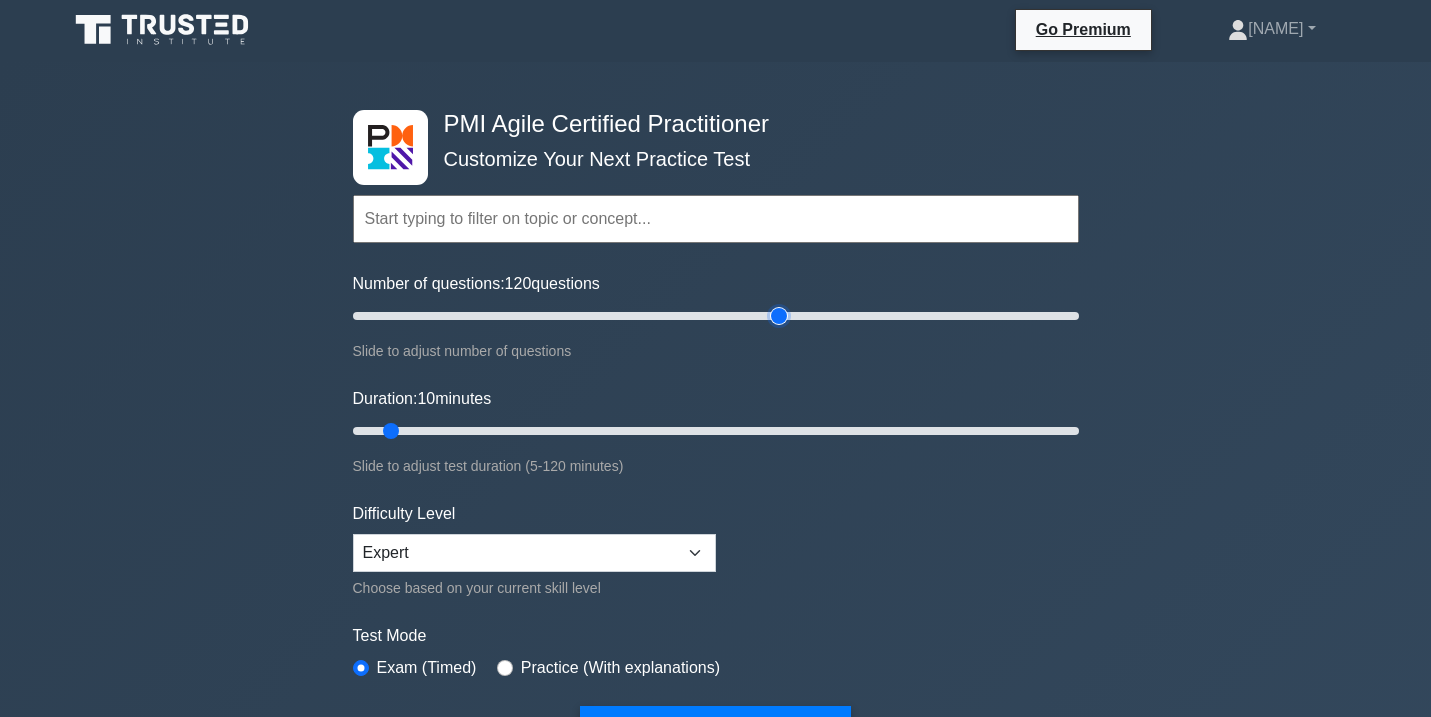 type on "120" 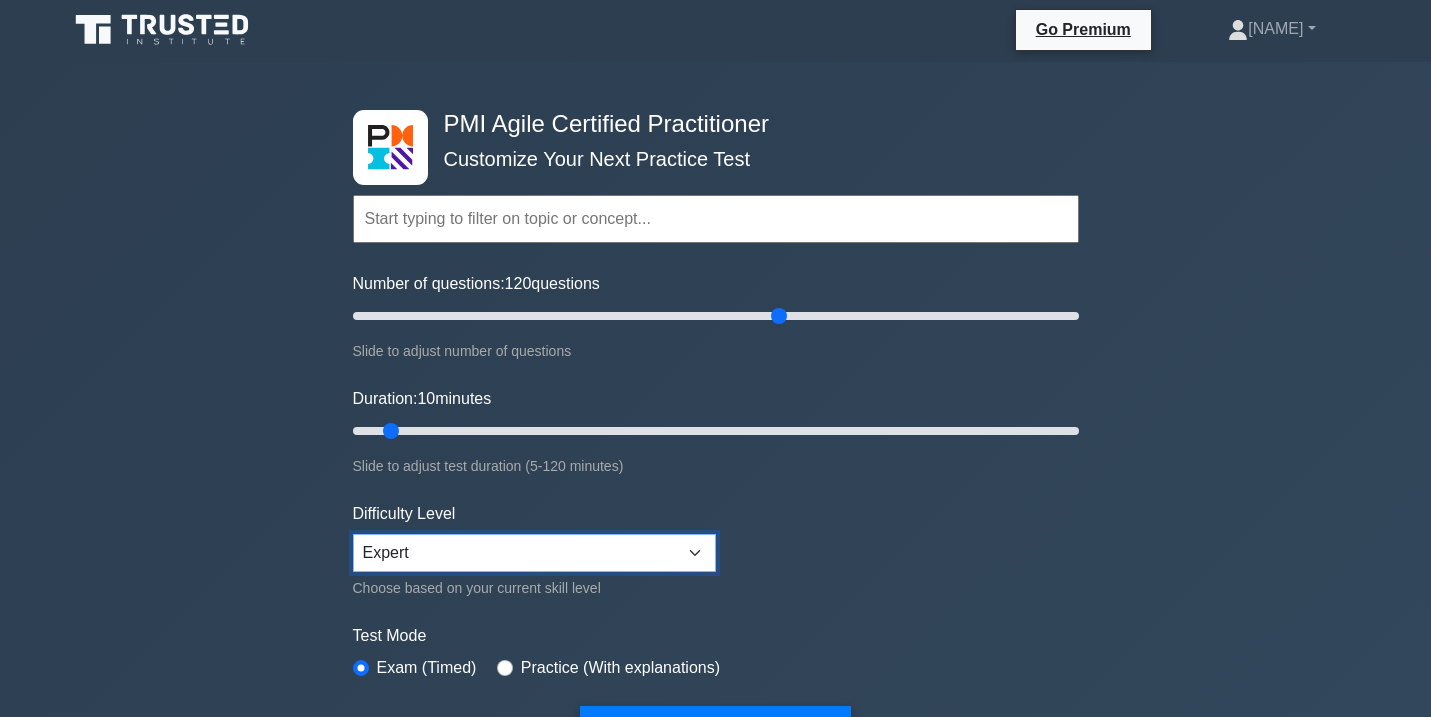 click on "Beginner
Intermediate
Expert" at bounding box center [534, 553] 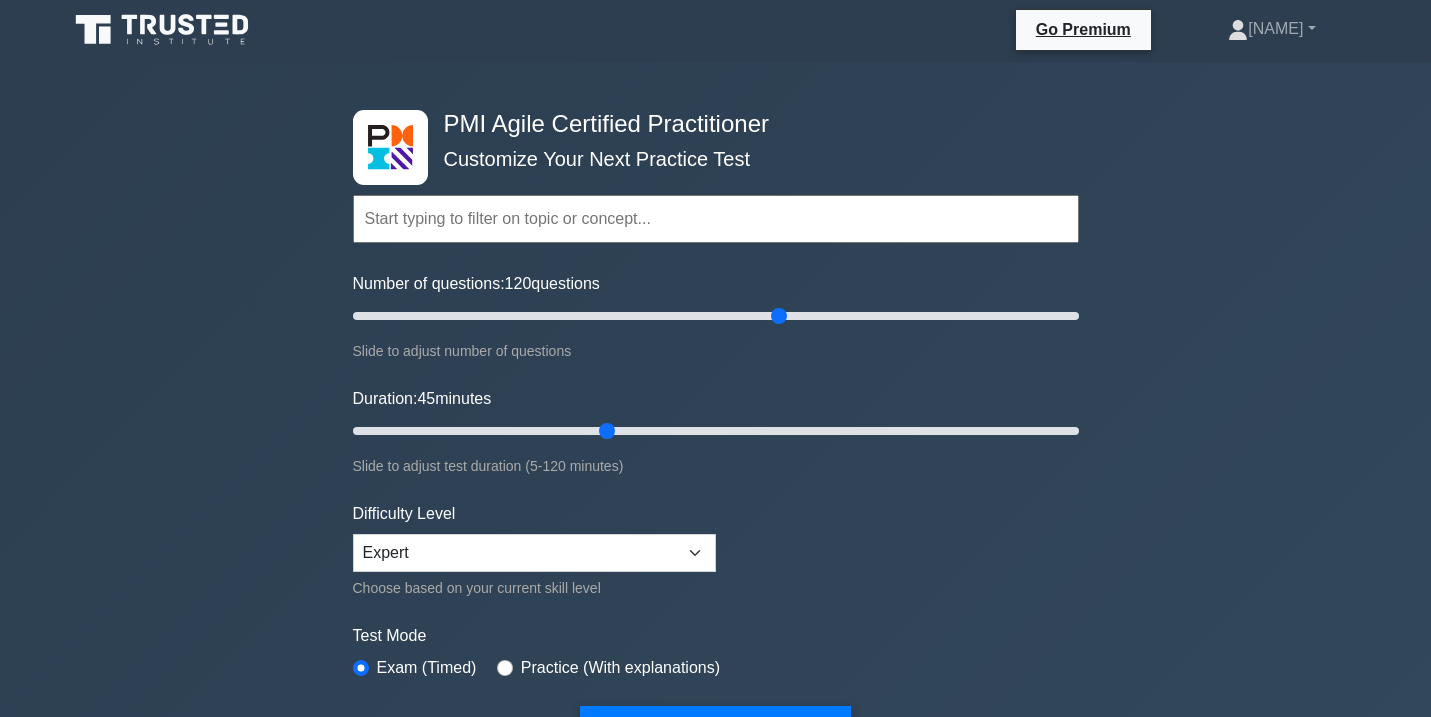 drag, startPoint x: 392, startPoint y: 435, endPoint x: 610, endPoint y: 433, distance: 218.00917 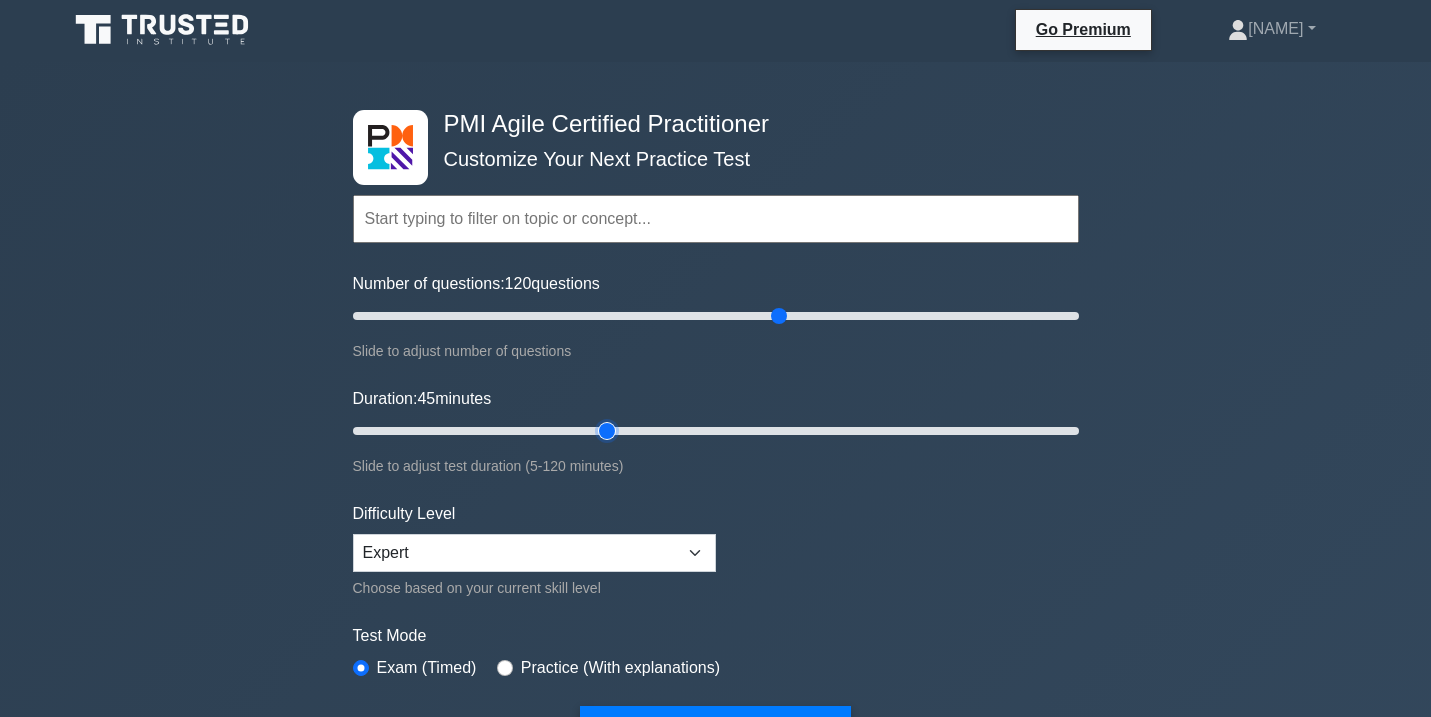 type on "45" 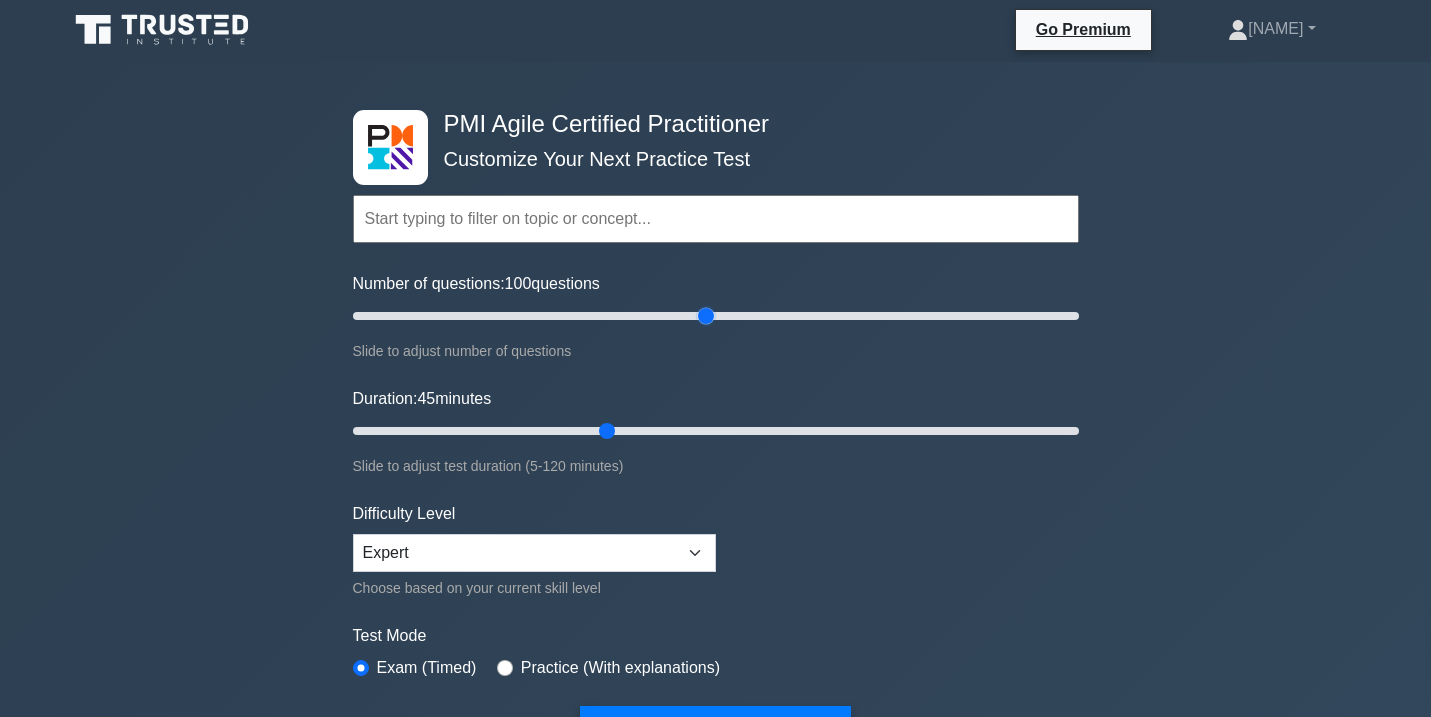 drag, startPoint x: 782, startPoint y: 315, endPoint x: 713, endPoint y: 314, distance: 69.00725 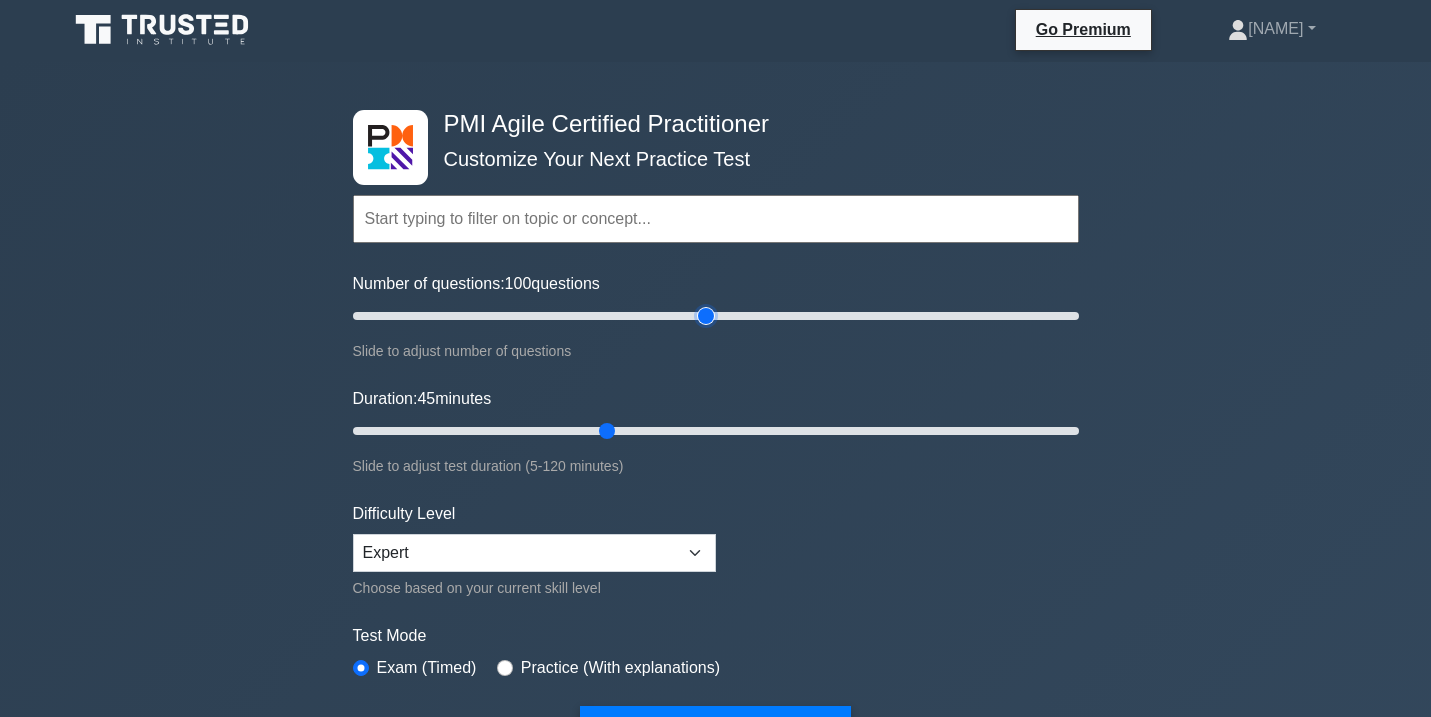 click on "Number of questions:  100  questions" at bounding box center [716, 316] 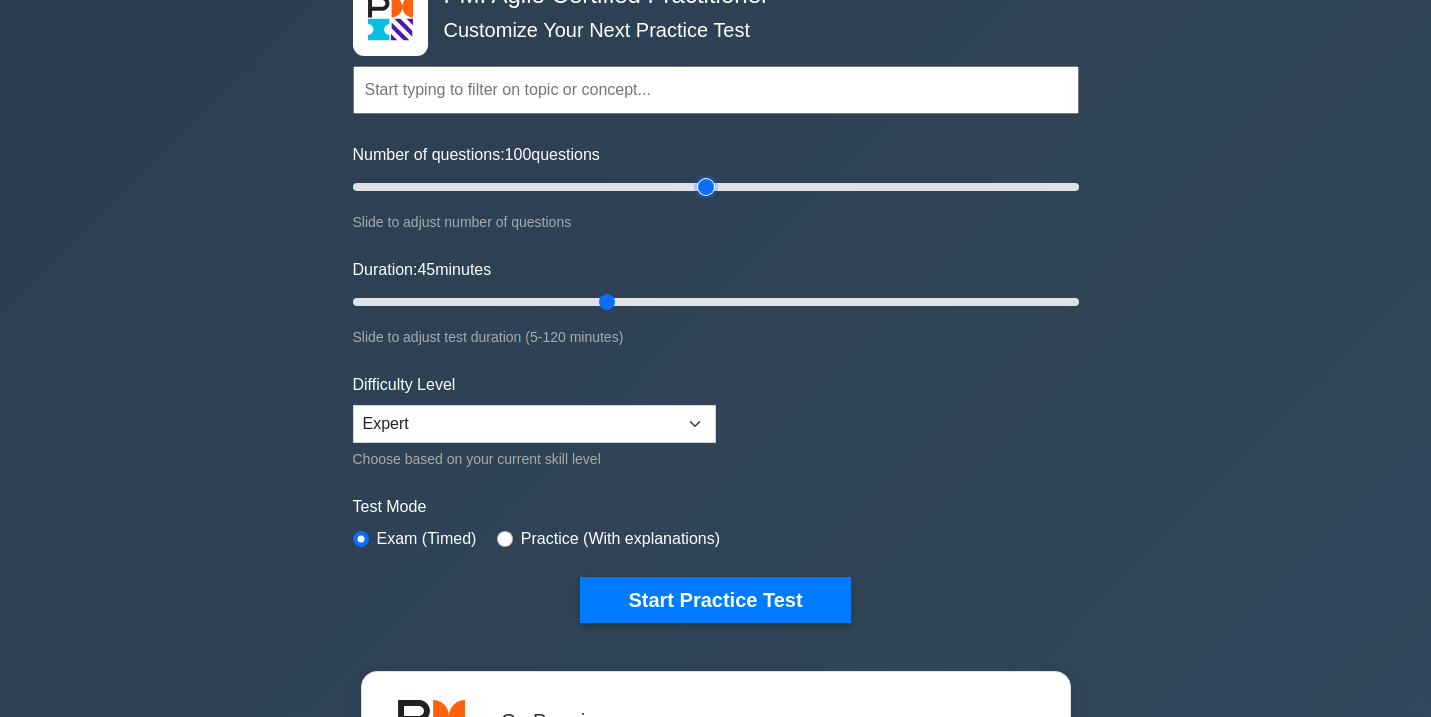 scroll, scrollTop: 132, scrollLeft: 0, axis: vertical 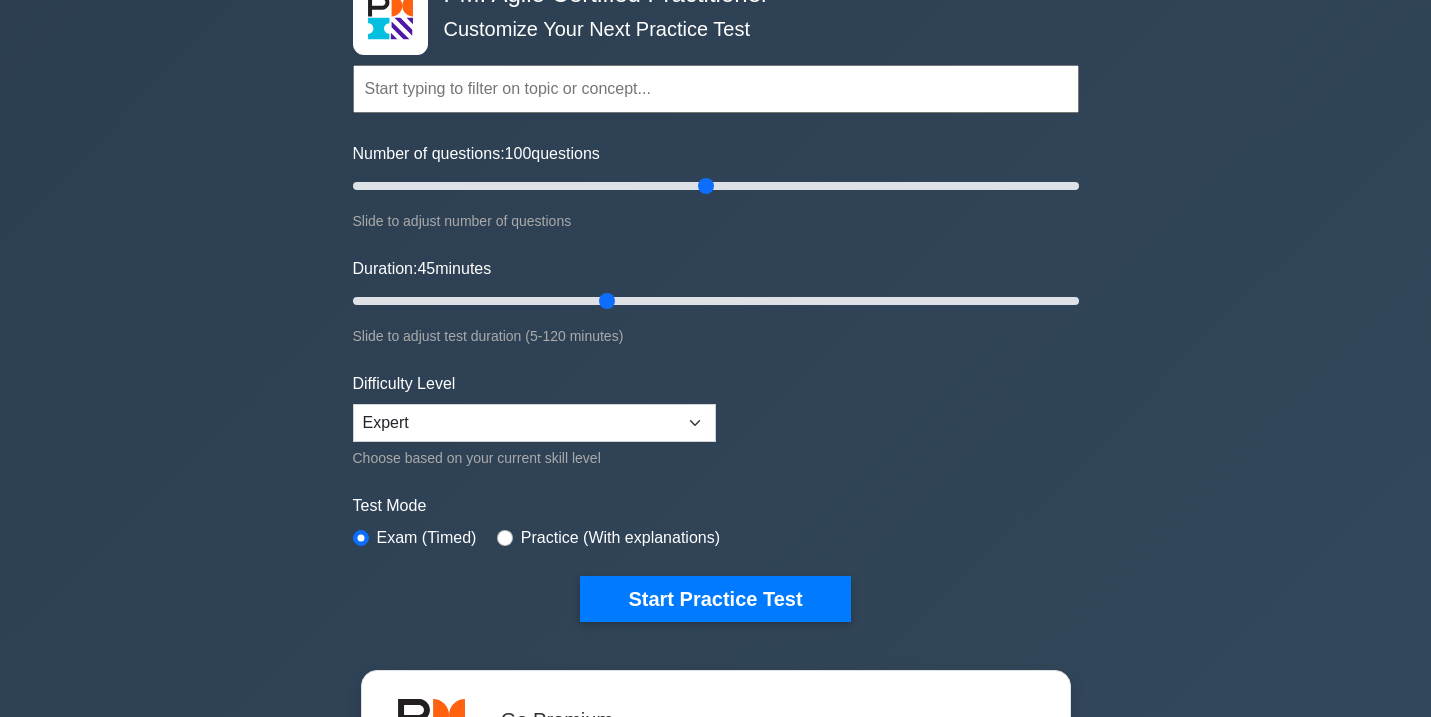 click on "Test Mode" at bounding box center [716, 506] 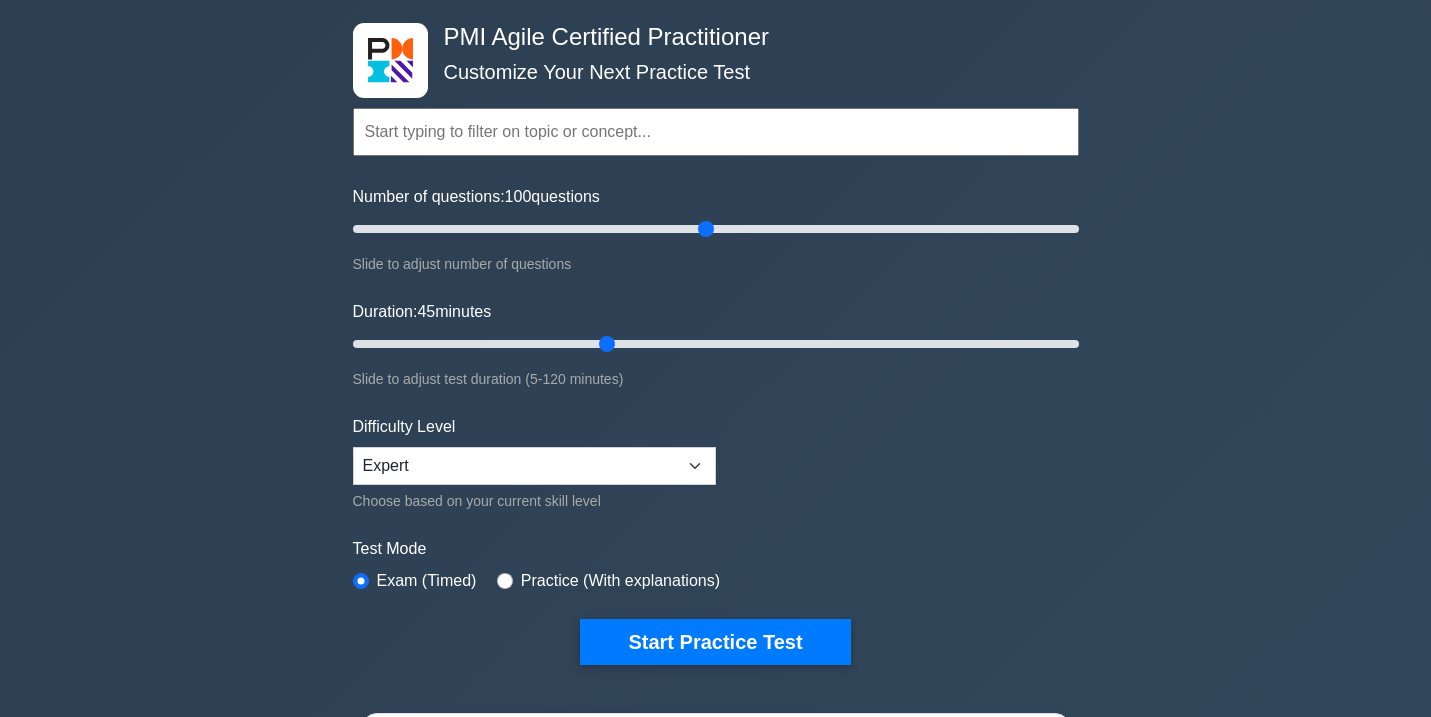 scroll, scrollTop: 32, scrollLeft: 0, axis: vertical 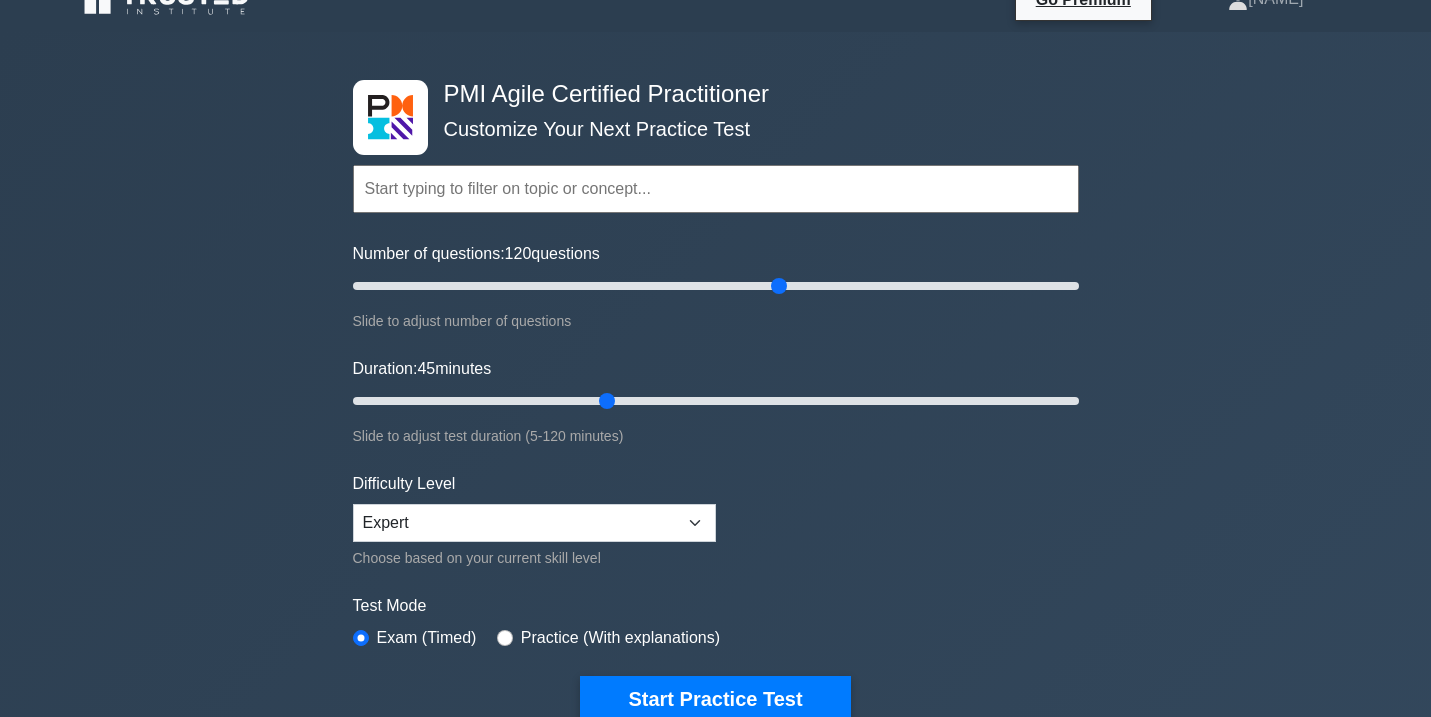 drag, startPoint x: 707, startPoint y: 288, endPoint x: 777, endPoint y: 288, distance: 70 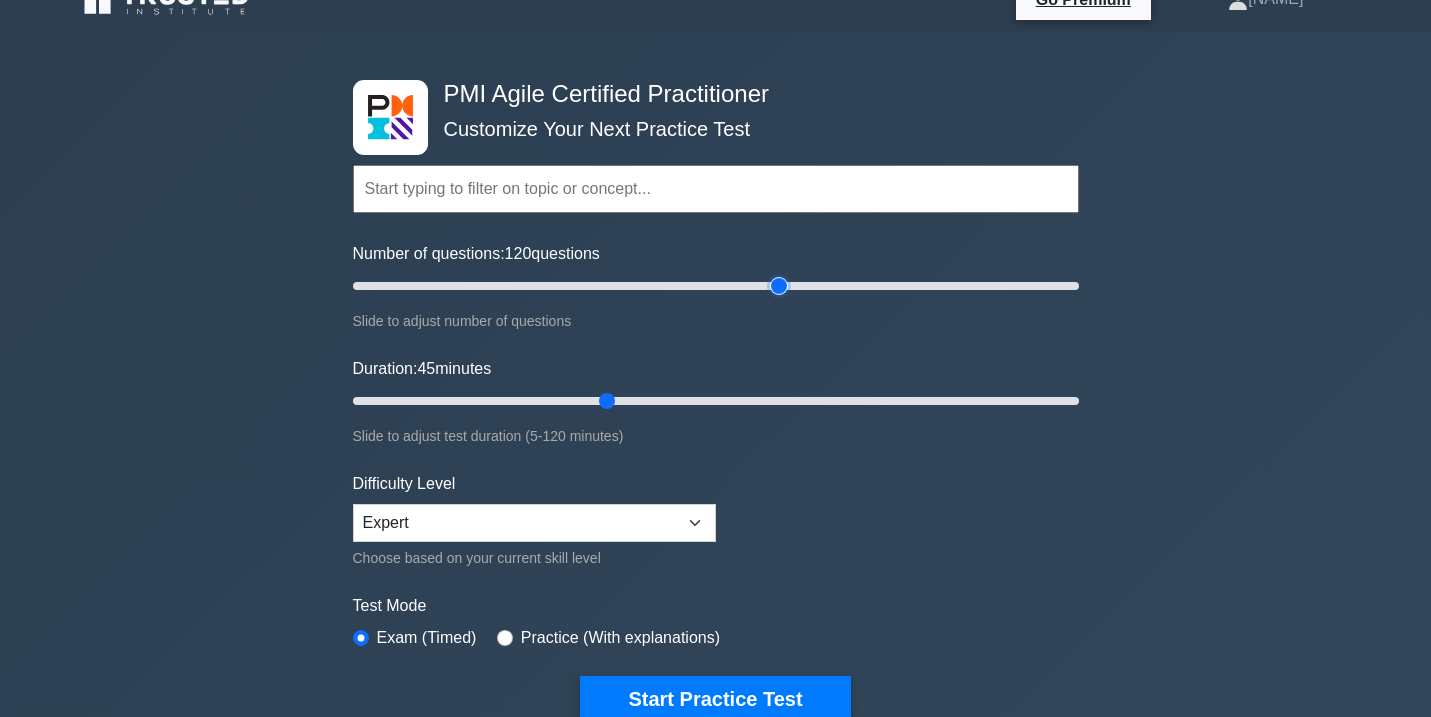 type on "120" 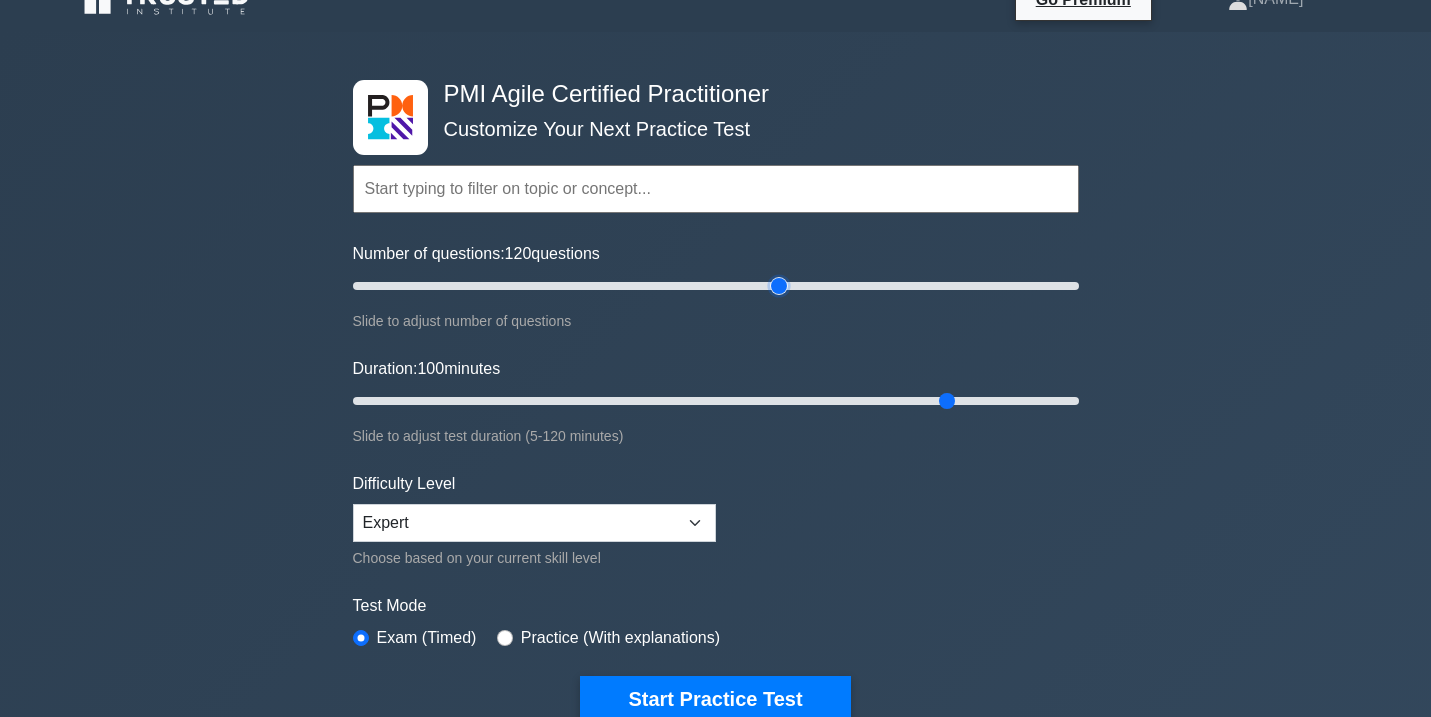 drag, startPoint x: 610, startPoint y: 405, endPoint x: 950, endPoint y: 420, distance: 340.33072 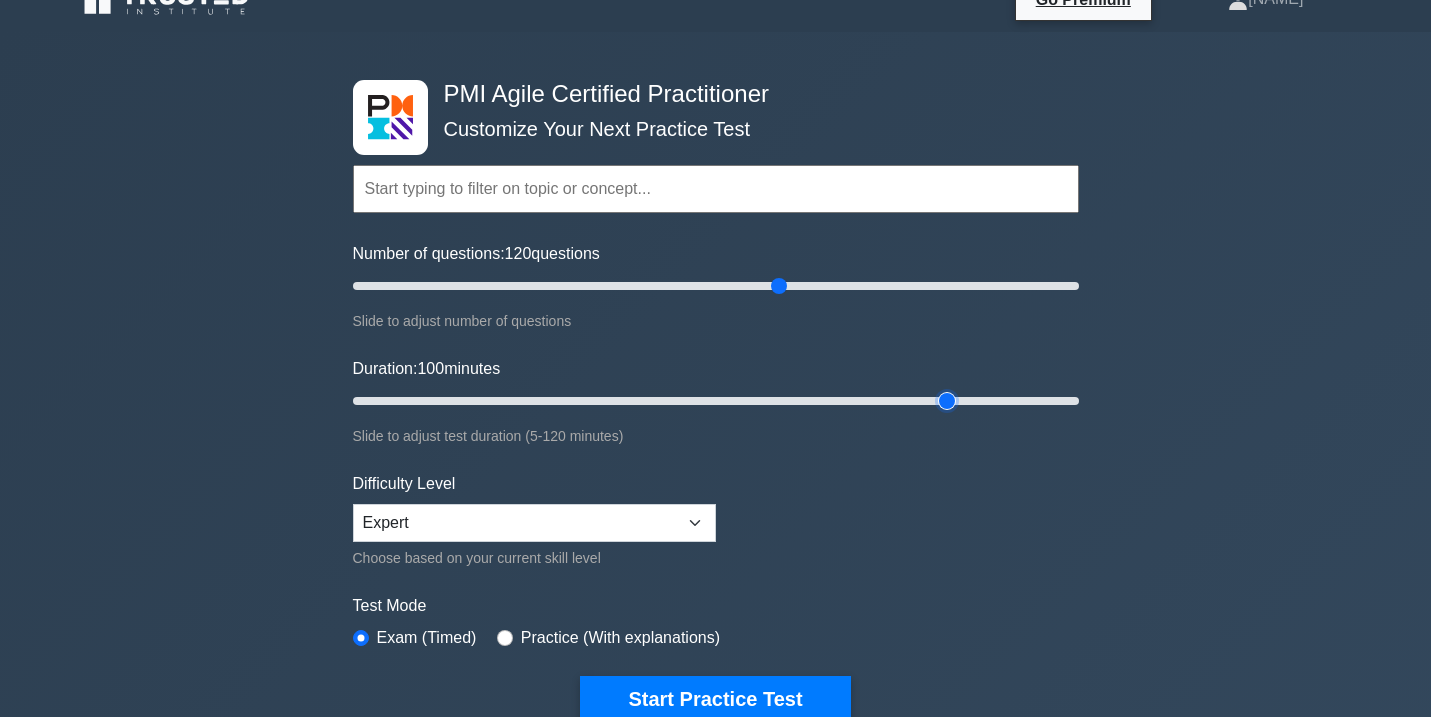click on "Duration:  100  minutes" at bounding box center [716, 401] 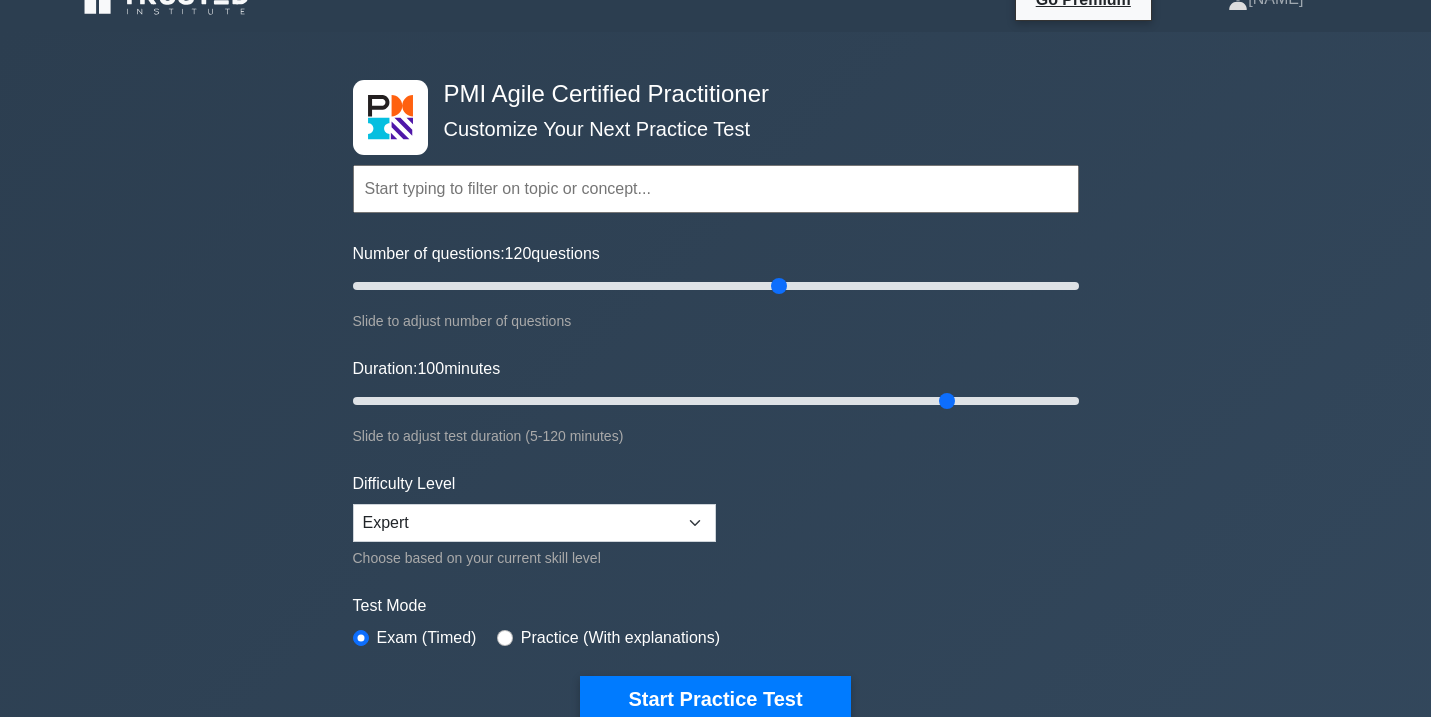 click on "Topics
Agile Principles and Mindsets
Effective Stakeholder Engagement
Value-Driven Delivery
Team Performance
Adaptive Planning
Problem Detection and Resolution
Continuous Improvement
Agile Tools and Artifacts
Agile Communication techniques" at bounding box center (716, 413) 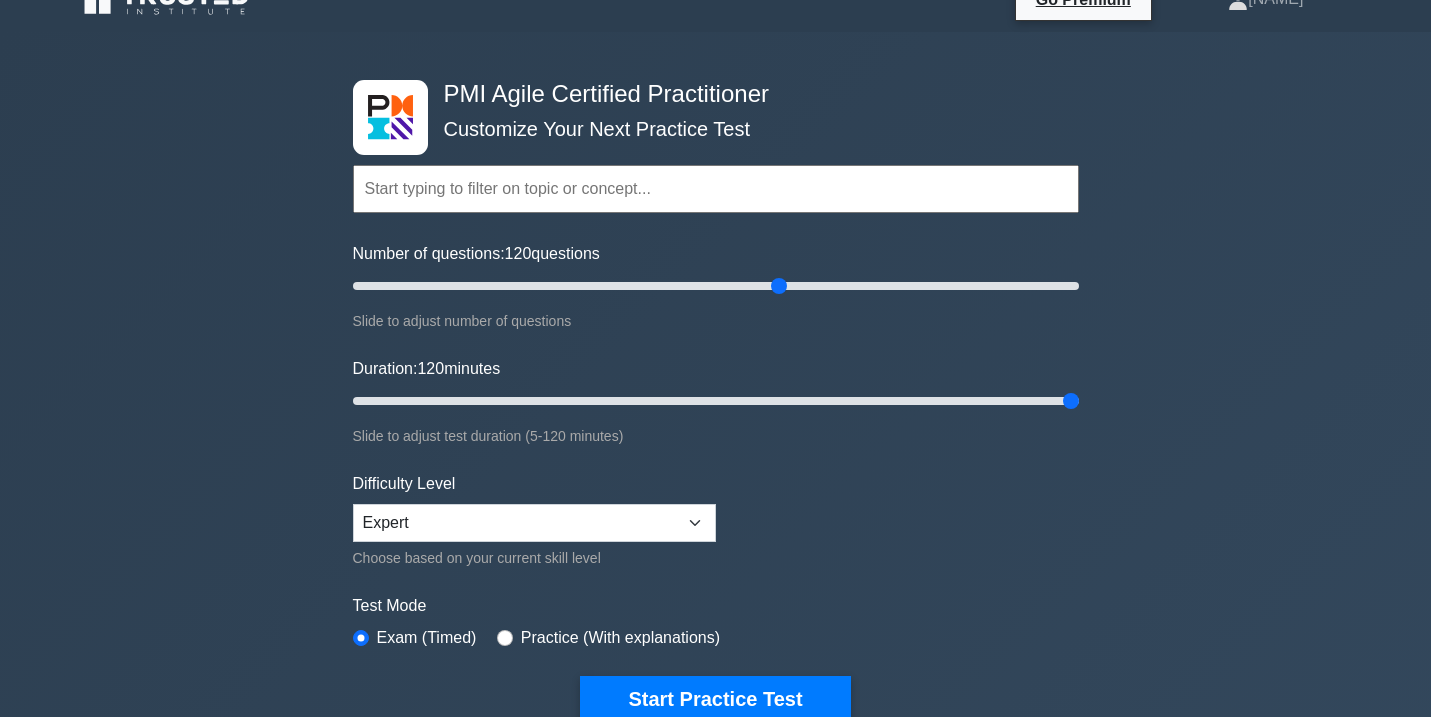 drag, startPoint x: 948, startPoint y: 398, endPoint x: 1066, endPoint y: 415, distance: 119.218285 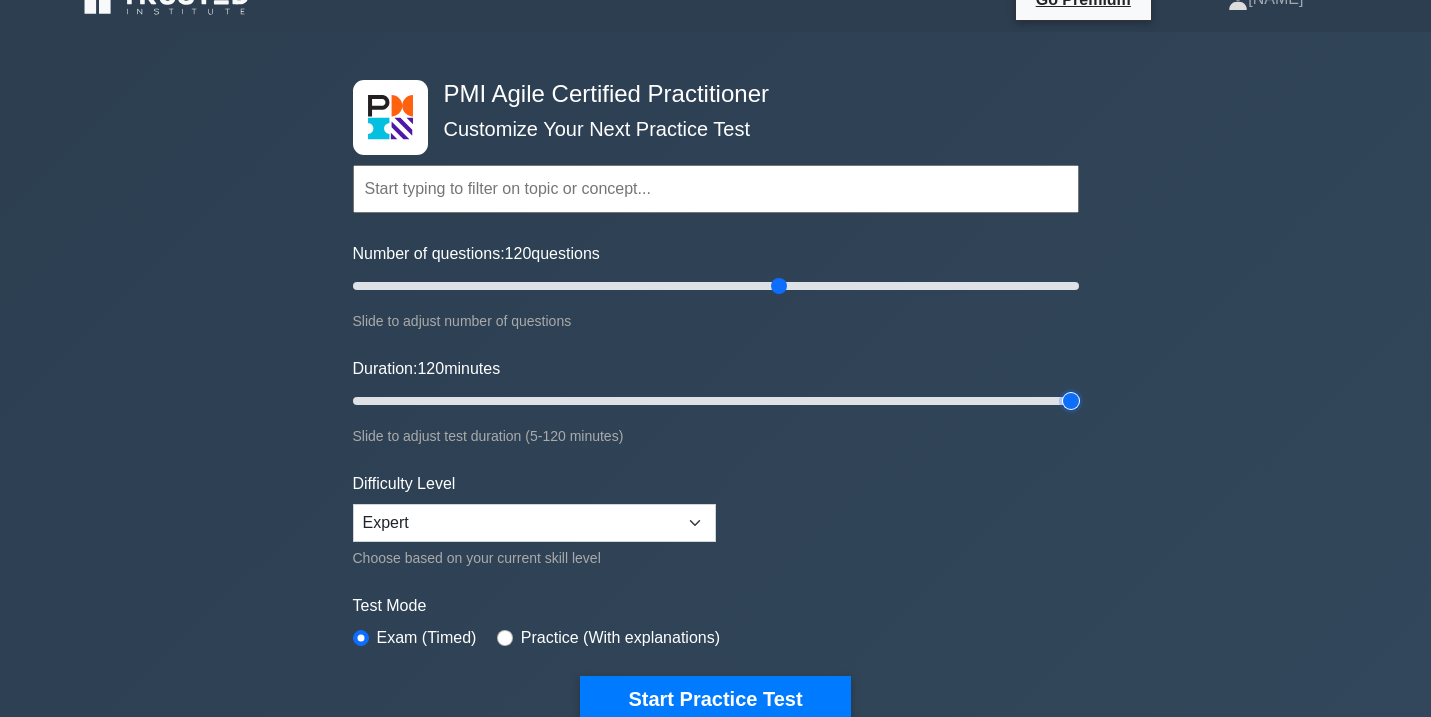 type on "120" 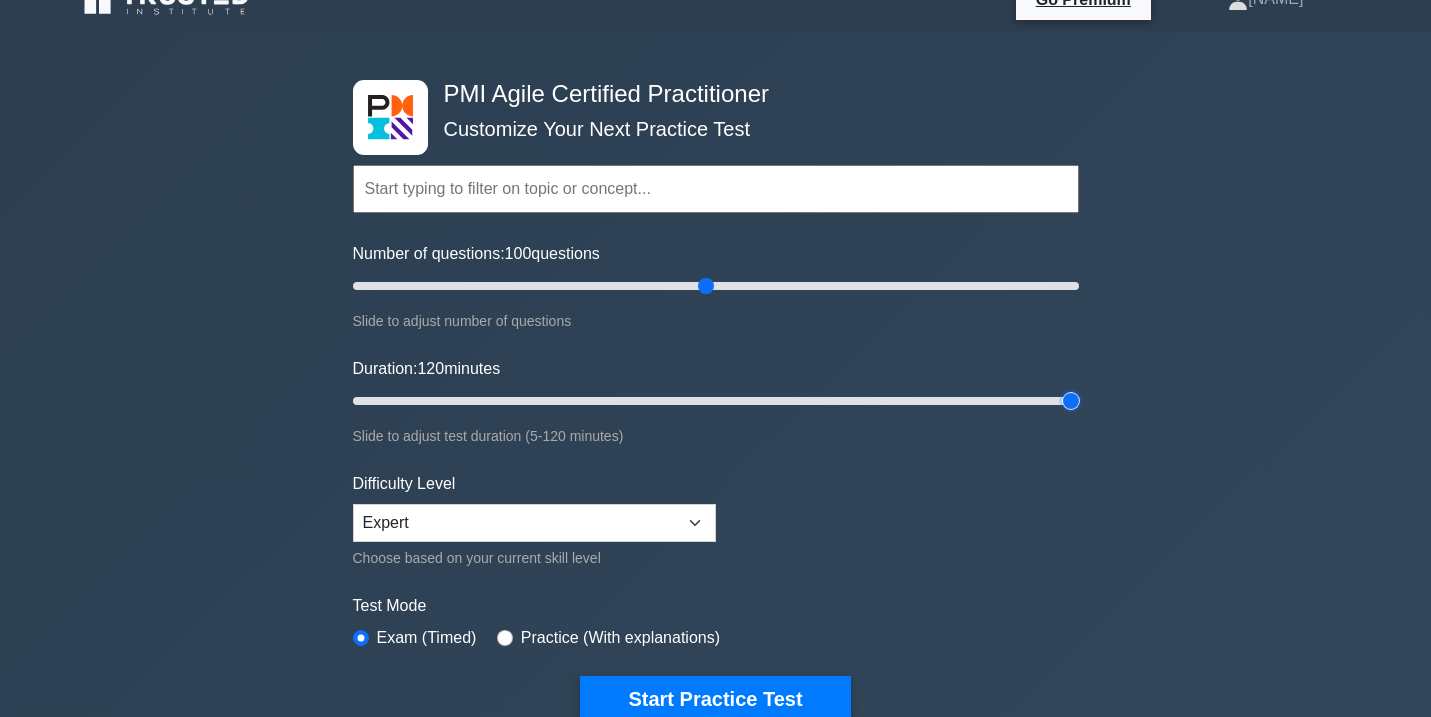drag, startPoint x: 779, startPoint y: 287, endPoint x: 707, endPoint y: 289, distance: 72.02777 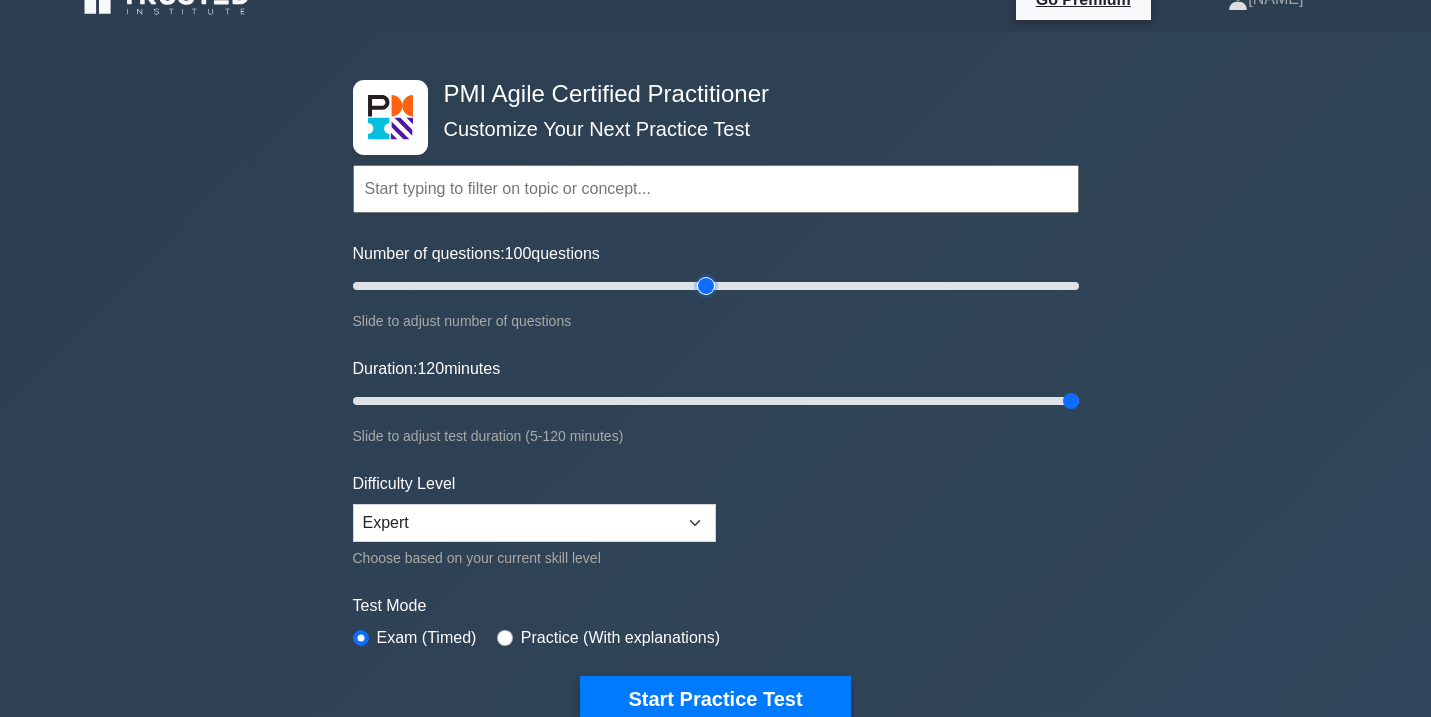 type on "100" 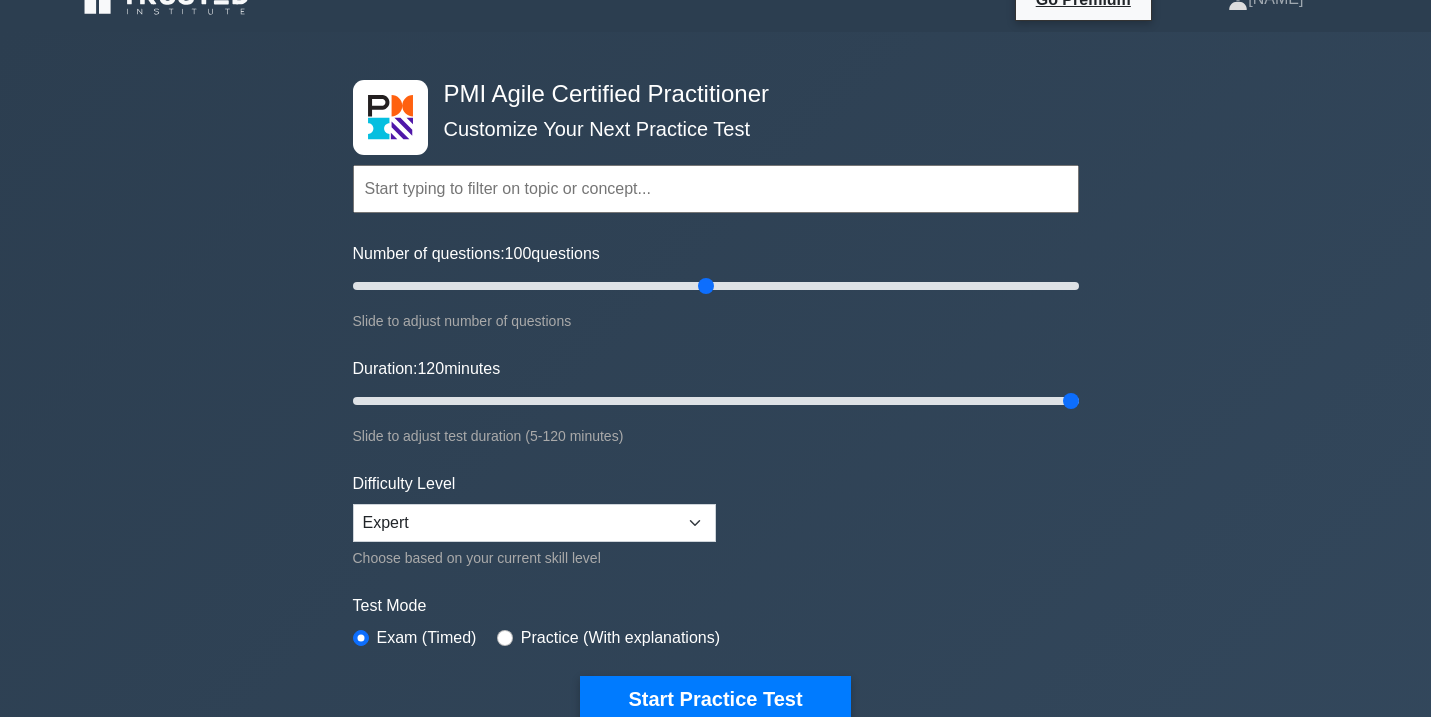 click on "Topics
Agile Principles and Mindsets
Effective Stakeholder Engagement
Value-Driven Delivery
Team Performance
Adaptive Planning
Problem Detection and Resolution
Continuous Improvement
Agile Tools and Artifacts
Agile Communication techniques" at bounding box center [716, 413] 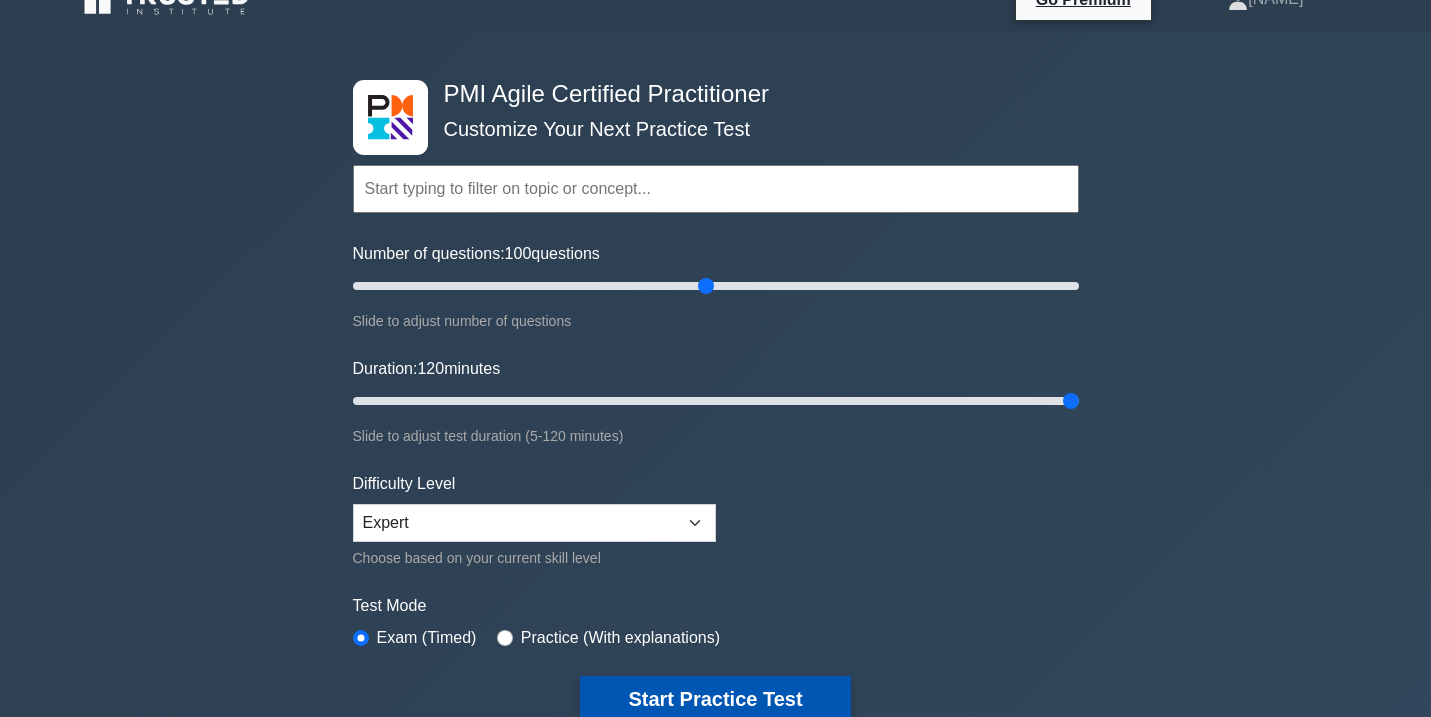 click on "Start Practice Test" at bounding box center [715, 699] 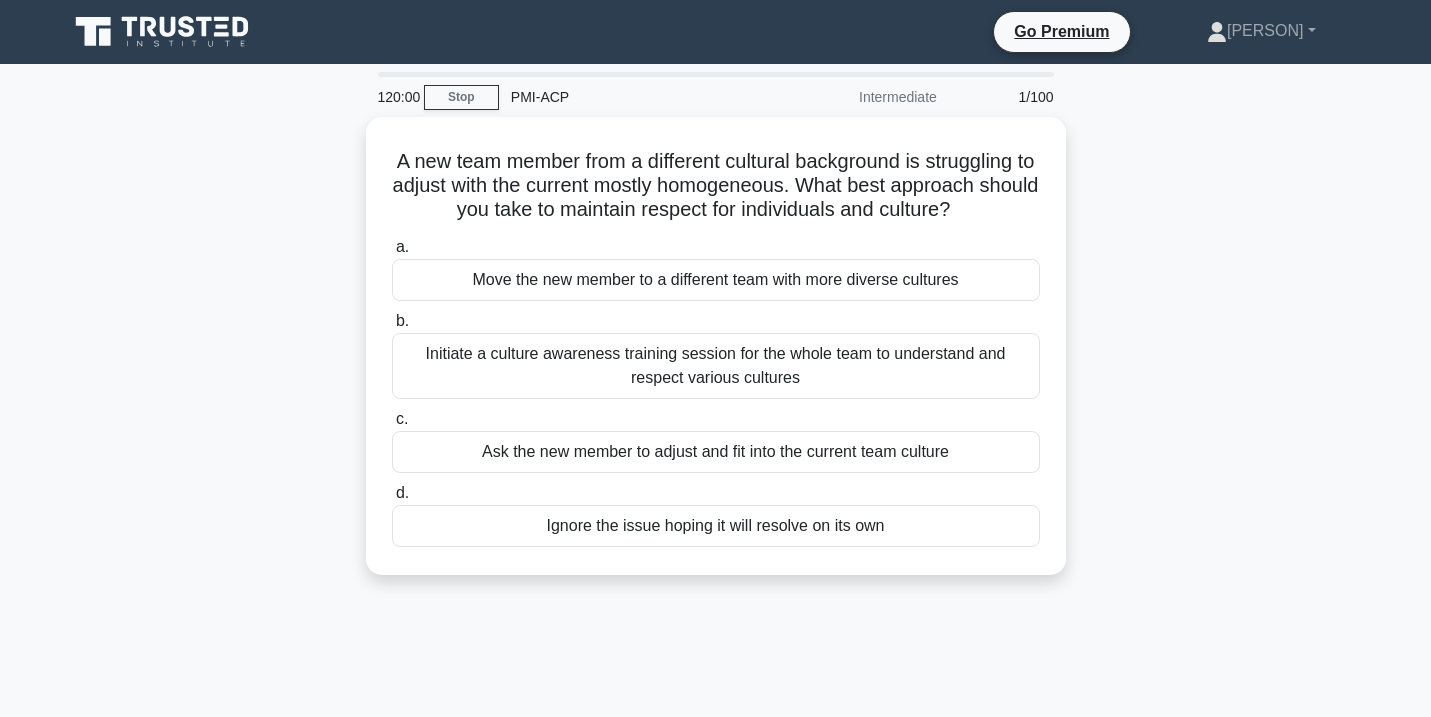 scroll, scrollTop: 0, scrollLeft: 0, axis: both 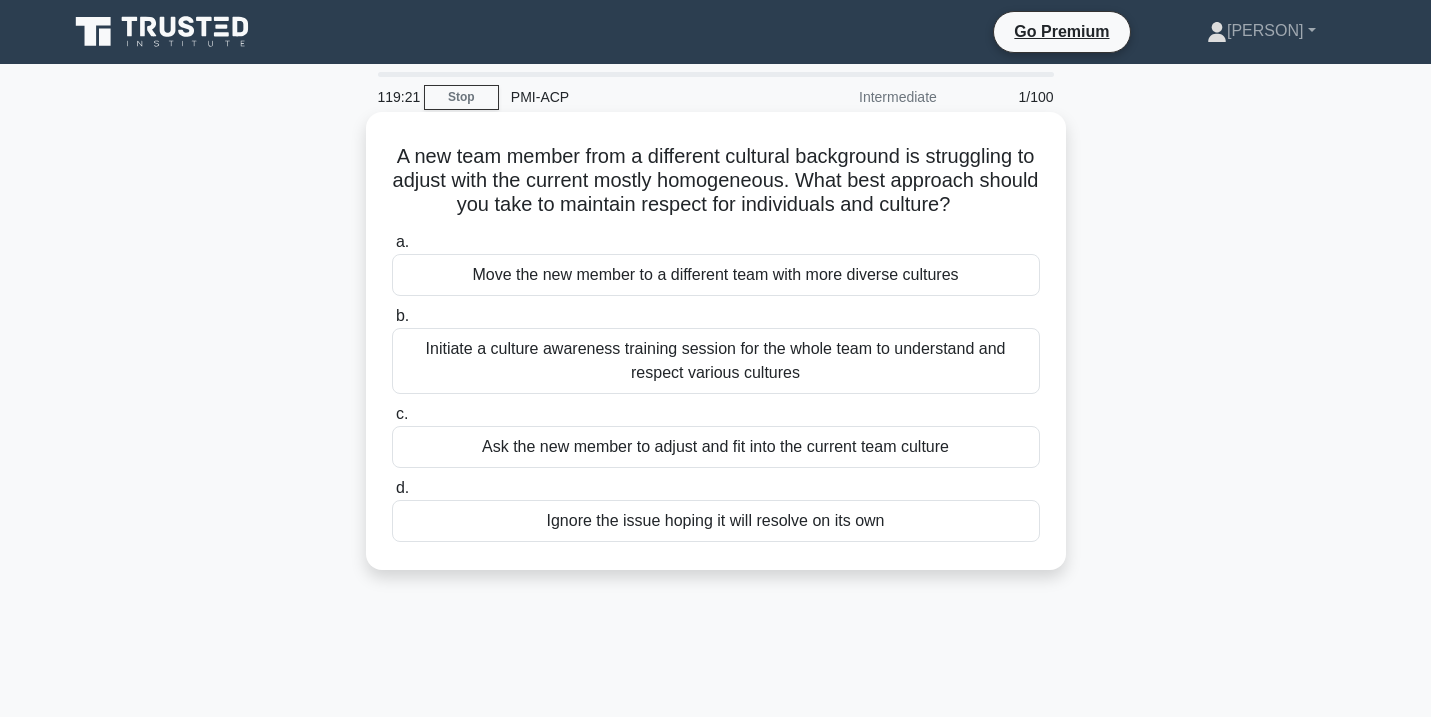 click on "Initiate a culture awareness training session for the whole team to understand and respect various cultures" at bounding box center (716, 361) 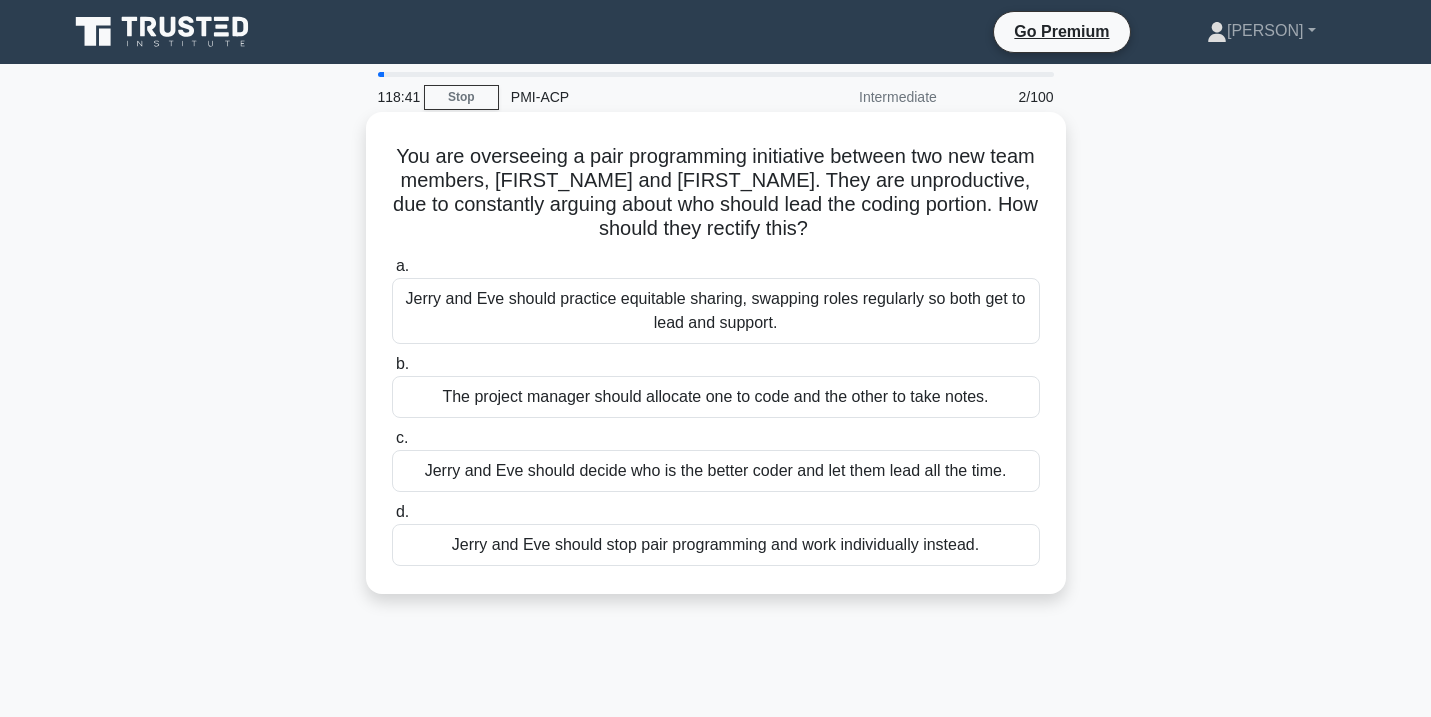 click on "Jerry and Eve should practice equitable sharing, swapping roles regularly so both get to lead and support." at bounding box center (716, 311) 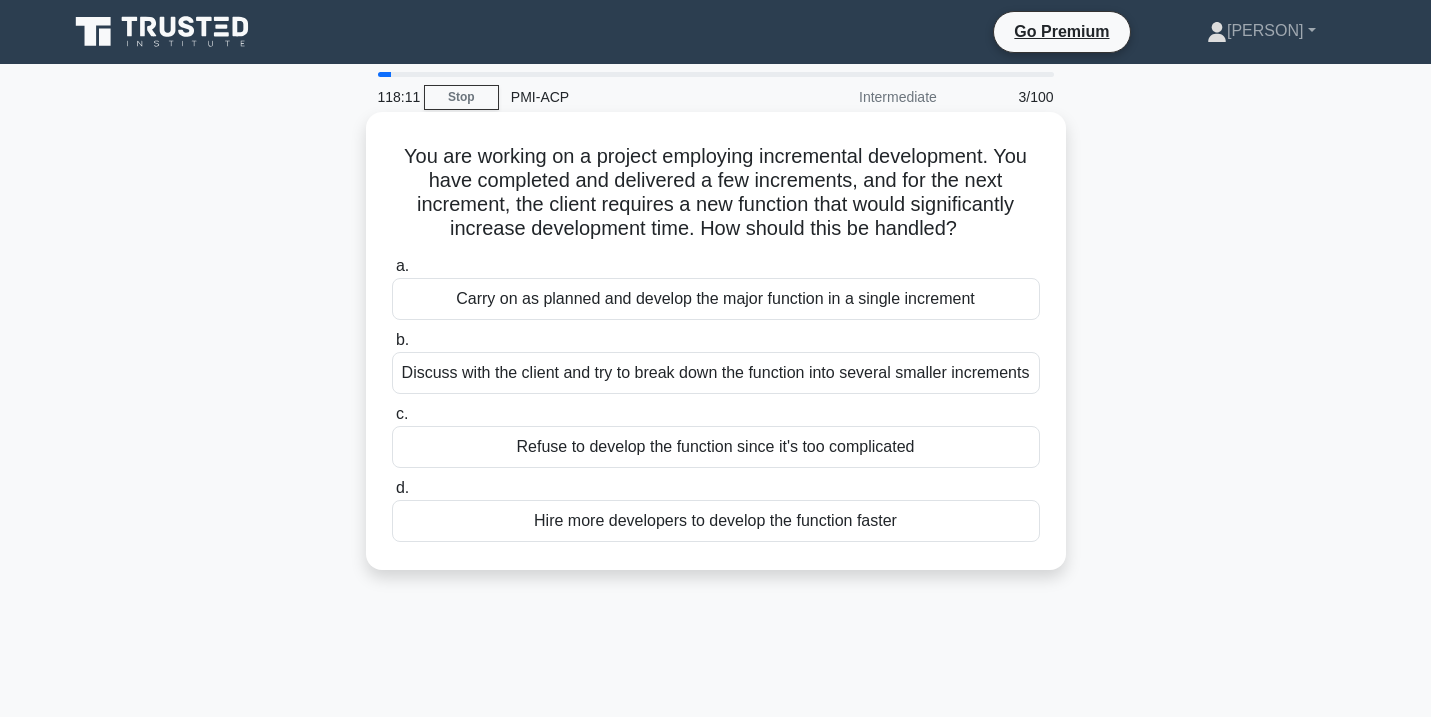 click on "Discuss with the client and try to break down the function into several smaller increments" at bounding box center (716, 373) 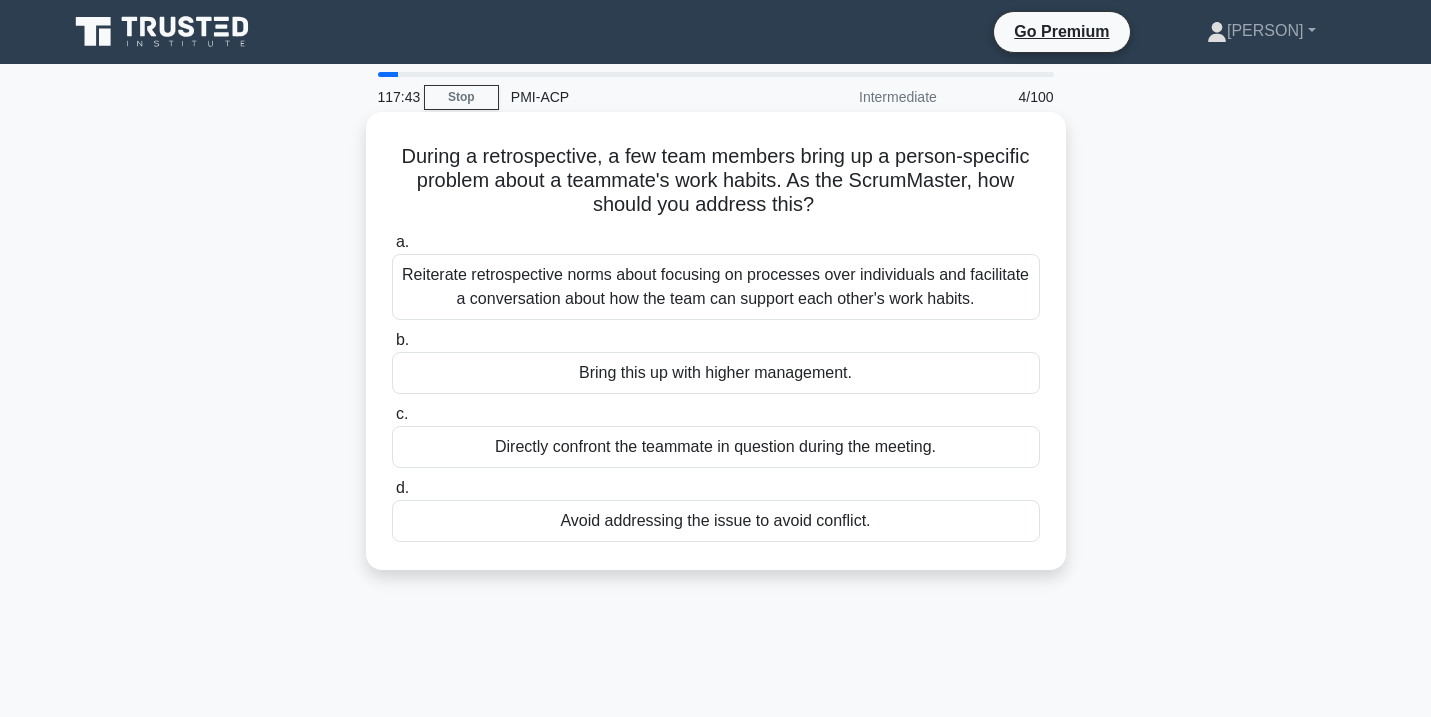 click on "Reiterate retrospective norms about focusing on processes over individuals and facilitate a conversation about how the team can support each other's work habits." at bounding box center [716, 287] 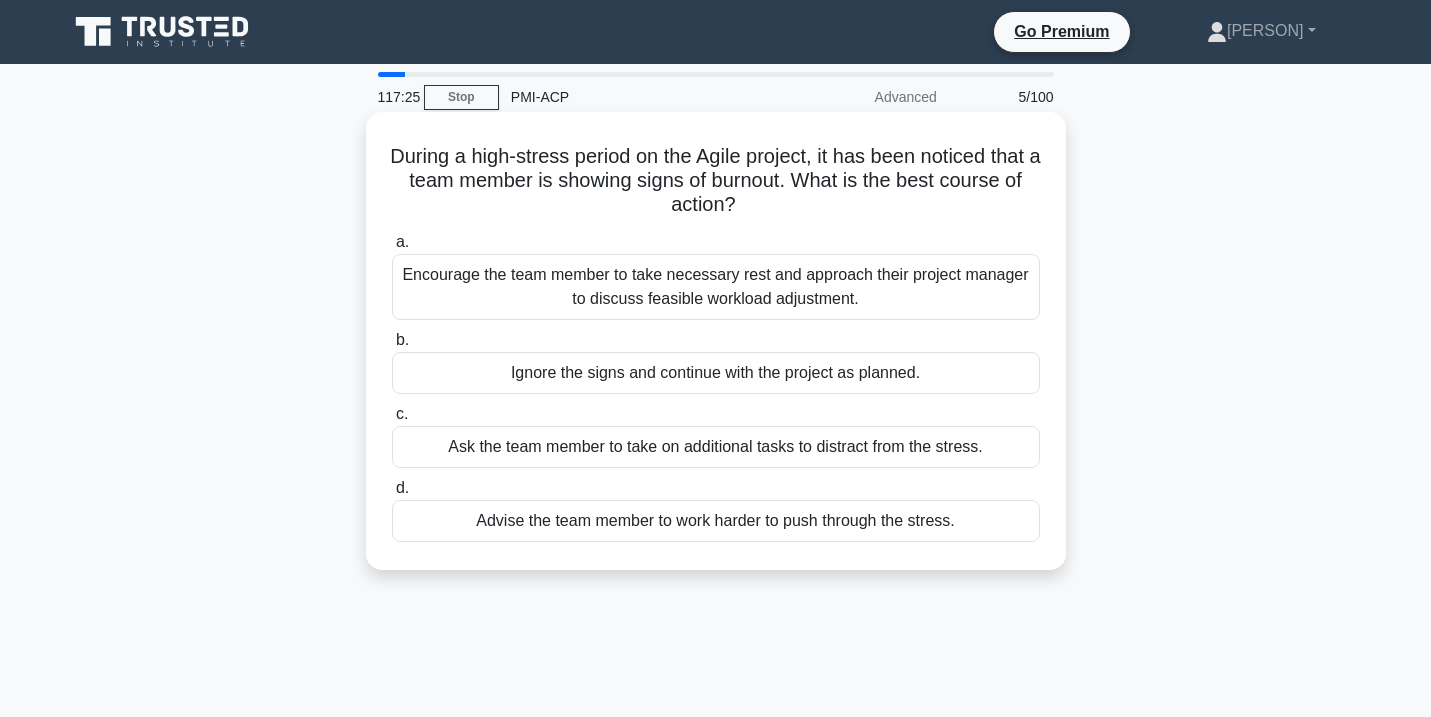click on "Encourage the team member to take necessary rest and approach their project manager to discuss feasible workload adjustment." at bounding box center [716, 287] 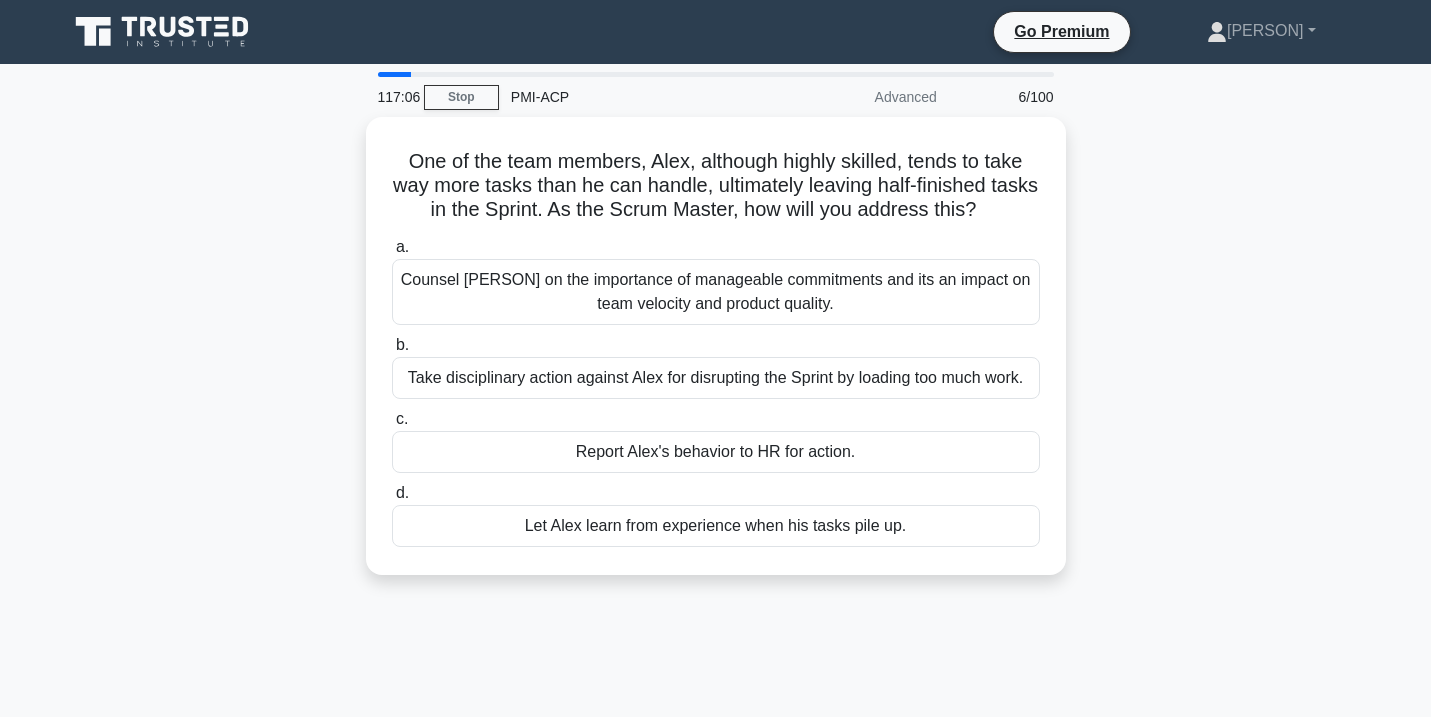 click on "Counsel [PERSON] on the importance of manageable commitments and its an impact on team velocity and product quality." at bounding box center (716, 292) 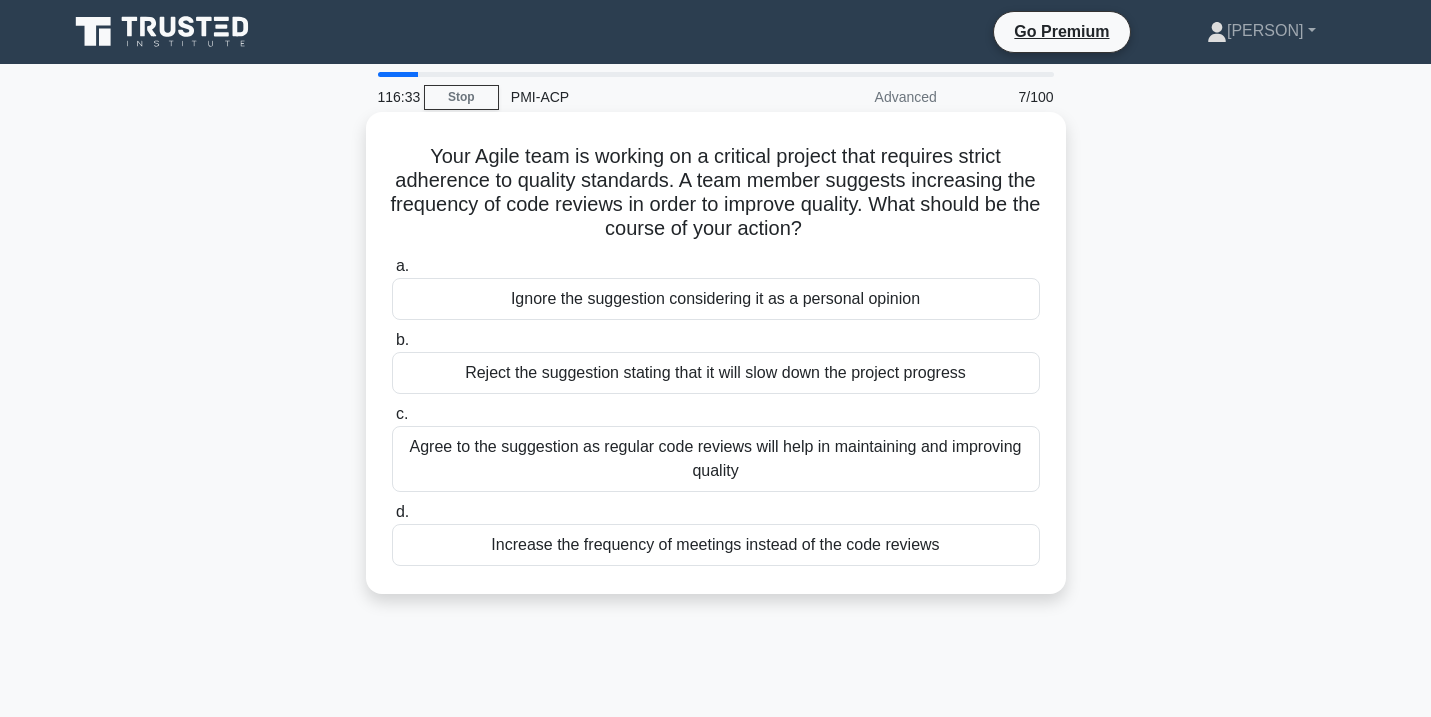 click on "Agree to the suggestion as regular code reviews will help in maintaining and improving quality" at bounding box center (716, 459) 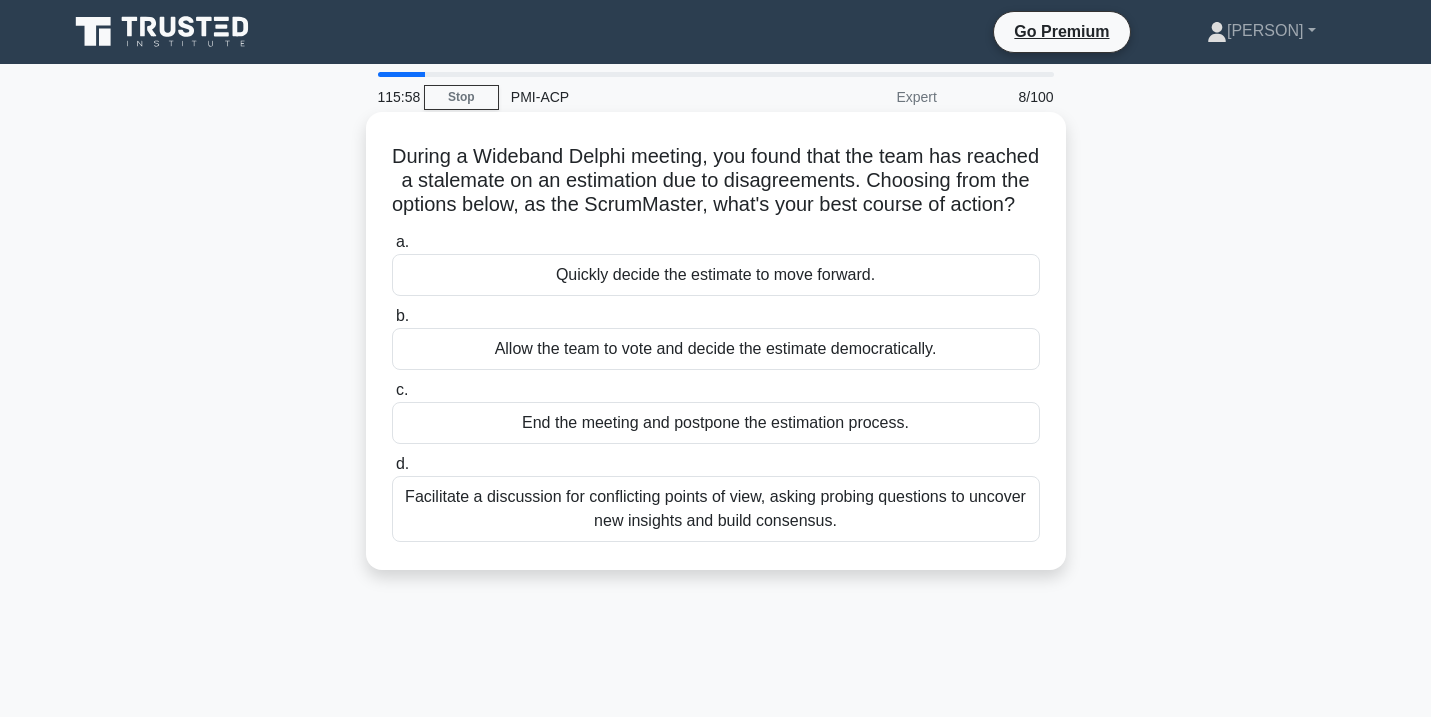 click on "Facilitate a discussion for conflicting points of view, asking probing questions to uncover new insights and build consensus." at bounding box center [716, 509] 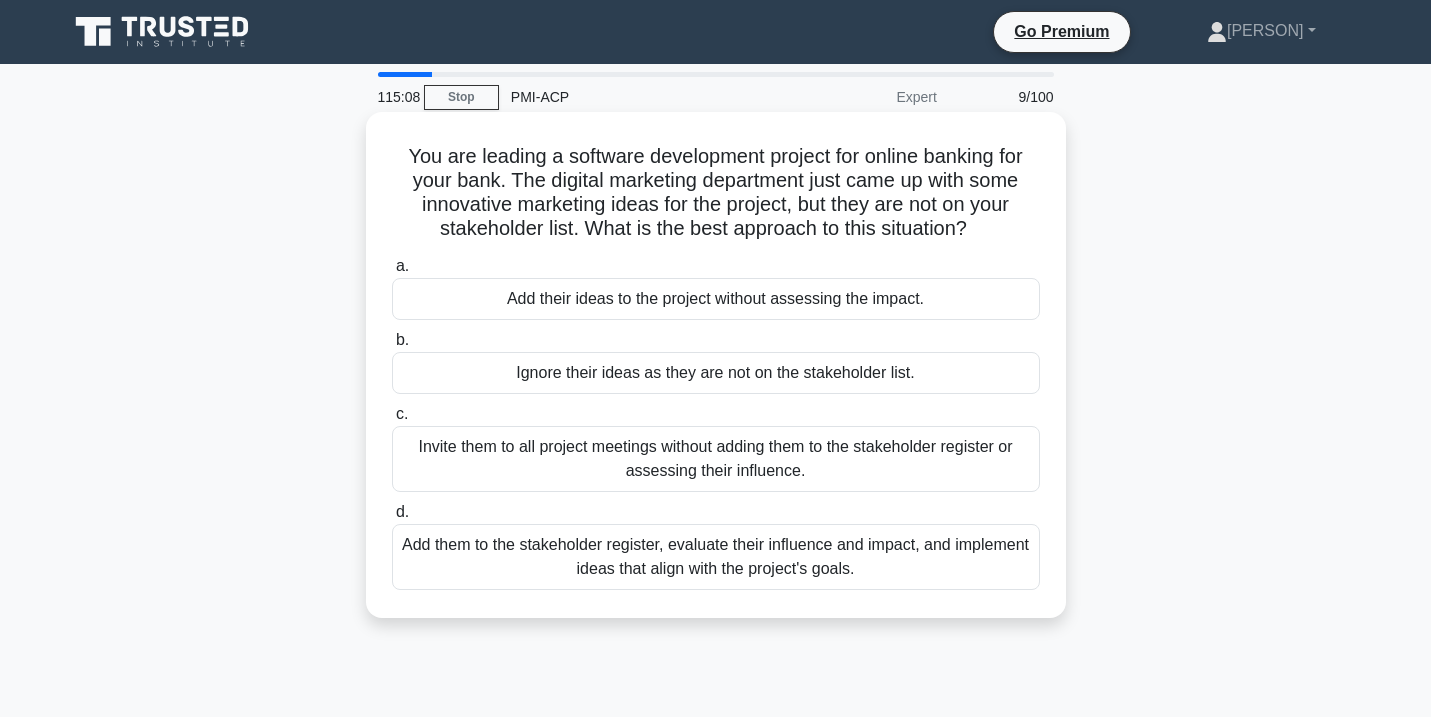 click on "Add them to the stakeholder register, evaluate their influence and impact, and implement ideas that align with the project's goals." at bounding box center [716, 557] 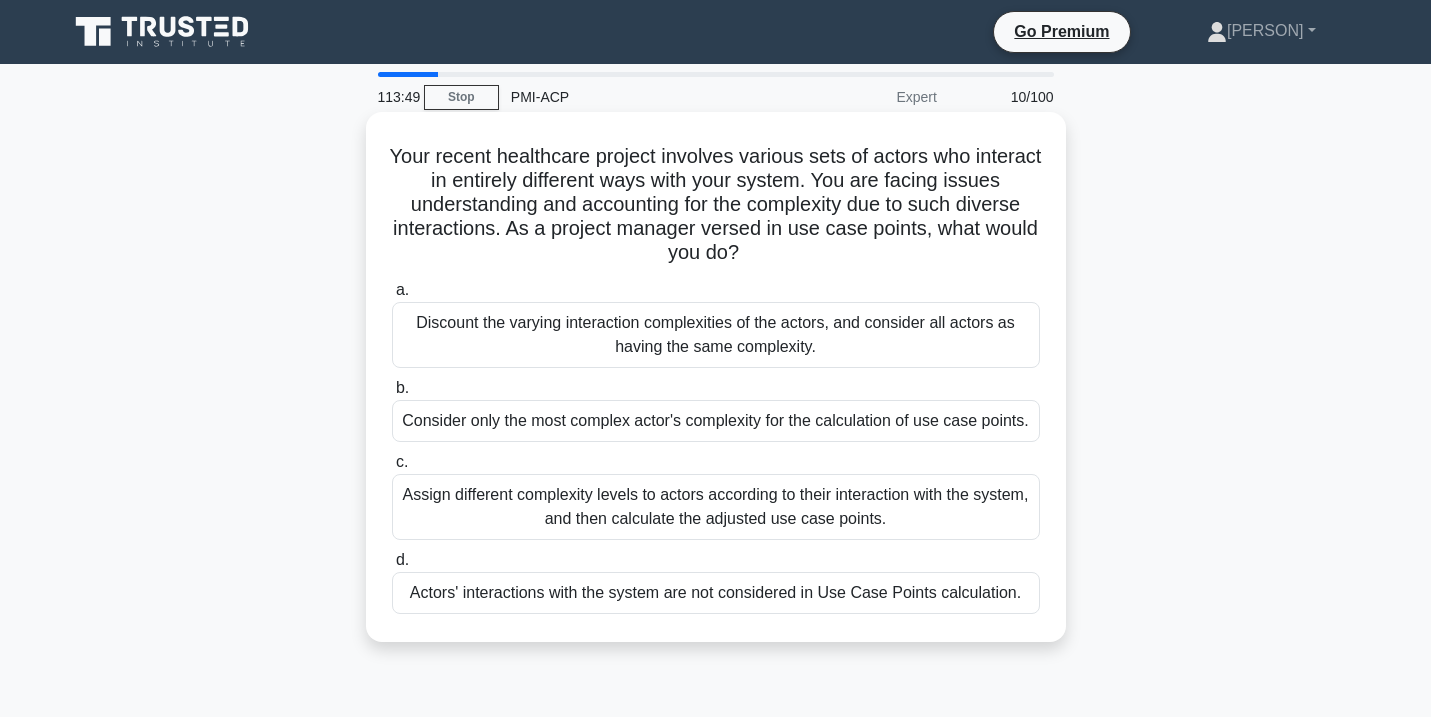 click on "Assign different complexity levels to actors according to their interaction with the system, and then calculate the adjusted use case points." at bounding box center [716, 507] 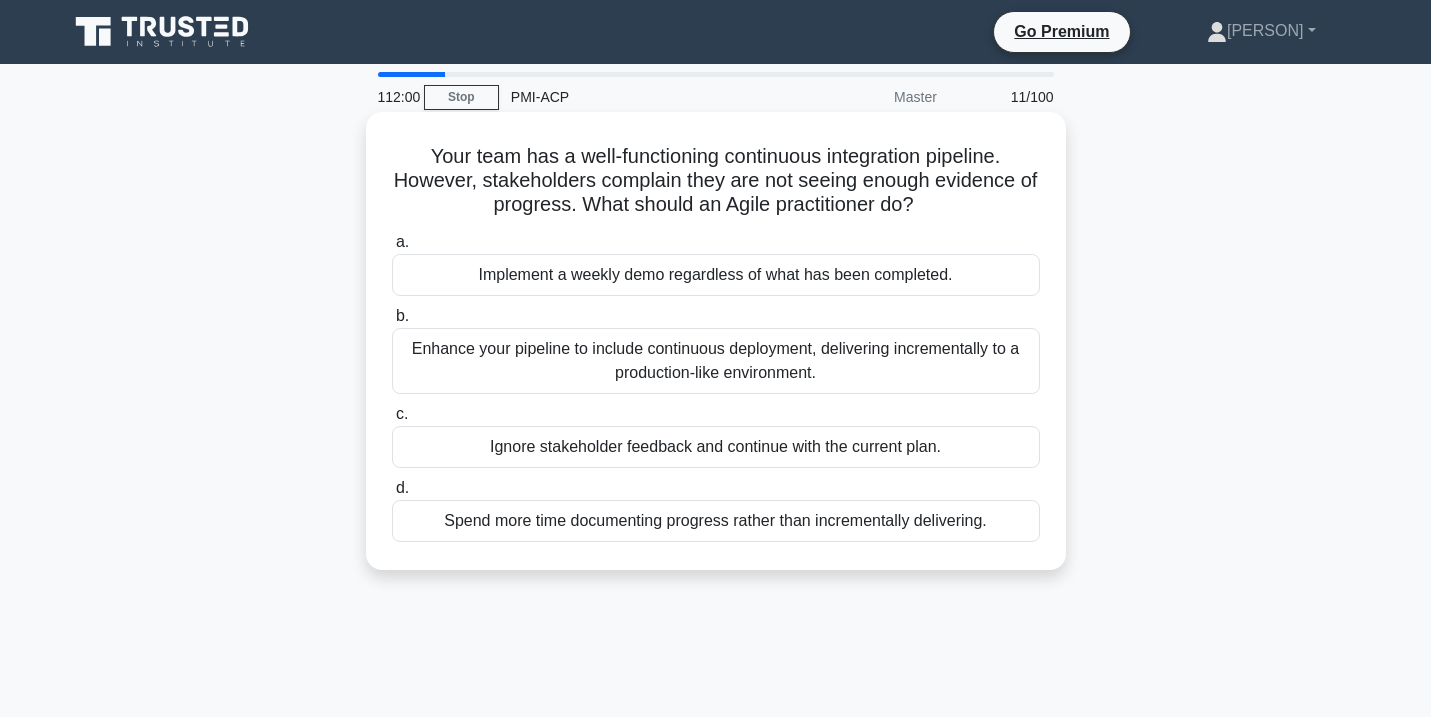 click on "Enhance your pipeline to include continuous deployment, delivering incrementally to a production-like environment." at bounding box center (716, 361) 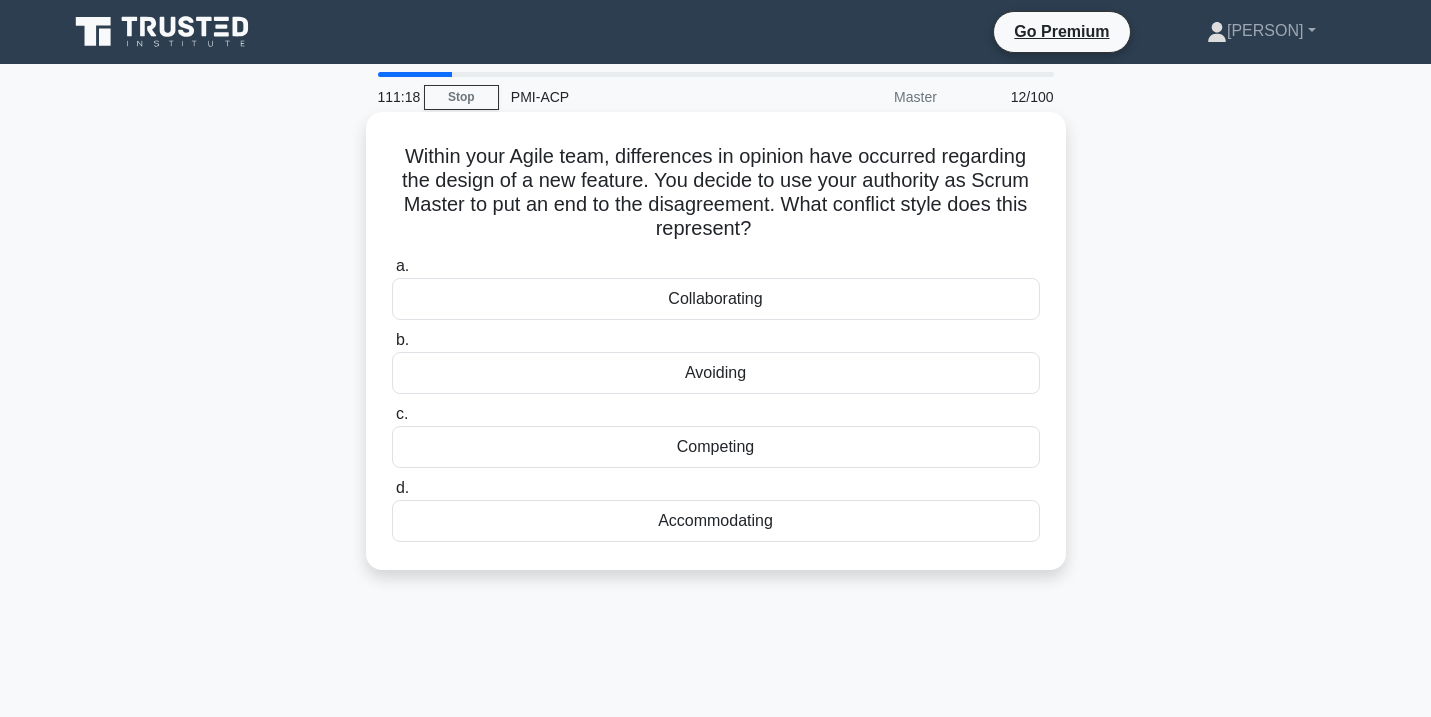 click on "Collaborating" at bounding box center (716, 299) 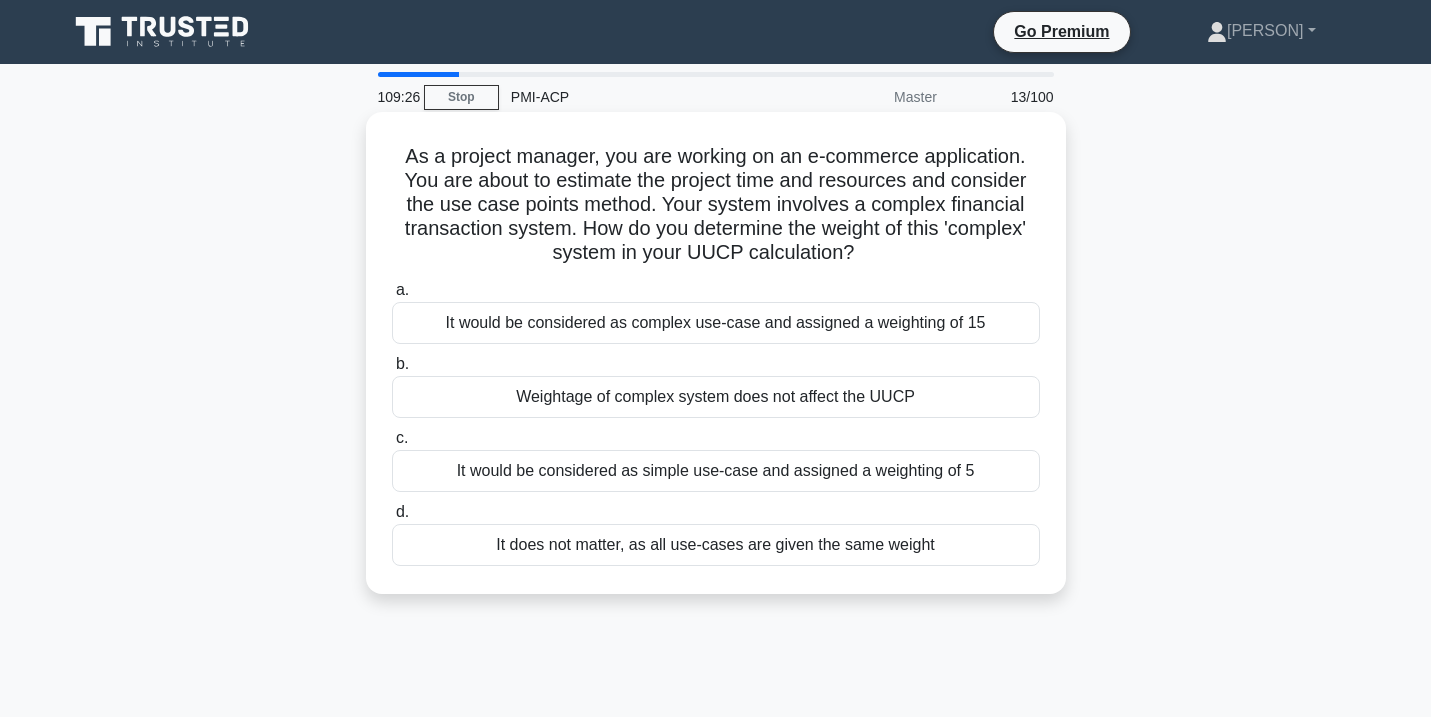 click on "Weightage of complex system does not affect the UUCP" at bounding box center [716, 397] 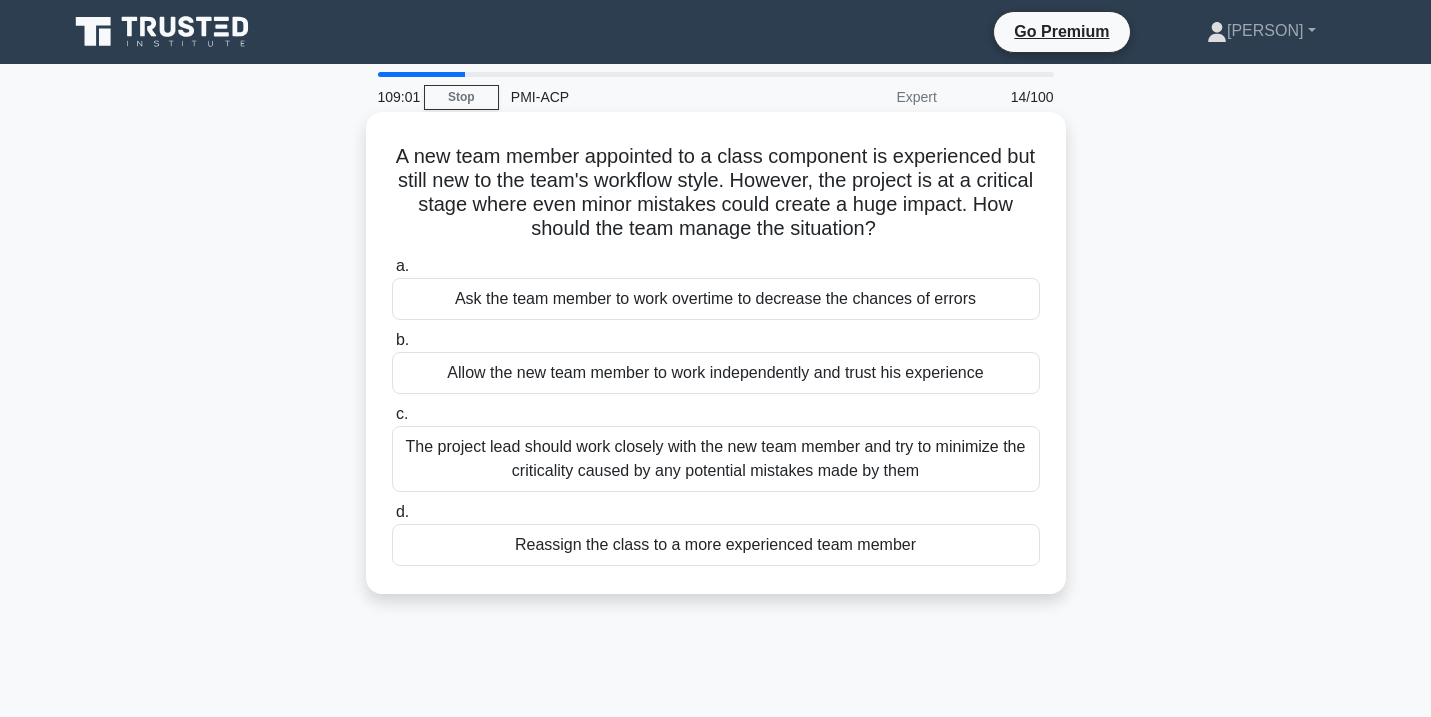 click on "The project lead should work closely with the new team member and try to minimize the criticality caused by any potential mistakes made by them" at bounding box center [716, 459] 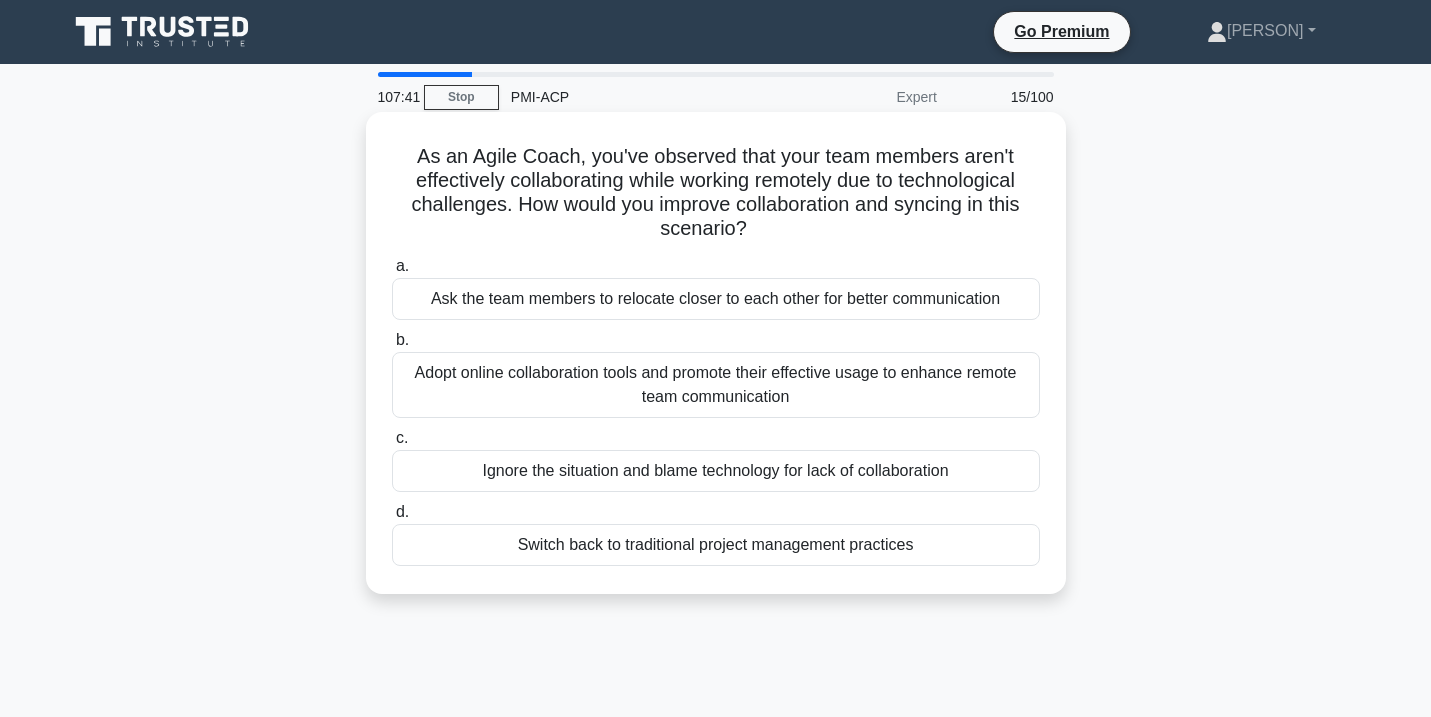 click on "Adopt online collaboration tools and promote their effective usage to enhance remote team communication" at bounding box center [716, 385] 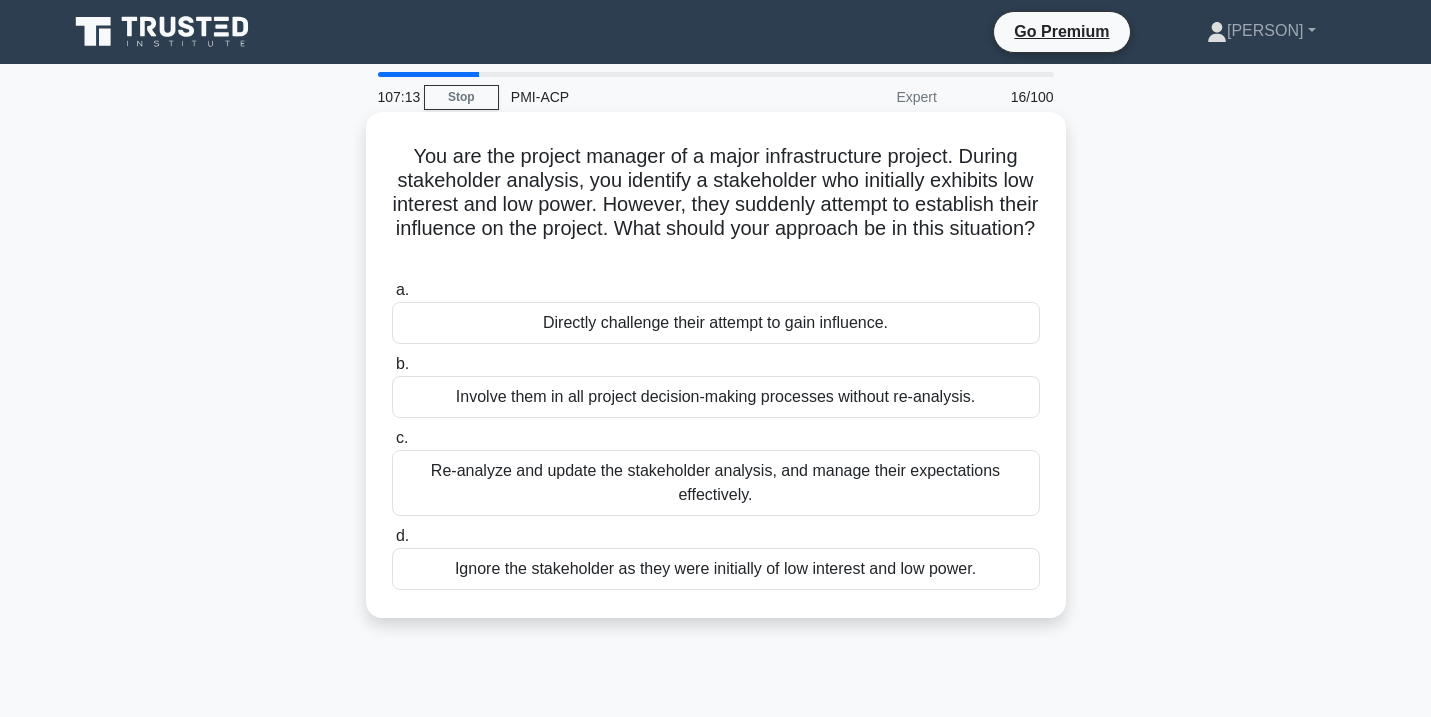 click on "Re-analyze and update the stakeholder analysis, and manage their expectations effectively." at bounding box center (716, 483) 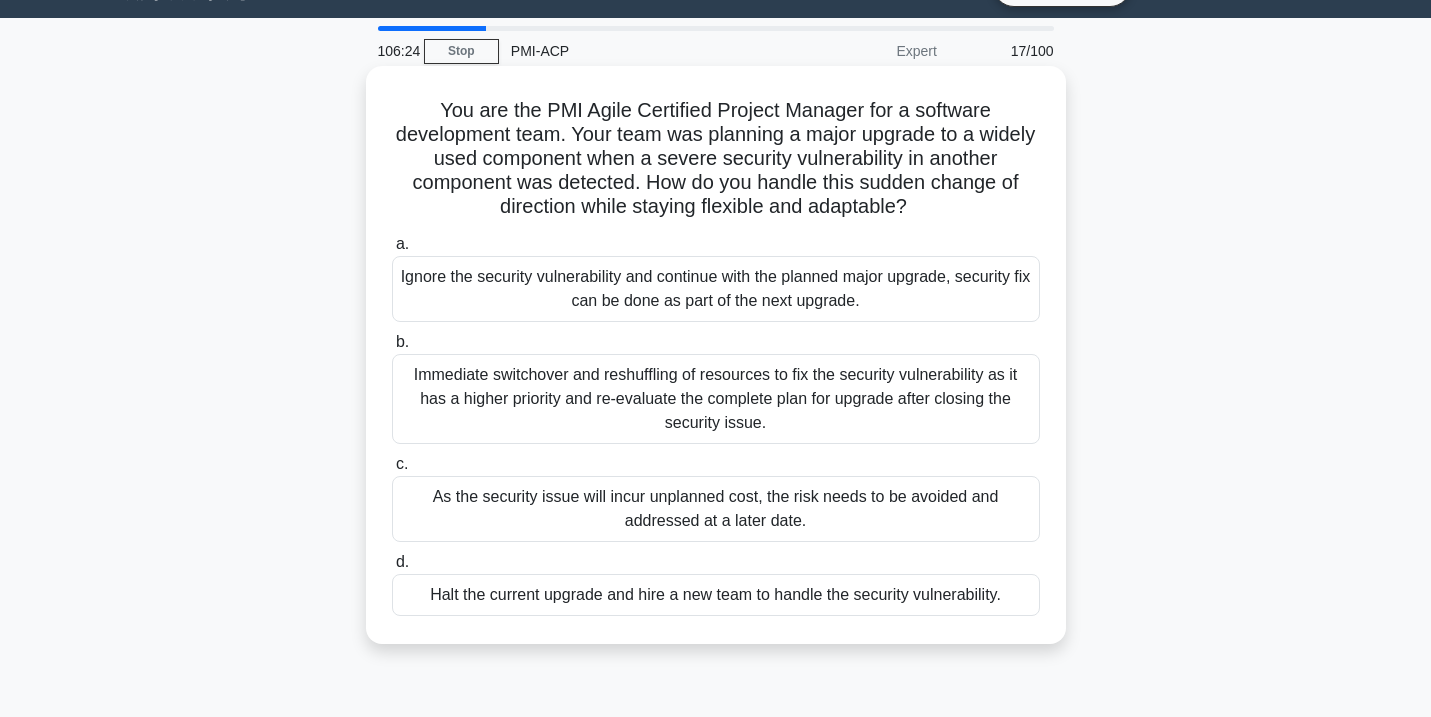 scroll, scrollTop: 50, scrollLeft: 0, axis: vertical 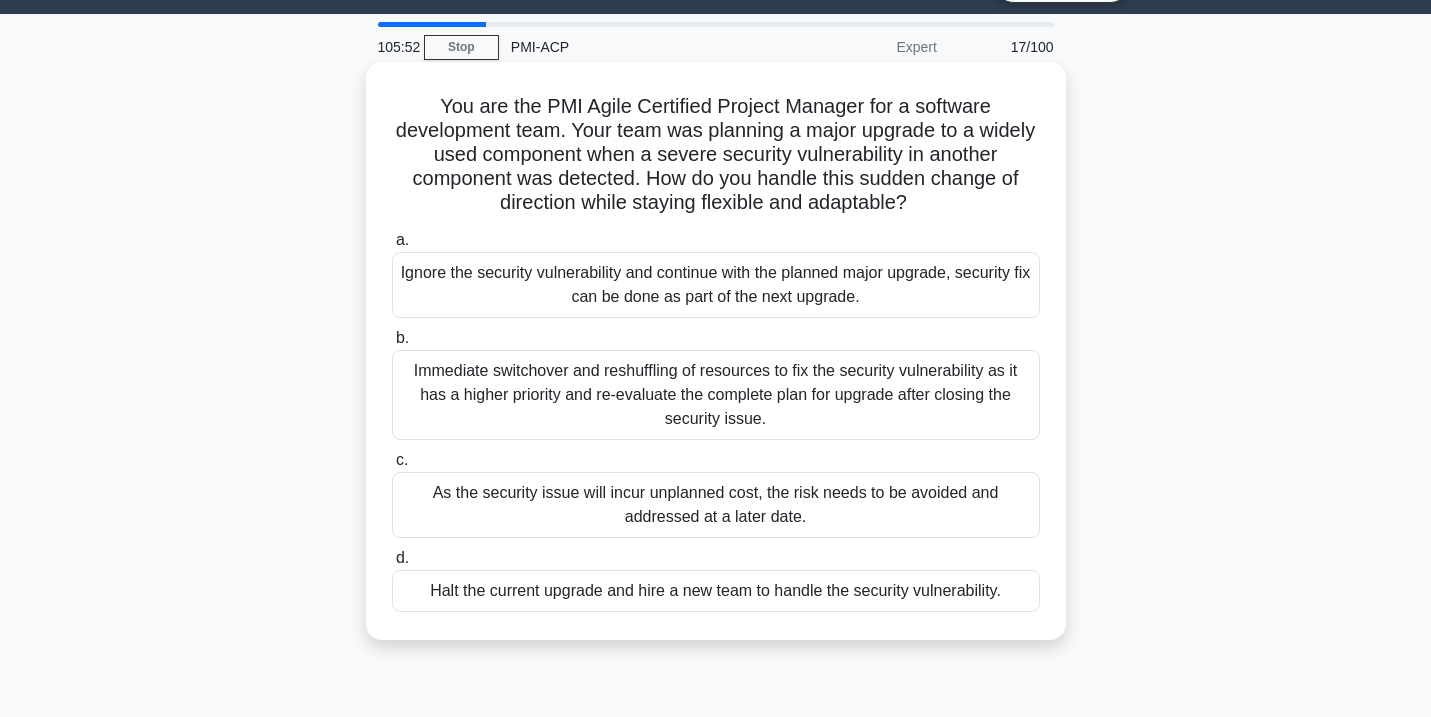 click on "Immediate switchover and reshuffling of resources to fix the security vulnerability as it has a higher priority and re-evaluate the complete plan for upgrade after closing the security issue." at bounding box center [716, 395] 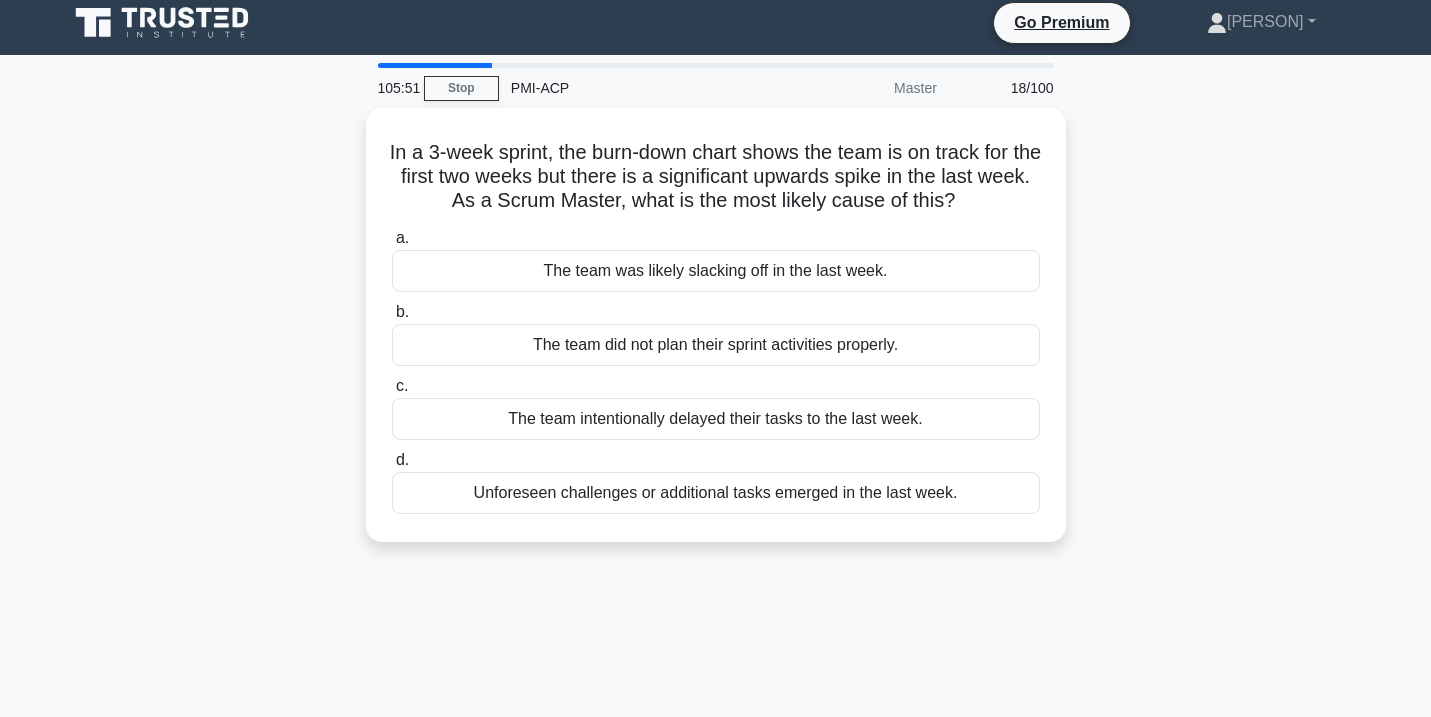 scroll, scrollTop: 0, scrollLeft: 0, axis: both 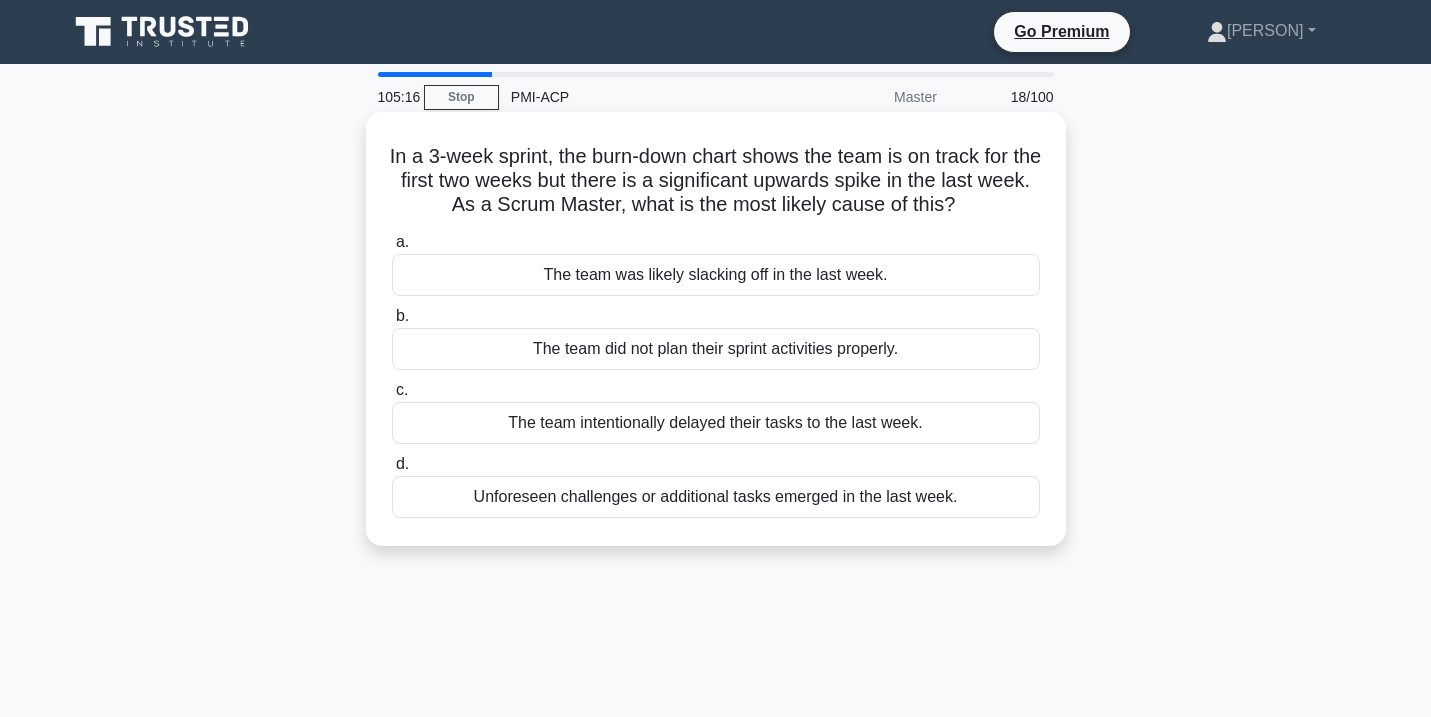 click on "Unforeseen challenges or additional tasks emerged in the last week." at bounding box center (716, 497) 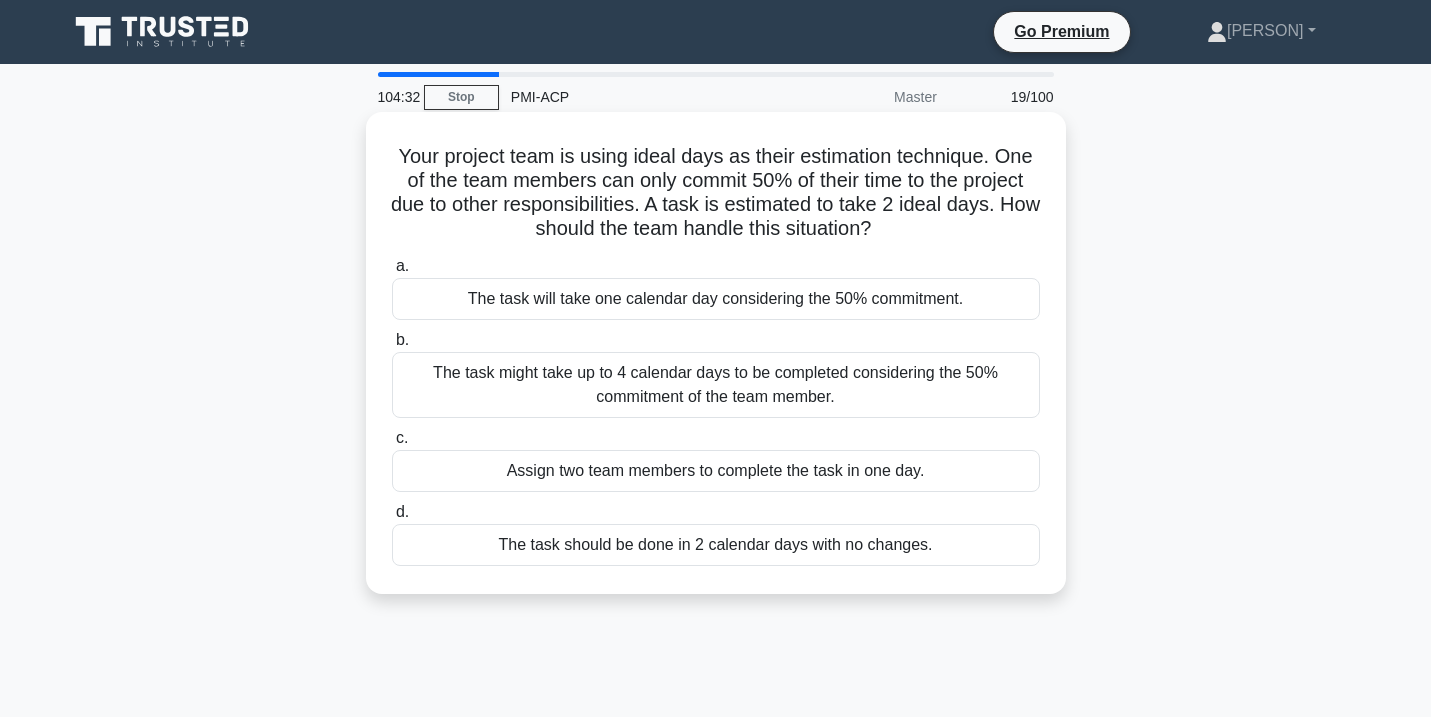 click on "The task might take up to 4 calendar days to be completed considering the 50% commitment of the team member." at bounding box center [716, 385] 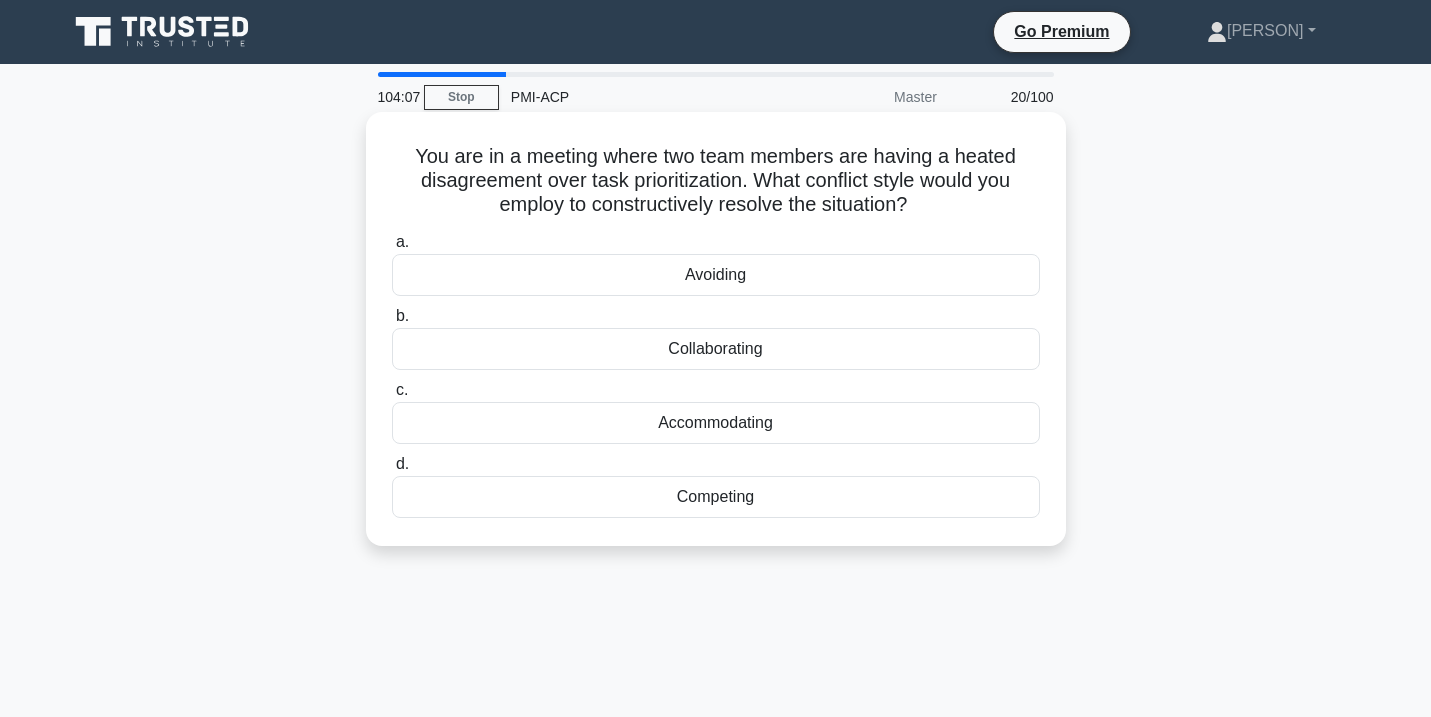click on "Accommodating" at bounding box center (716, 423) 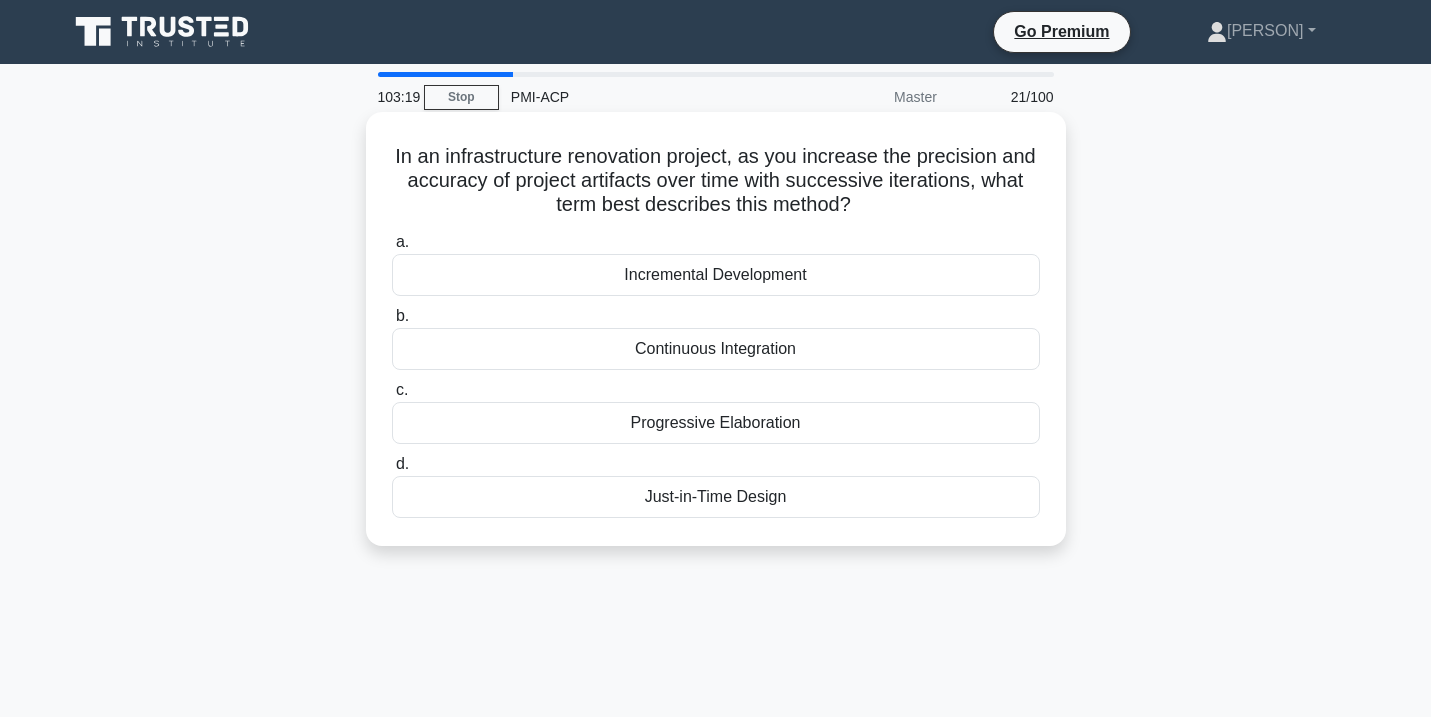 click on "Continuous Integration" at bounding box center [716, 349] 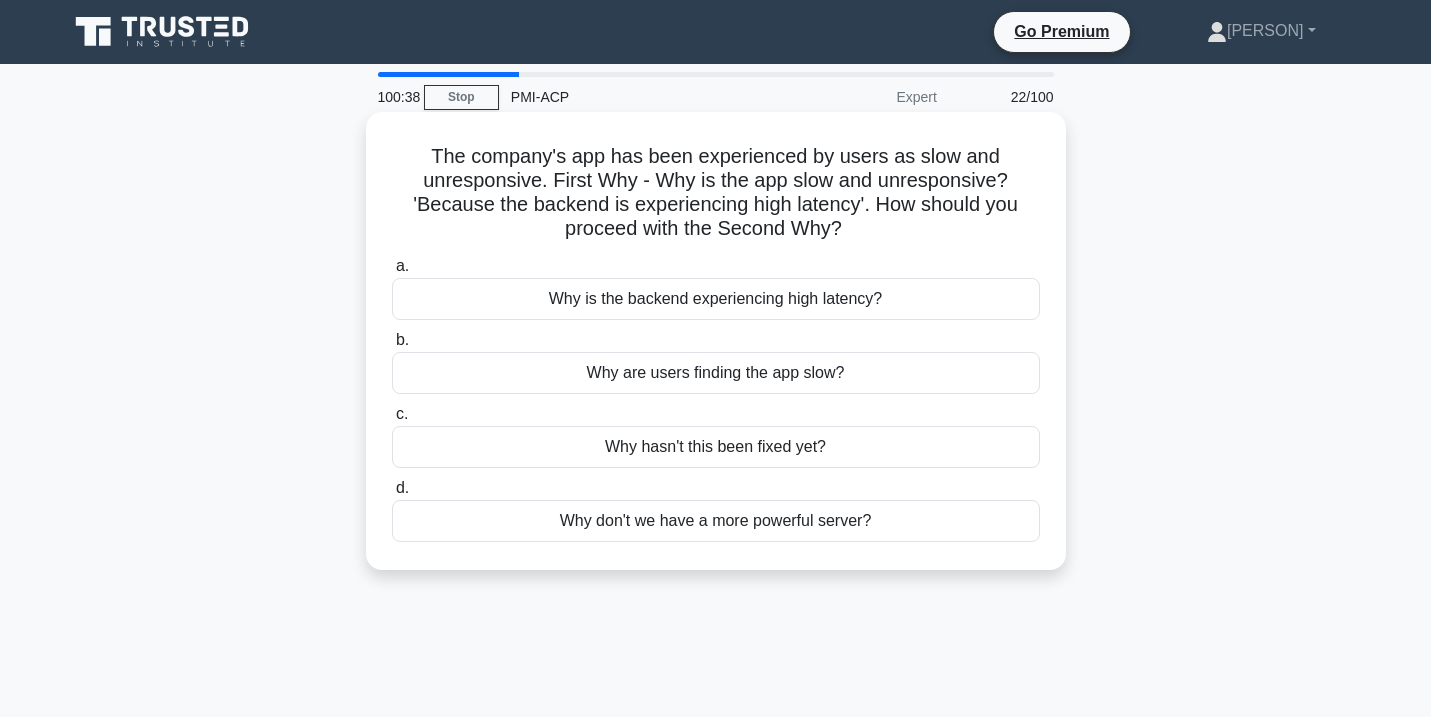 click on "Why is the backend experiencing high latency?" at bounding box center [716, 299] 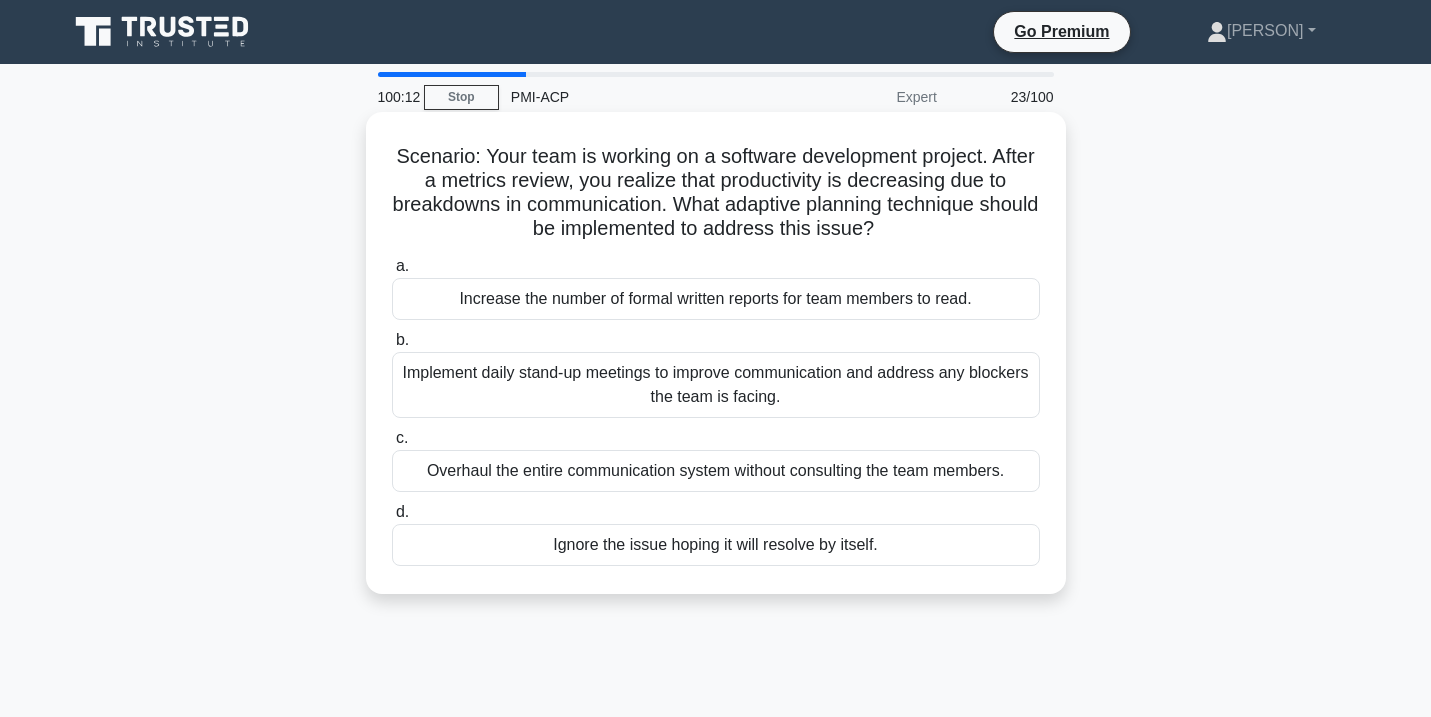 click on "Implement daily stand-up meetings to improve communication and address any blockers the team is facing." at bounding box center [716, 385] 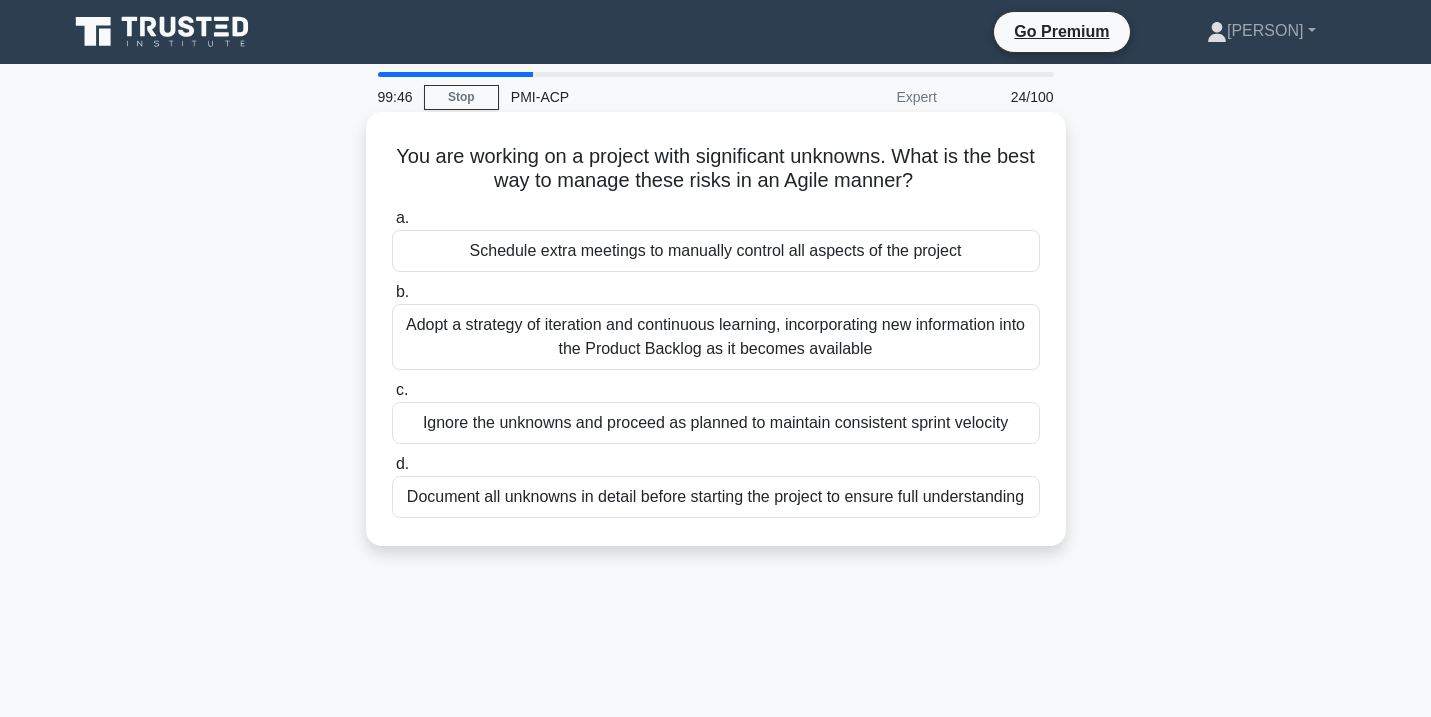 click on "Adopt a strategy of iteration and continuous learning, incorporating new information into the Product Backlog as it becomes available" at bounding box center (716, 337) 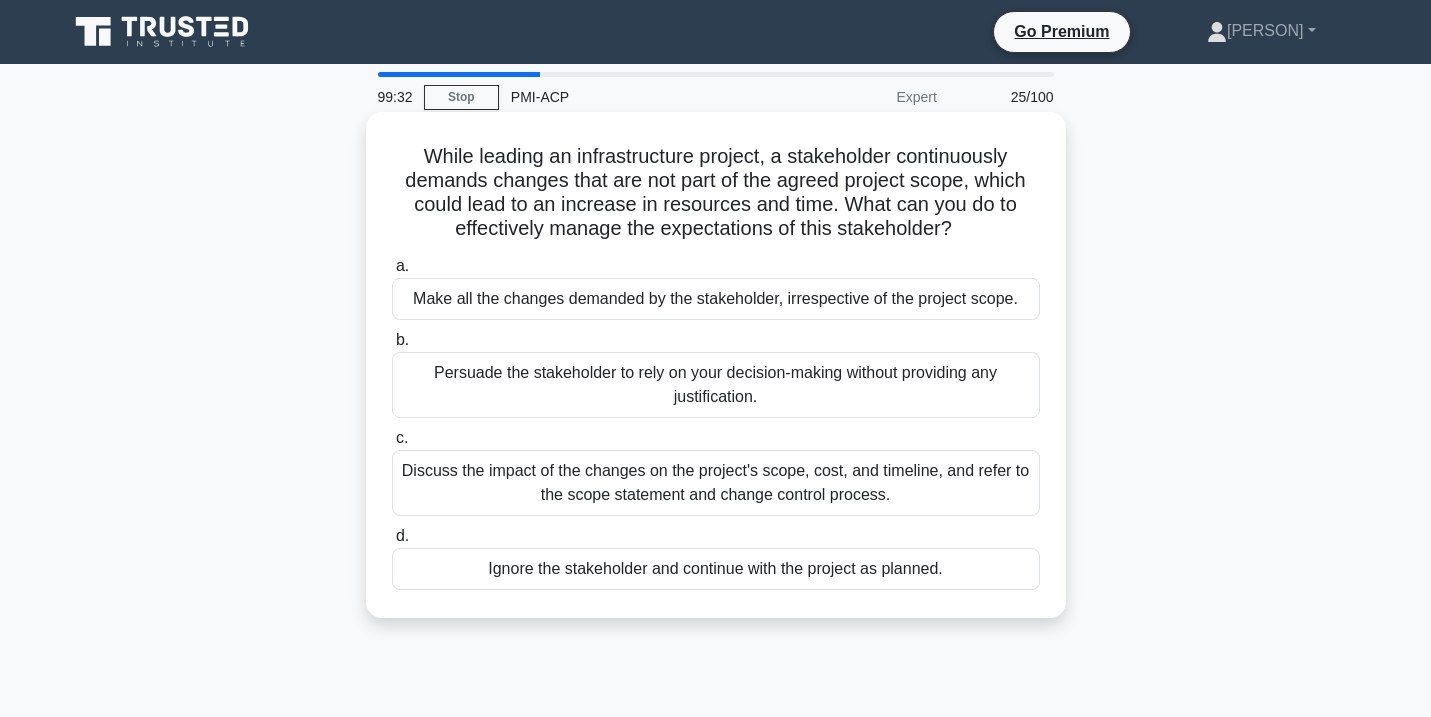 click on "Discuss the impact of the changes on the project's scope, cost, and timeline, and refer to the scope statement and change control process." at bounding box center (716, 483) 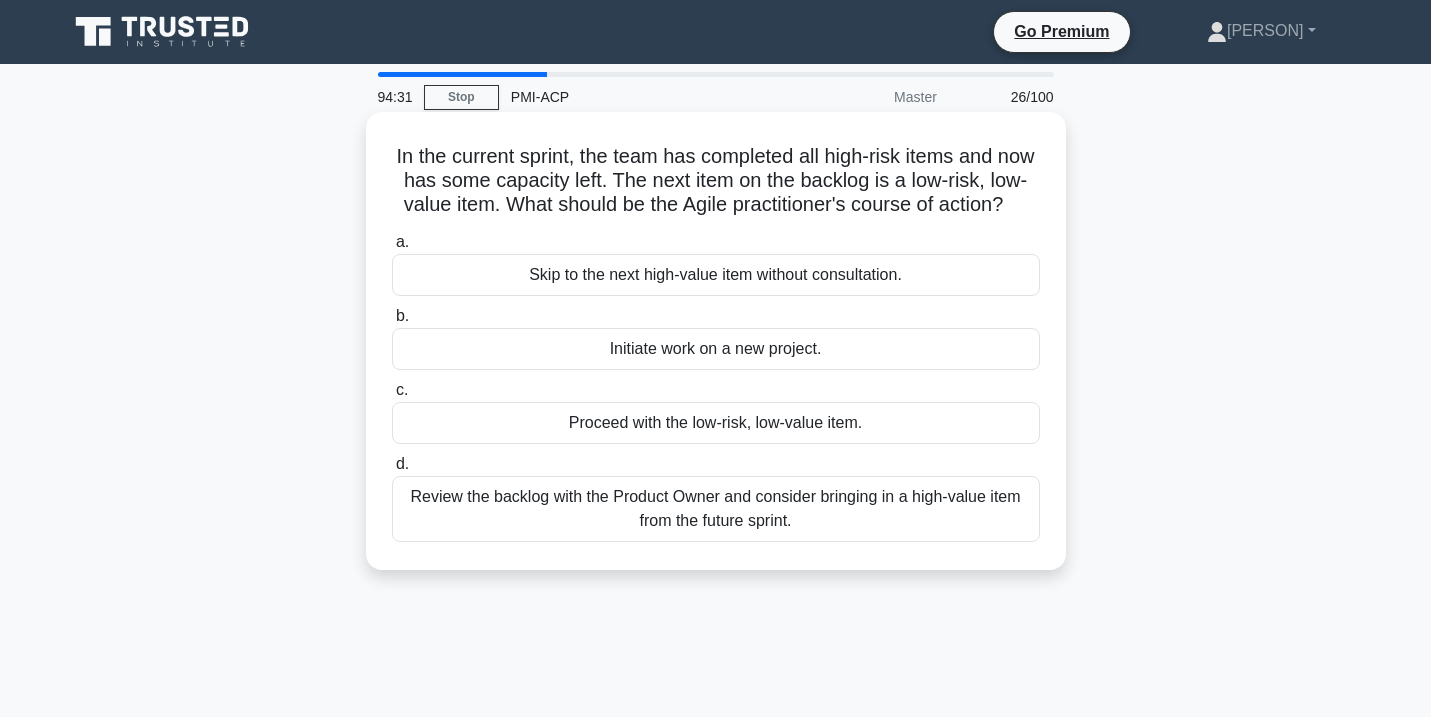 click on "Review the backlog with the Product Owner and consider bringing in a high-value item from the future sprint." at bounding box center (716, 509) 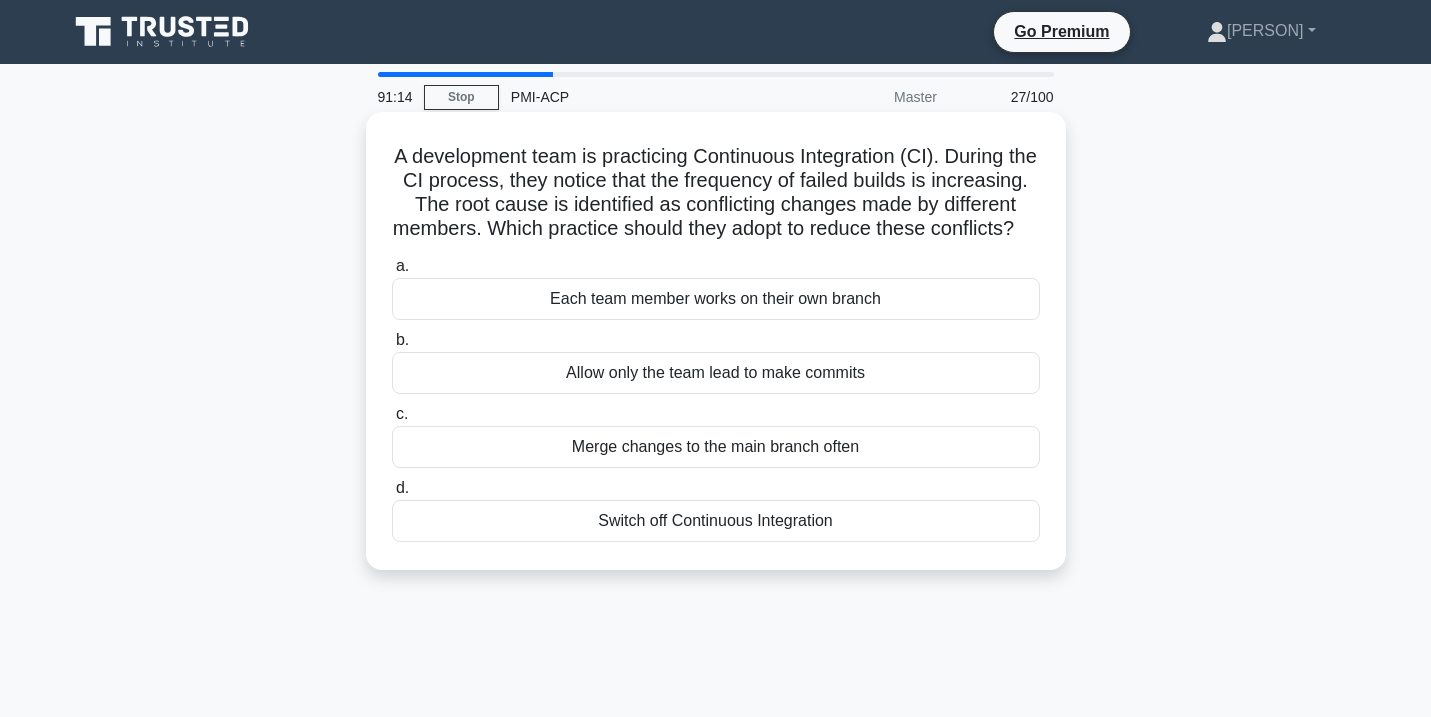 click on "Merge changes to the main branch often" at bounding box center (716, 447) 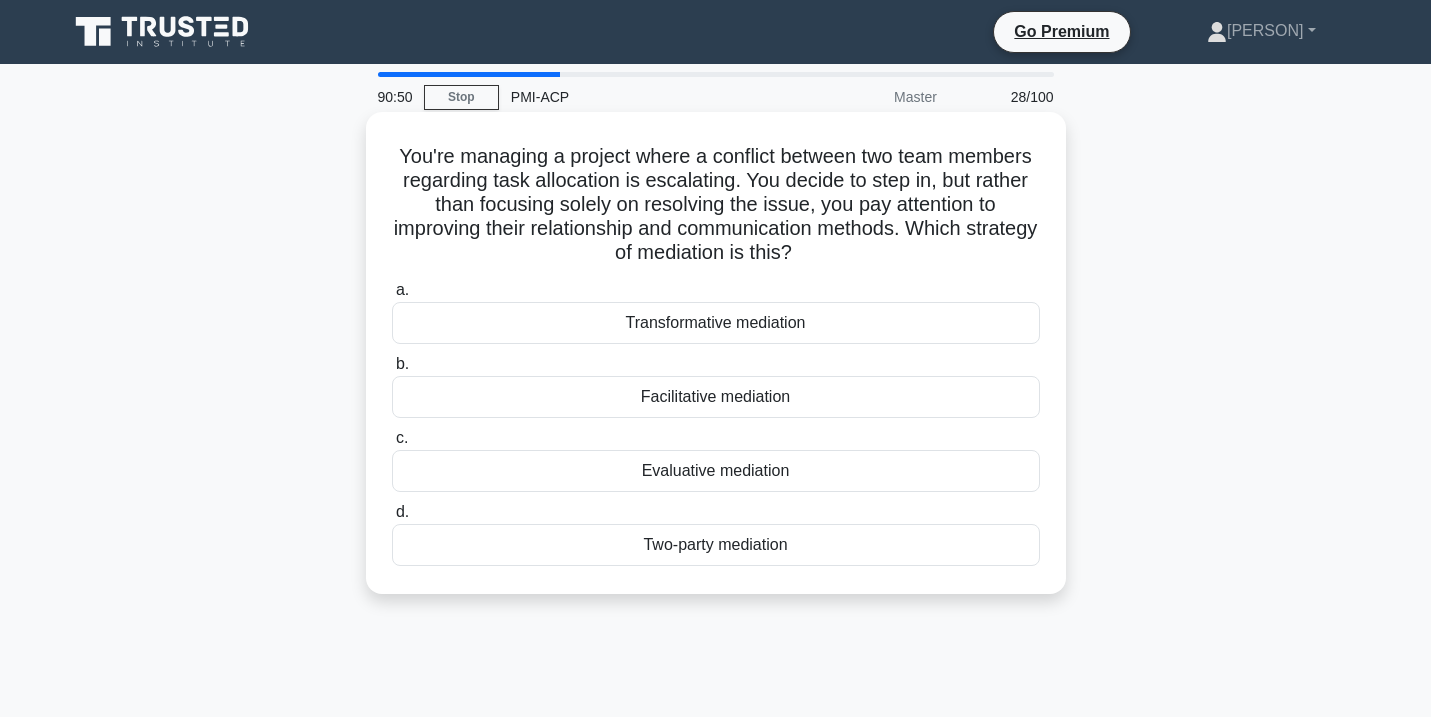 click on "Facilitative mediation" at bounding box center [716, 397] 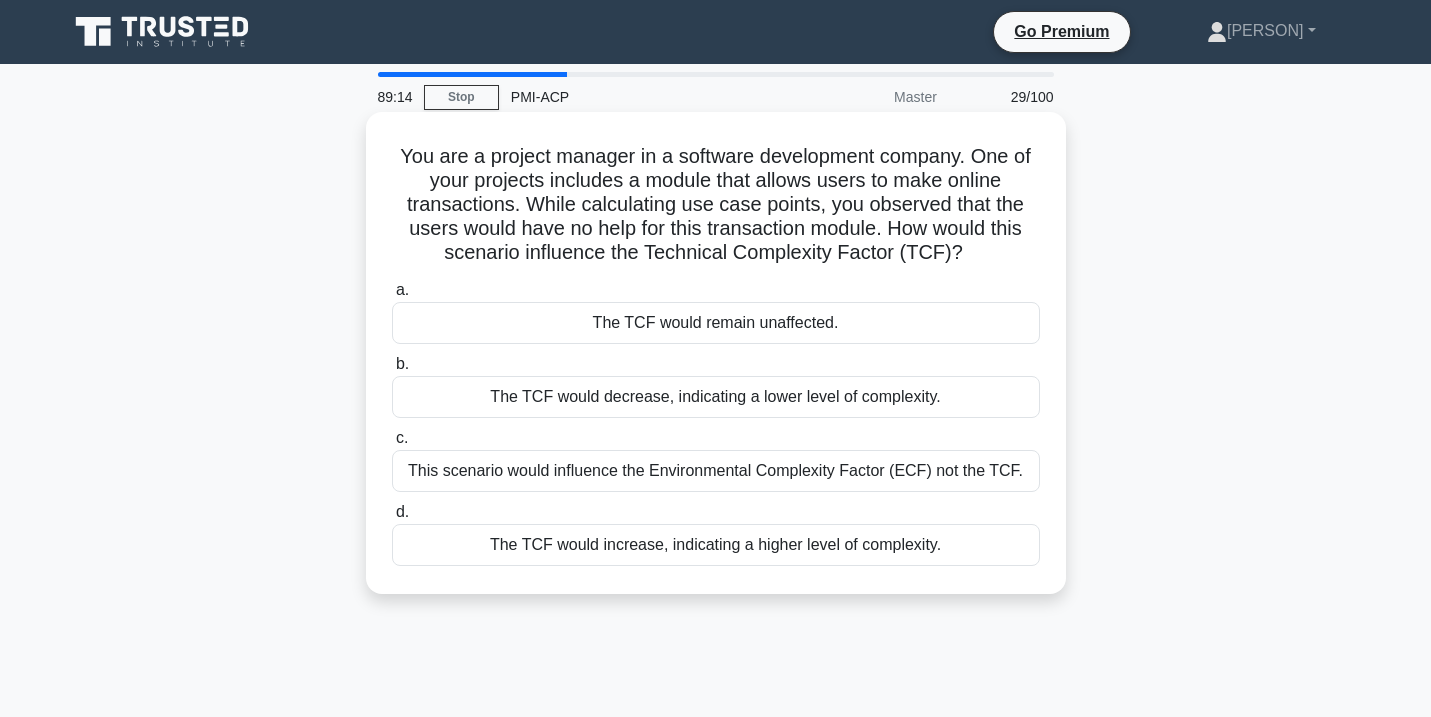 click on "This scenario would influence the Environmental Complexity Factor (ECF) not the TCF." at bounding box center (716, 471) 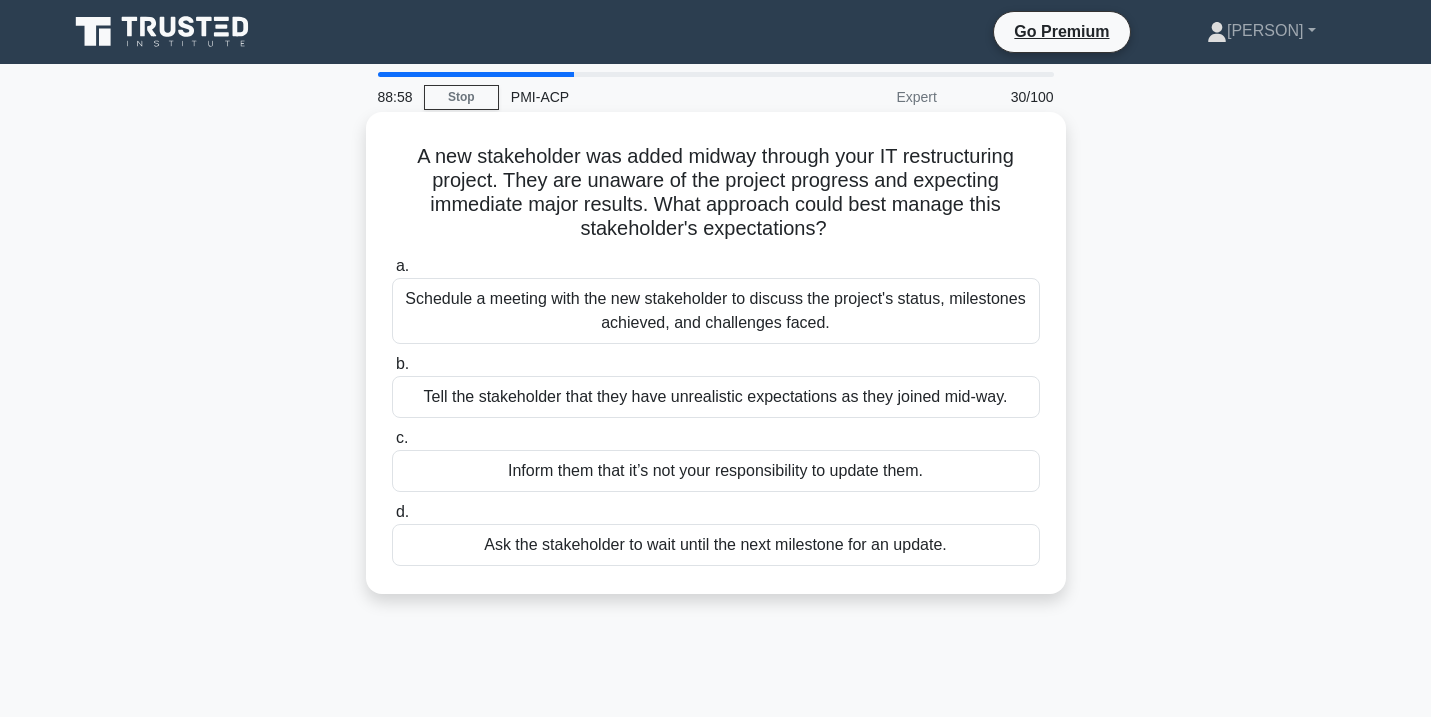 click on "Schedule a meeting with the new stakeholder to discuss the project's status, milestones achieved, and challenges faced." at bounding box center (716, 311) 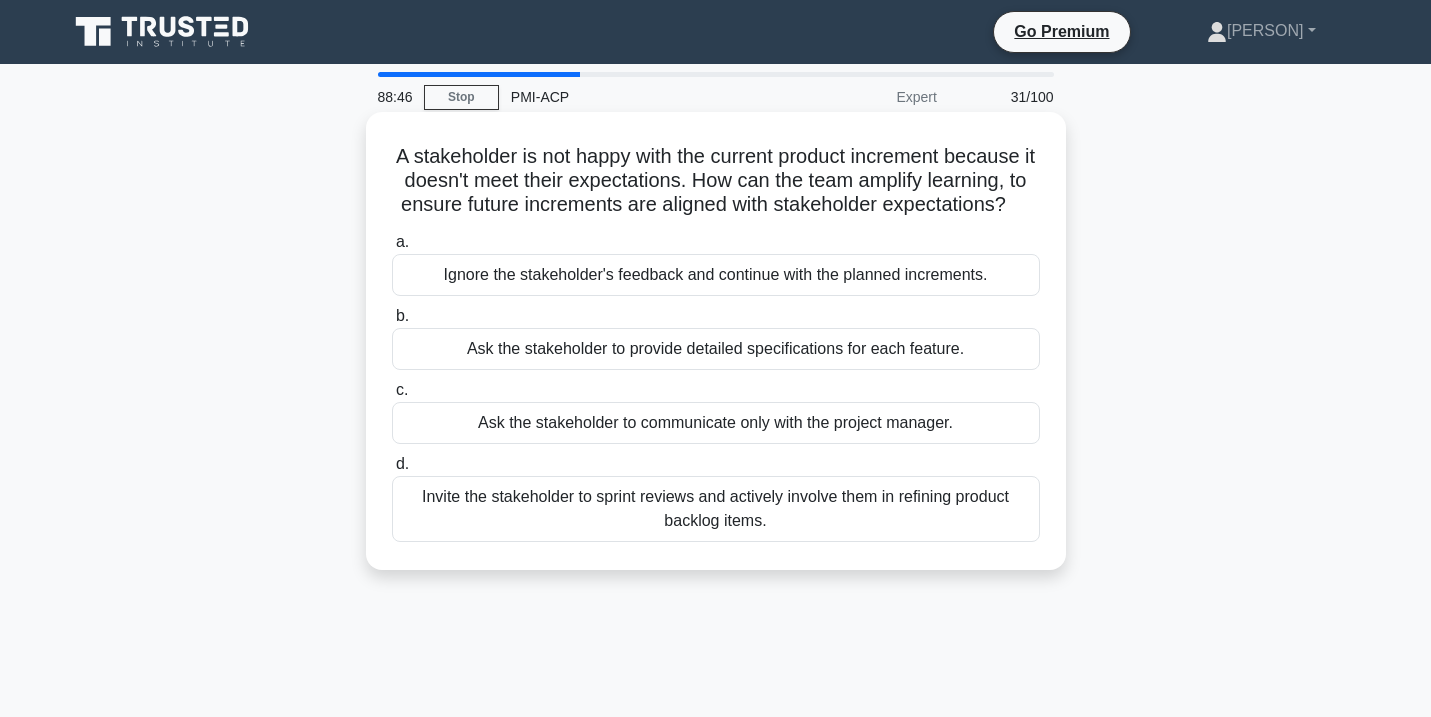 click on "Invite the stakeholder to sprint reviews and actively involve them in refining product backlog items." at bounding box center (716, 509) 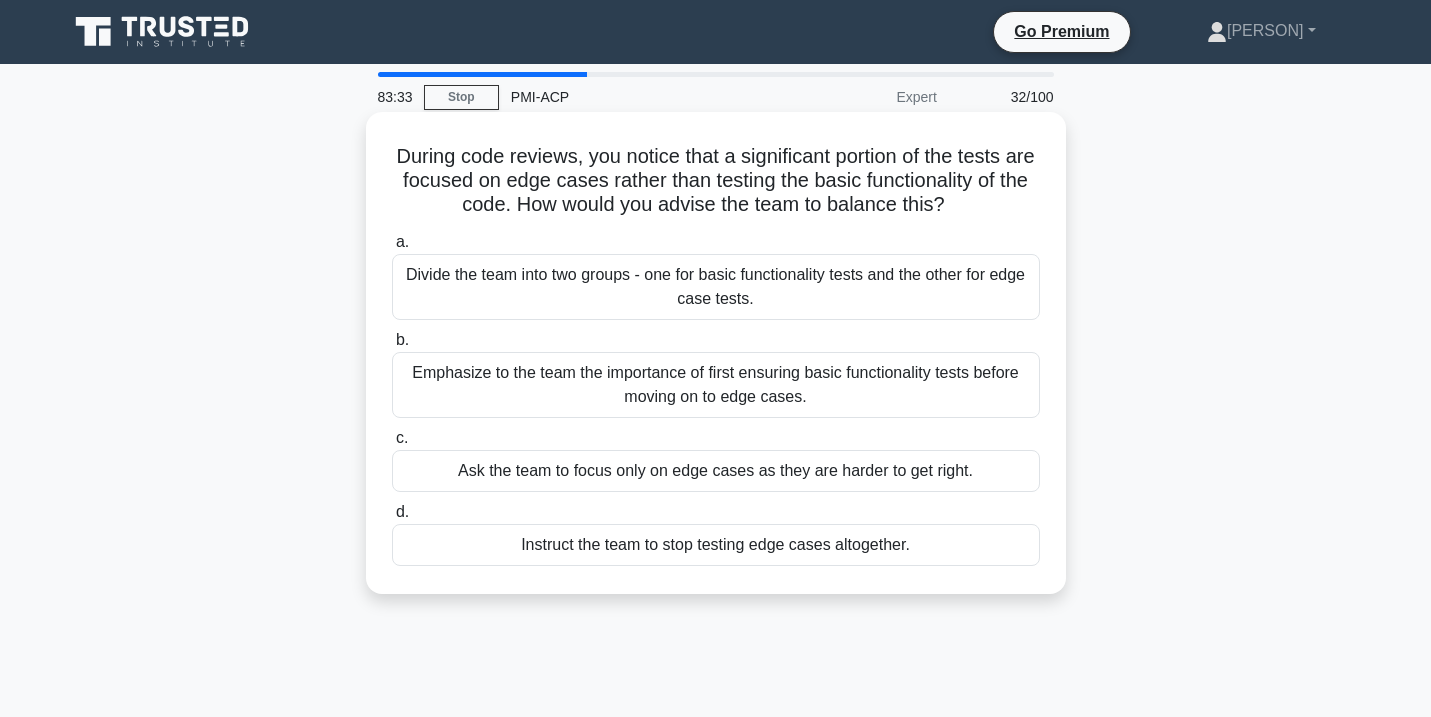 click on "Emphasize to the team the importance of first ensuring basic functionality tests before moving on to edge cases." at bounding box center [716, 385] 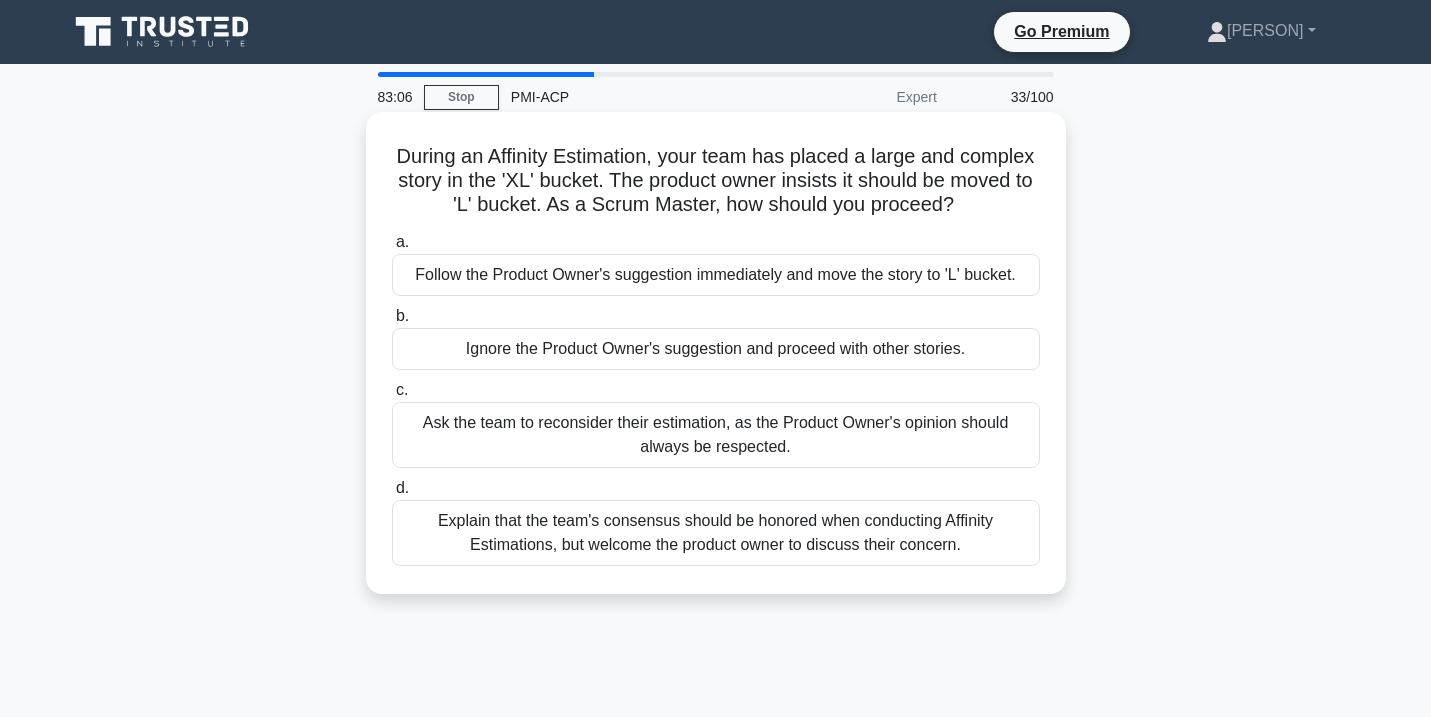 click on "Explain that the team's consensus should be honored when conducting Affinity Estimations, but welcome the product owner to discuss their concern." at bounding box center (716, 533) 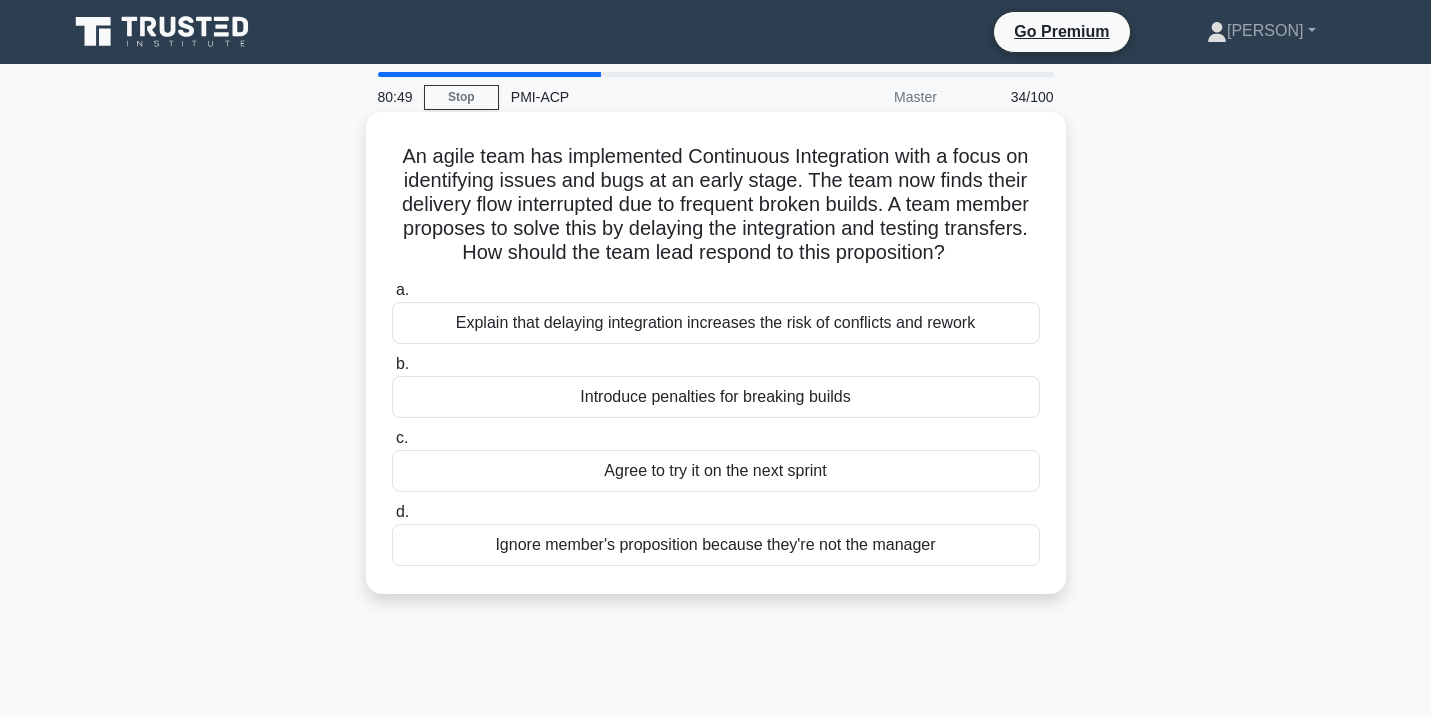 click on "Explain that delaying integration increases the risk of conflicts and rework" at bounding box center (716, 323) 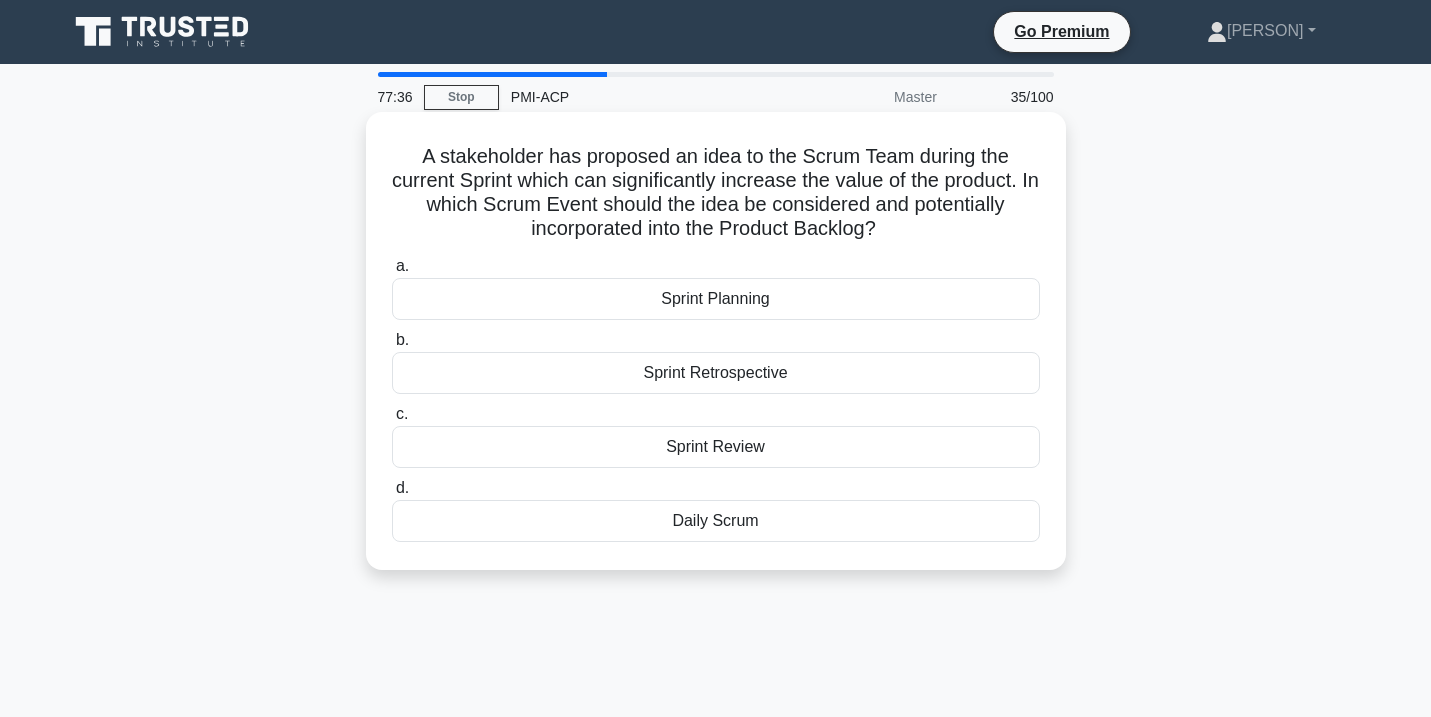 click on "Sprint Retrospective" at bounding box center [716, 373] 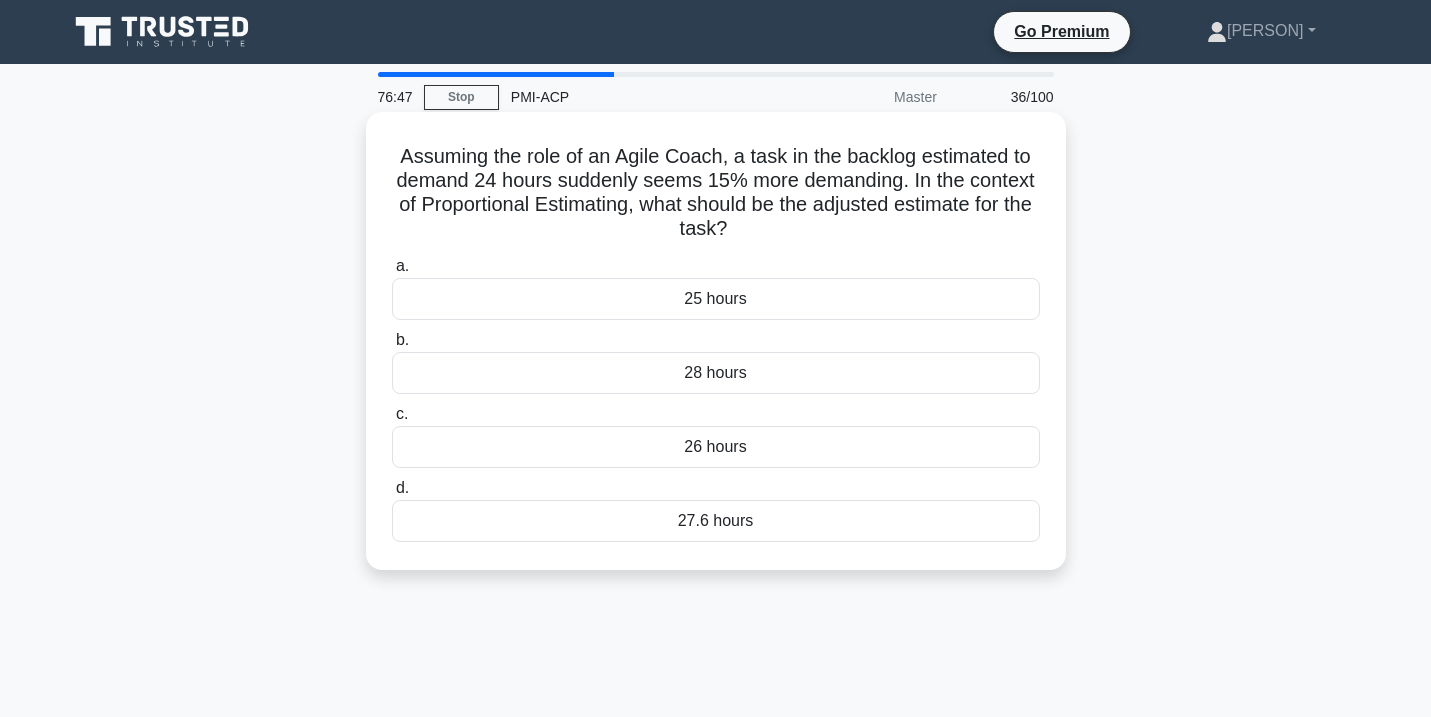 click on "28 hours" at bounding box center [716, 373] 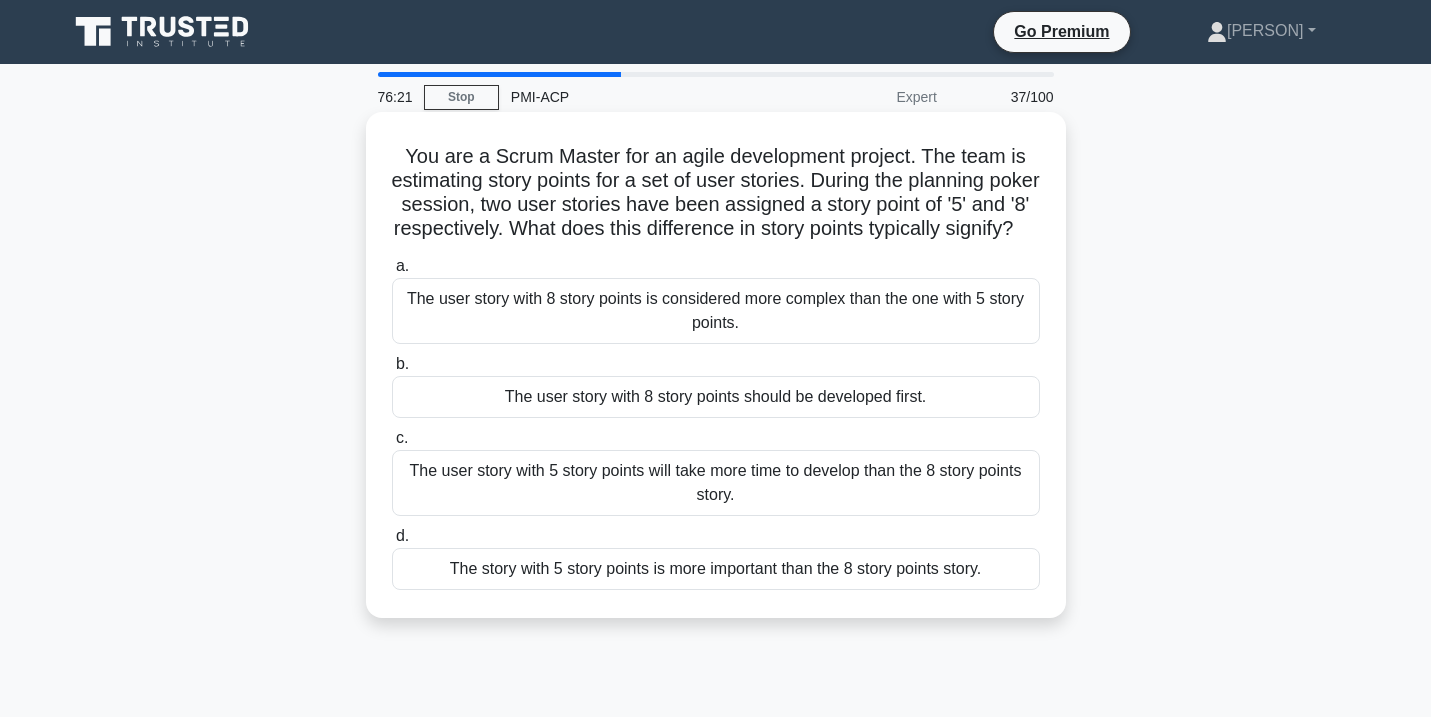 click on "The user story with 8 story points is considered more complex than the one with 5 story points." at bounding box center (716, 311) 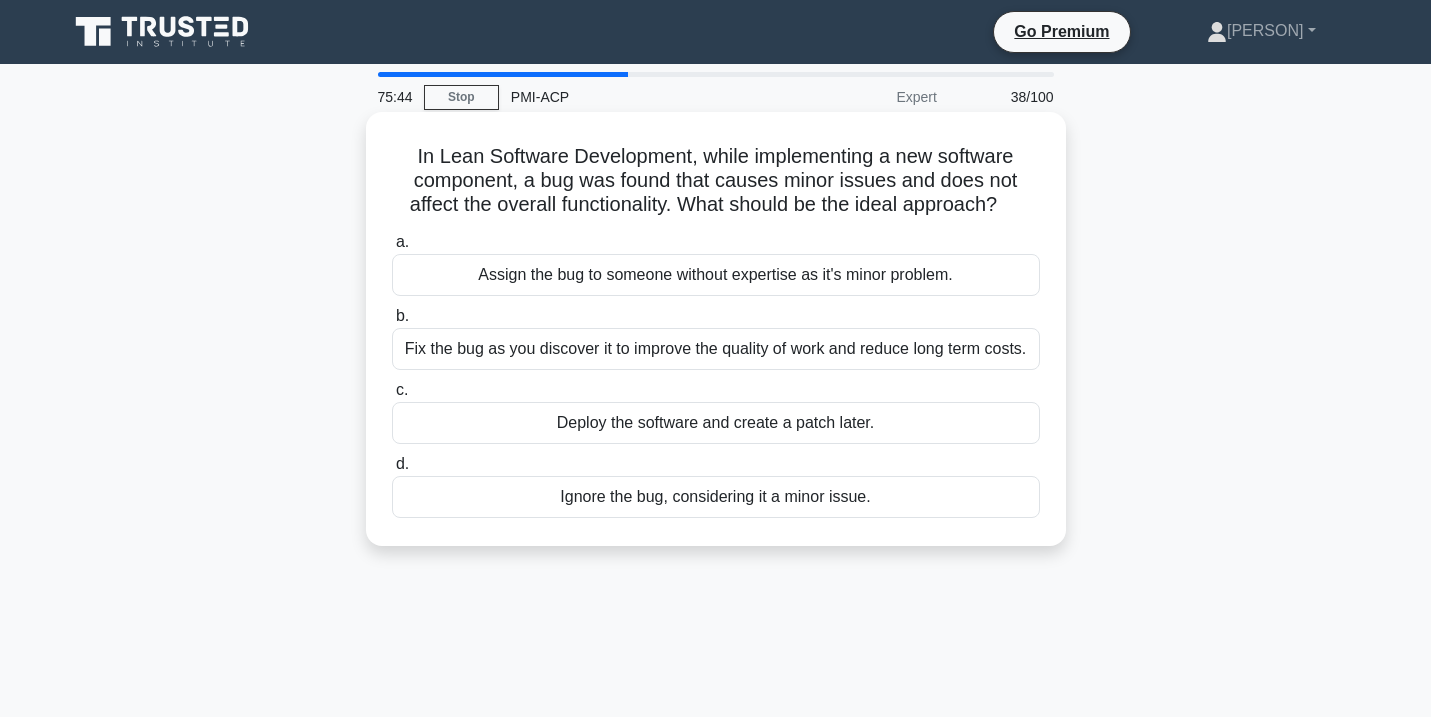 click on "Fix the bug as you discover it to improve the quality of work and reduce long term costs." at bounding box center (716, 349) 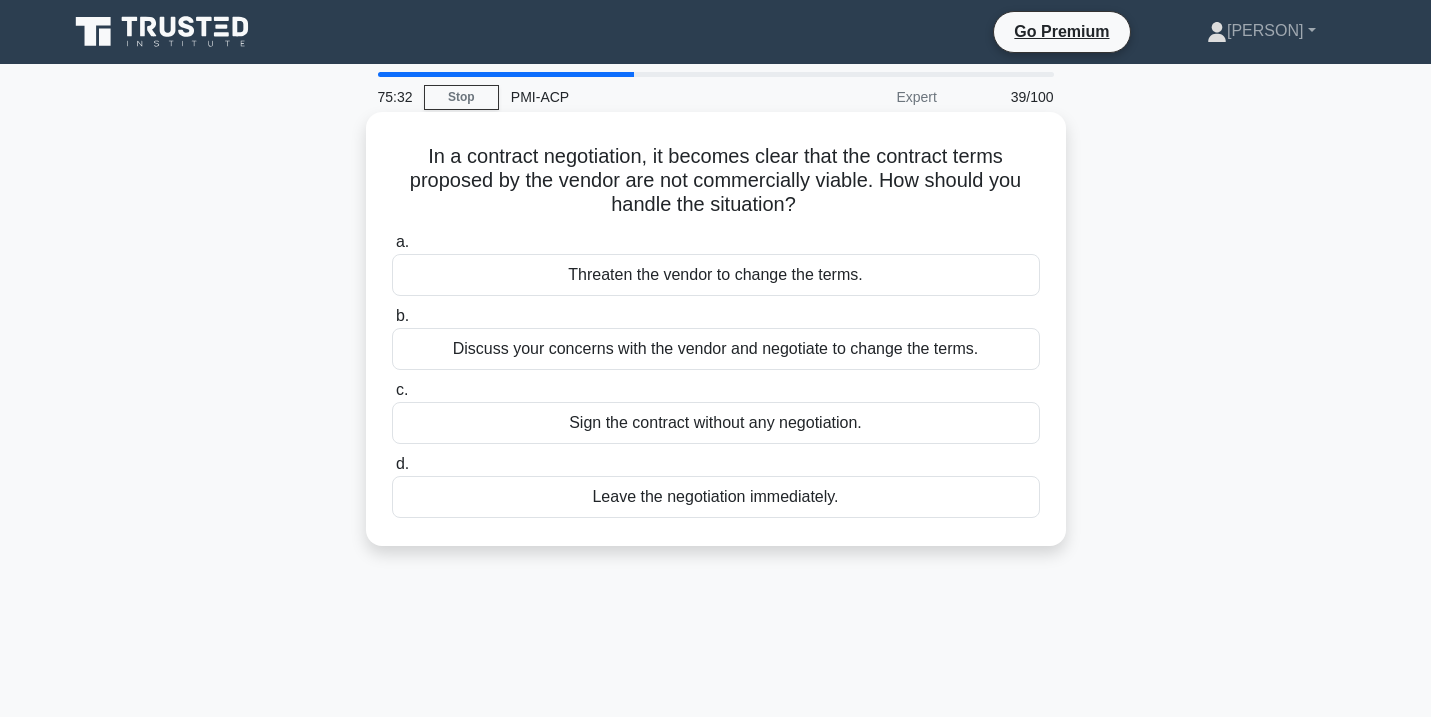 click on "Discuss your concerns with the vendor and negotiate to change the terms." at bounding box center [716, 349] 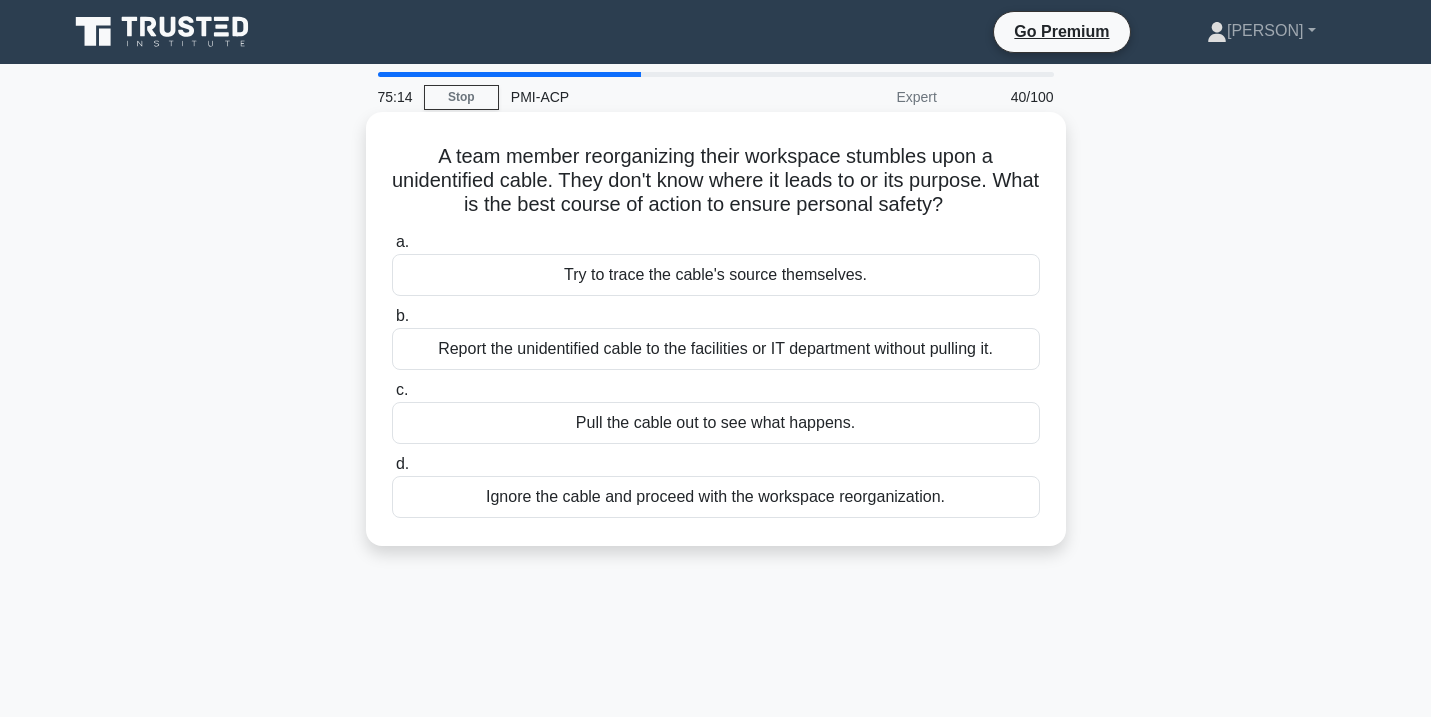click on "Report the unidentified cable to the facilities or IT department without pulling it." at bounding box center (716, 349) 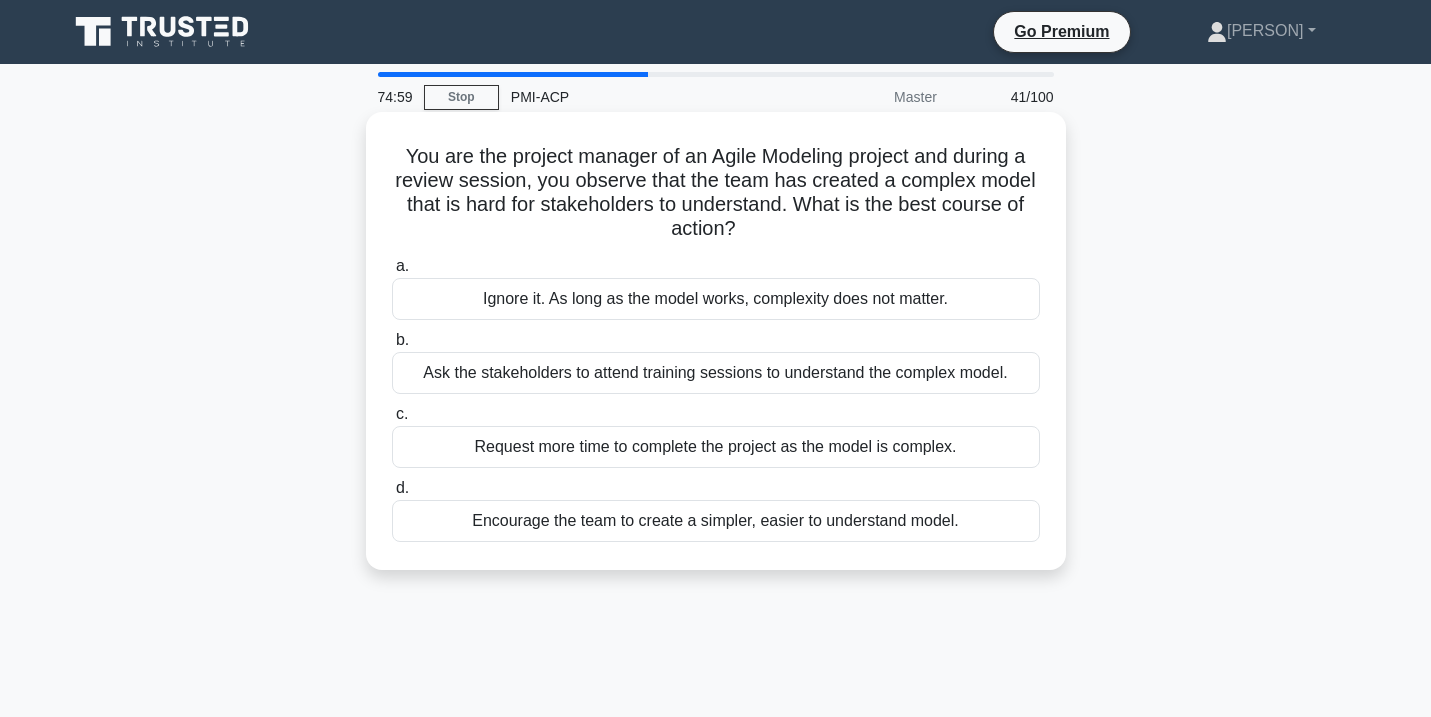 click on "Encourage the team to create a simpler, easier to understand model." at bounding box center [716, 521] 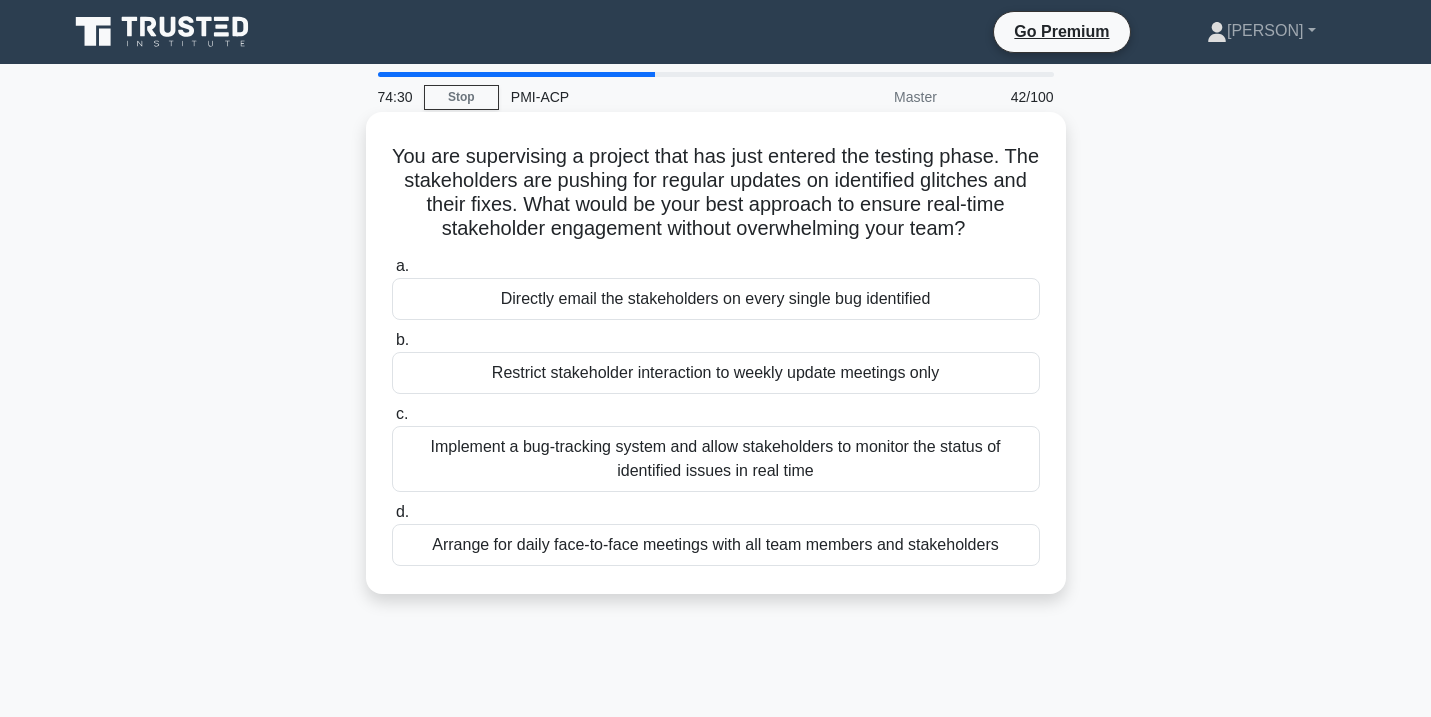 click on "Implement a bug-tracking system and allow stakeholders to monitor the status of identified issues in real time" at bounding box center (716, 459) 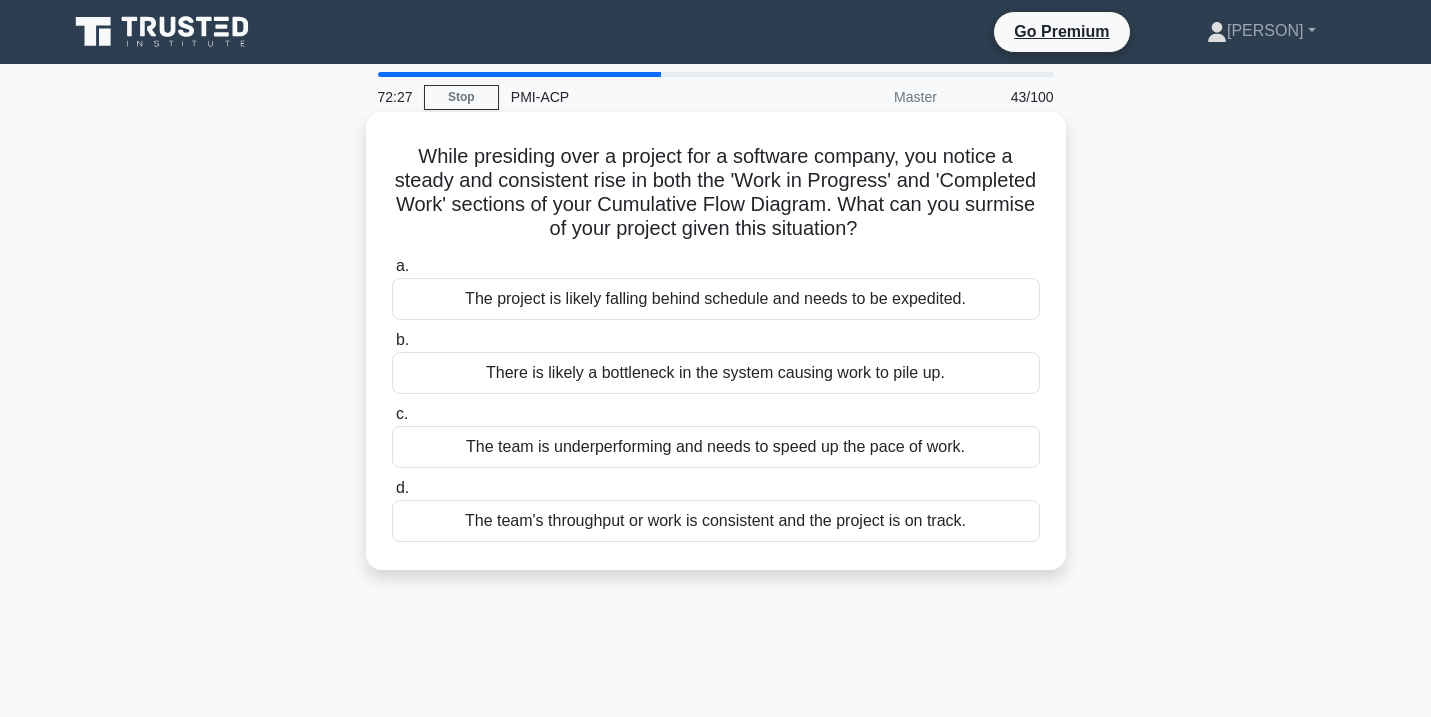 click on "The team's throughput or work is consistent and the project is on track." at bounding box center [716, 521] 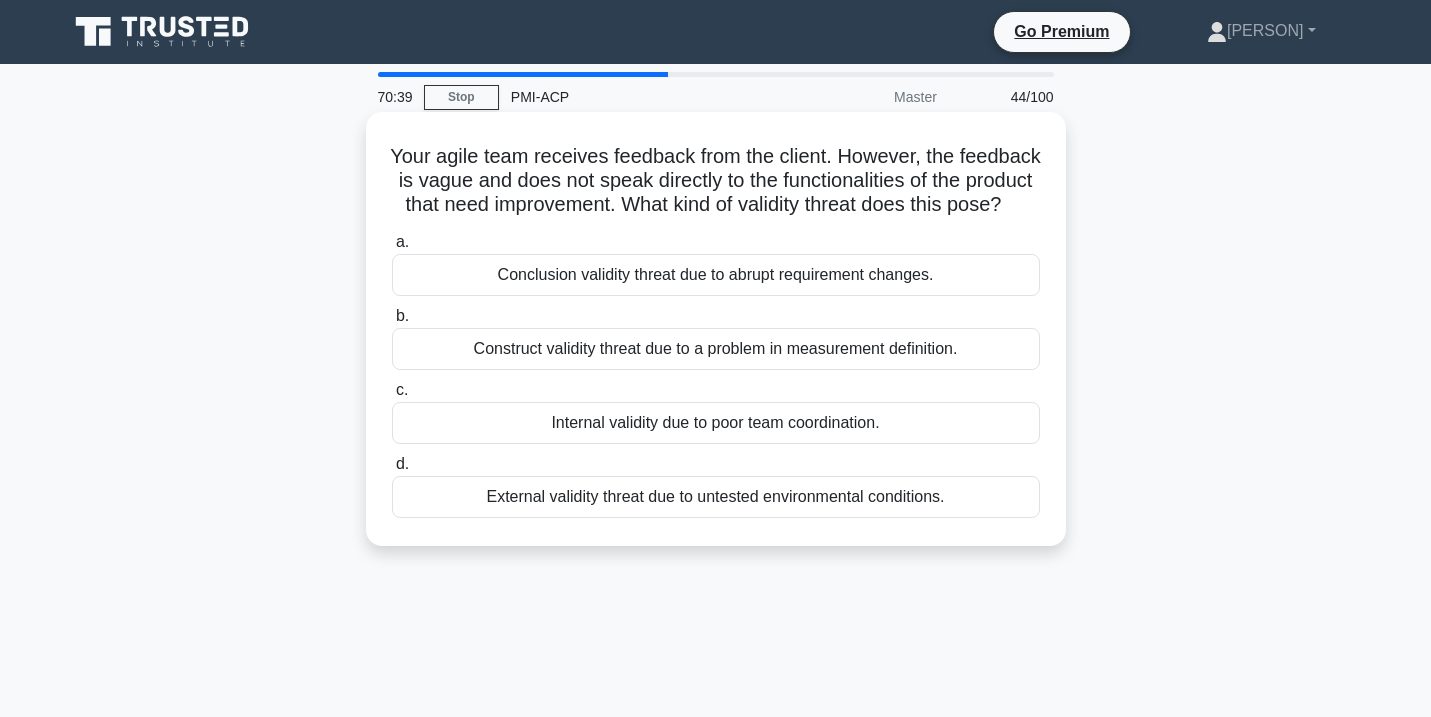 click on "Construct validity threat due to a problem in measurement definition." at bounding box center (716, 349) 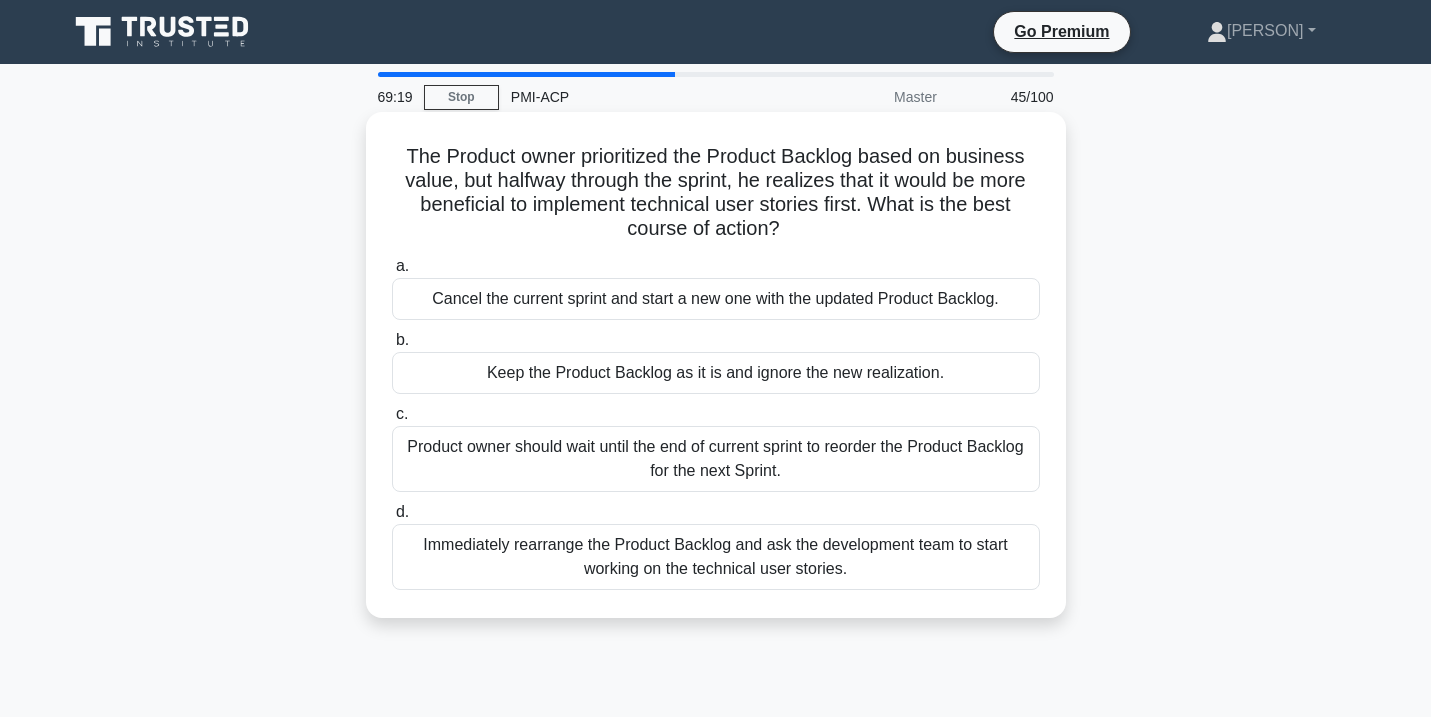 click on "Immediately rearrange the Product Backlog and ask the development team to start working on the technical user stories." at bounding box center [716, 557] 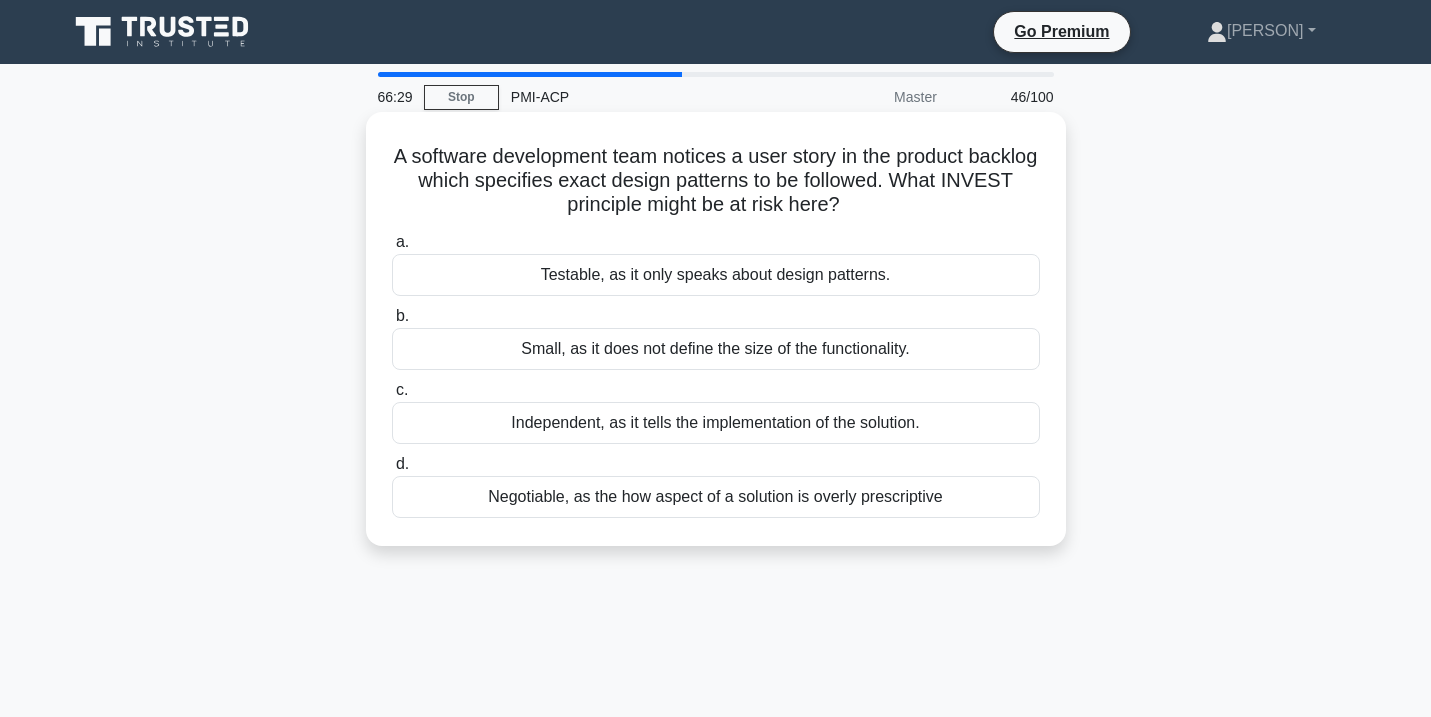 click on "Independent, as it tells the implementation of the solution." at bounding box center (716, 423) 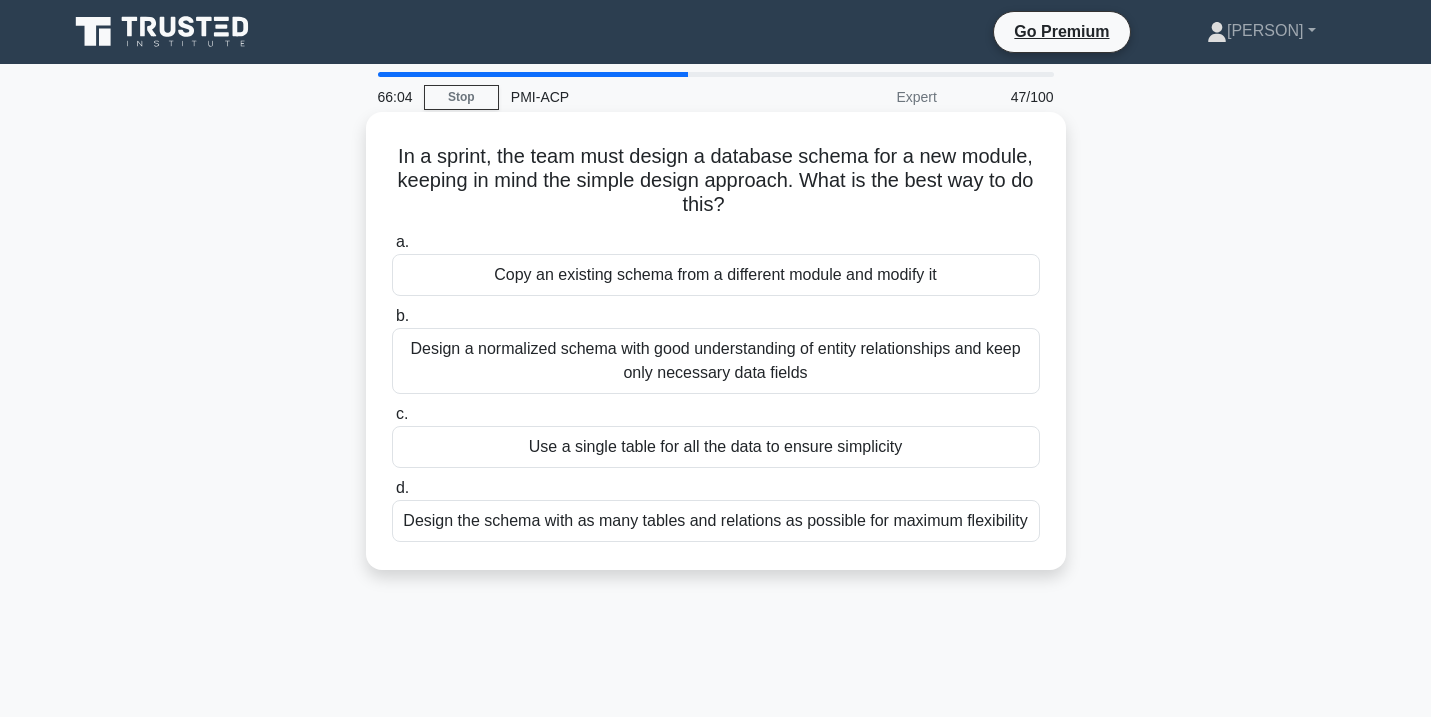 click on "Design a normalized schema with good understanding of entity relationships and keep only necessary data fields" at bounding box center [716, 361] 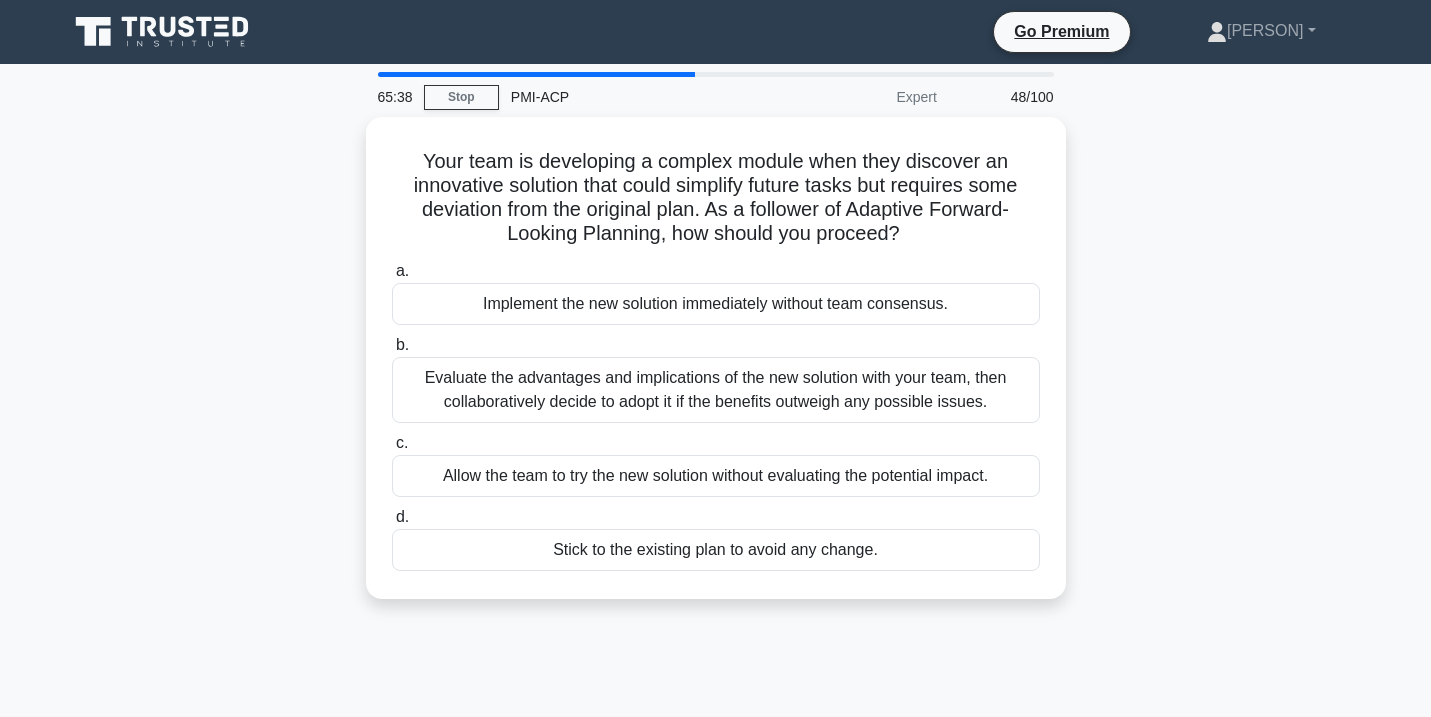 click on "Evaluate the advantages and implications of the new solution with your team, then collaboratively decide to adopt it if the benefits outweigh any possible issues." at bounding box center [716, 390] 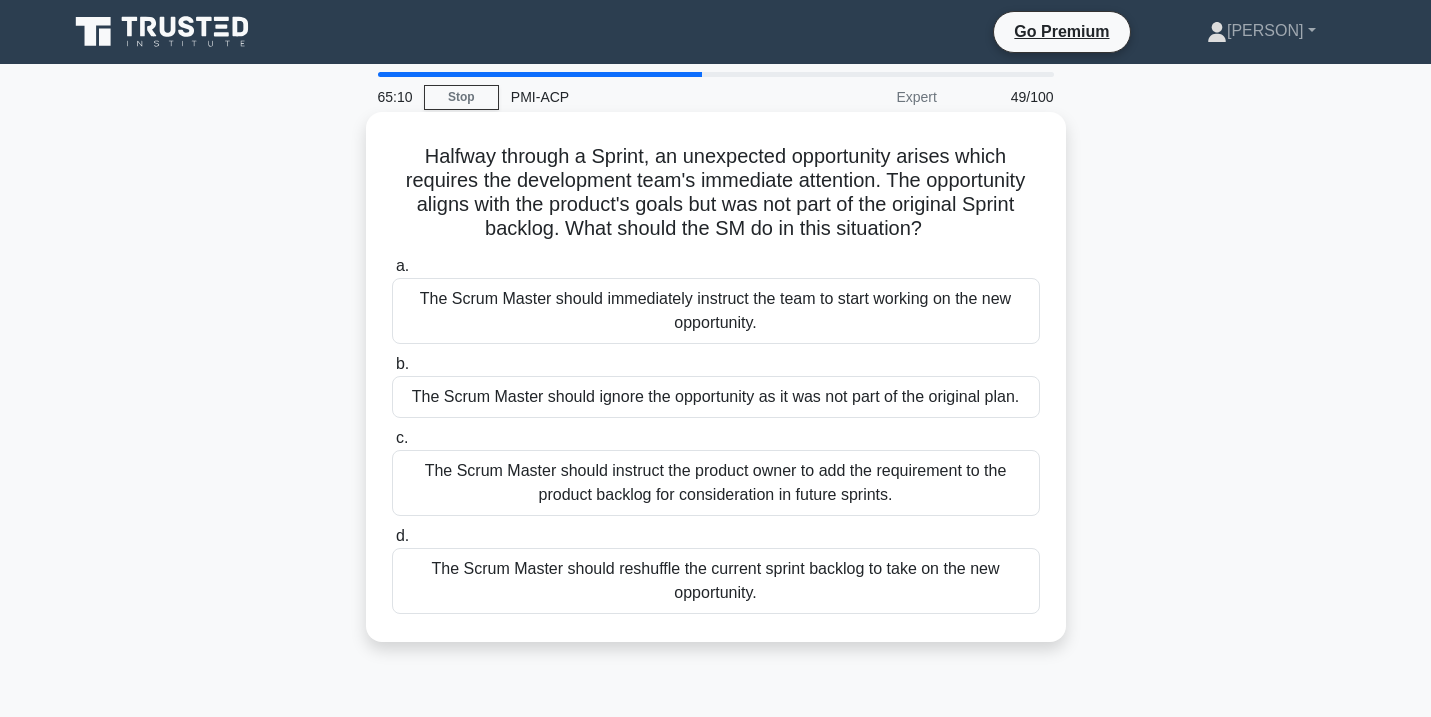 click on "The Scrum Master should instruct the product owner to add the requirement to the product backlog for consideration in future sprints." at bounding box center (716, 483) 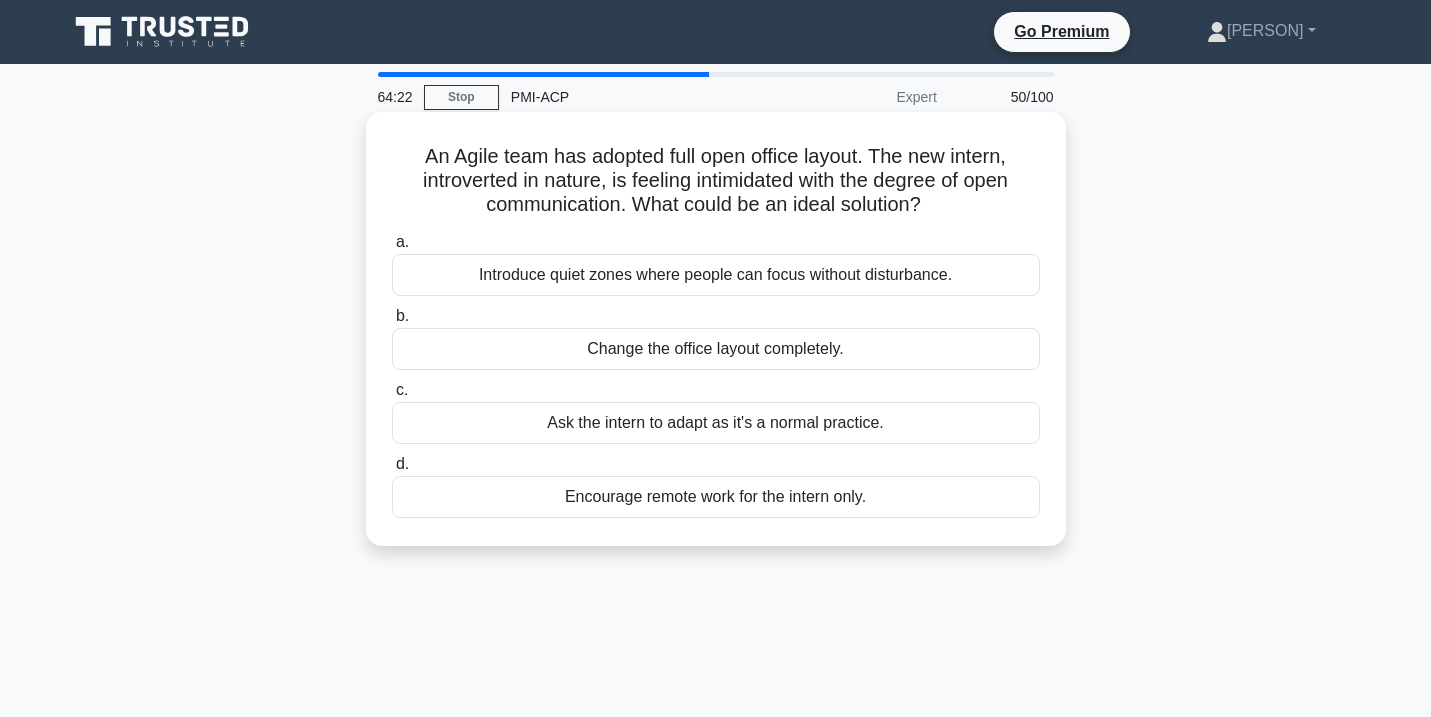 click on "Introduce quiet zones where people can focus without disturbance." at bounding box center (716, 275) 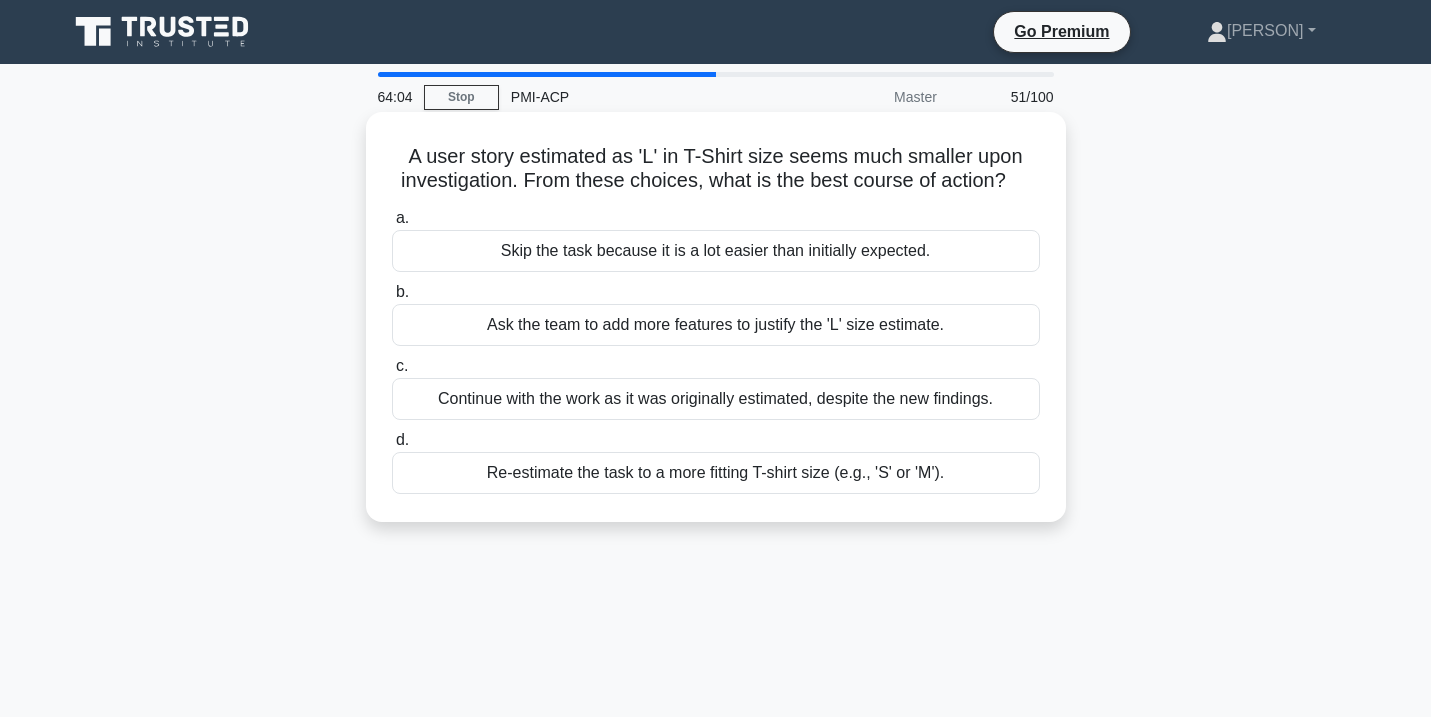 click on "Re-estimate the task to a more fitting T-shirt size (e.g., 'S' or 'M')." at bounding box center (716, 473) 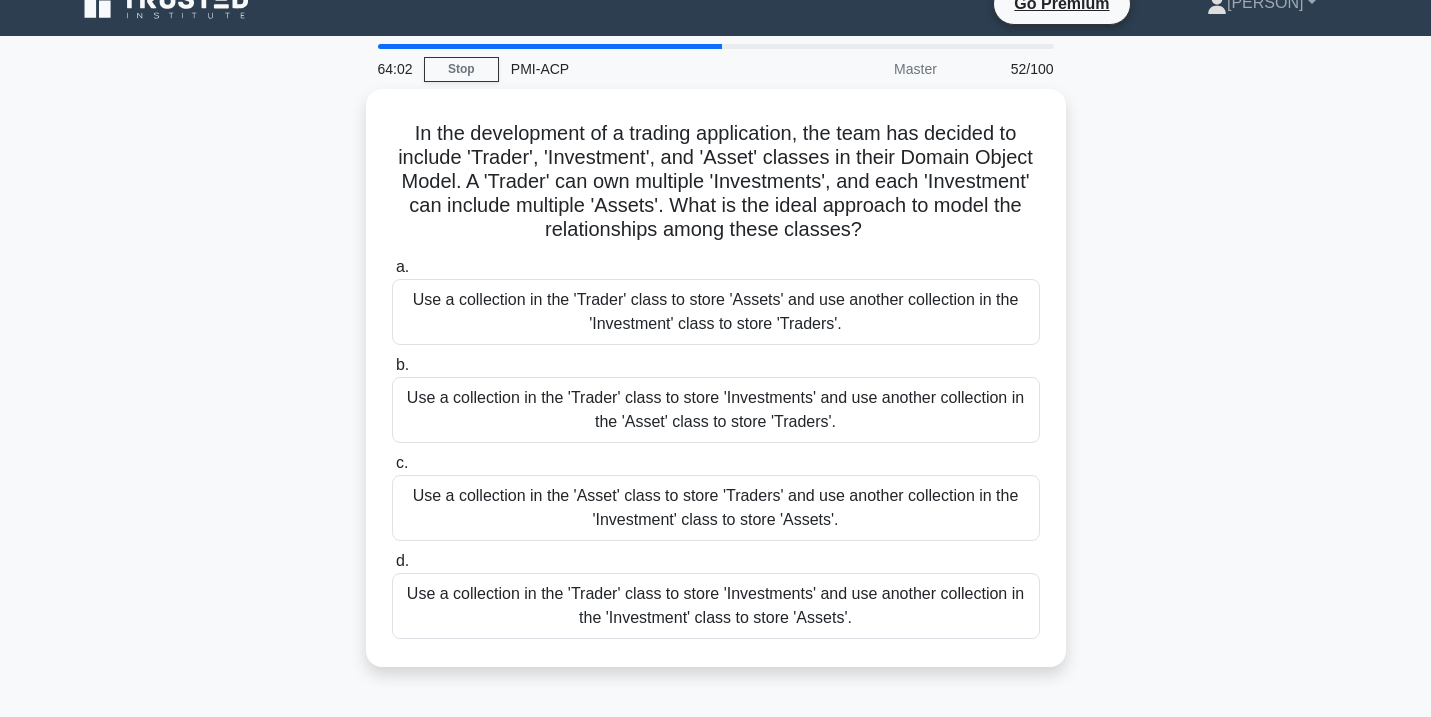 scroll, scrollTop: 34, scrollLeft: 0, axis: vertical 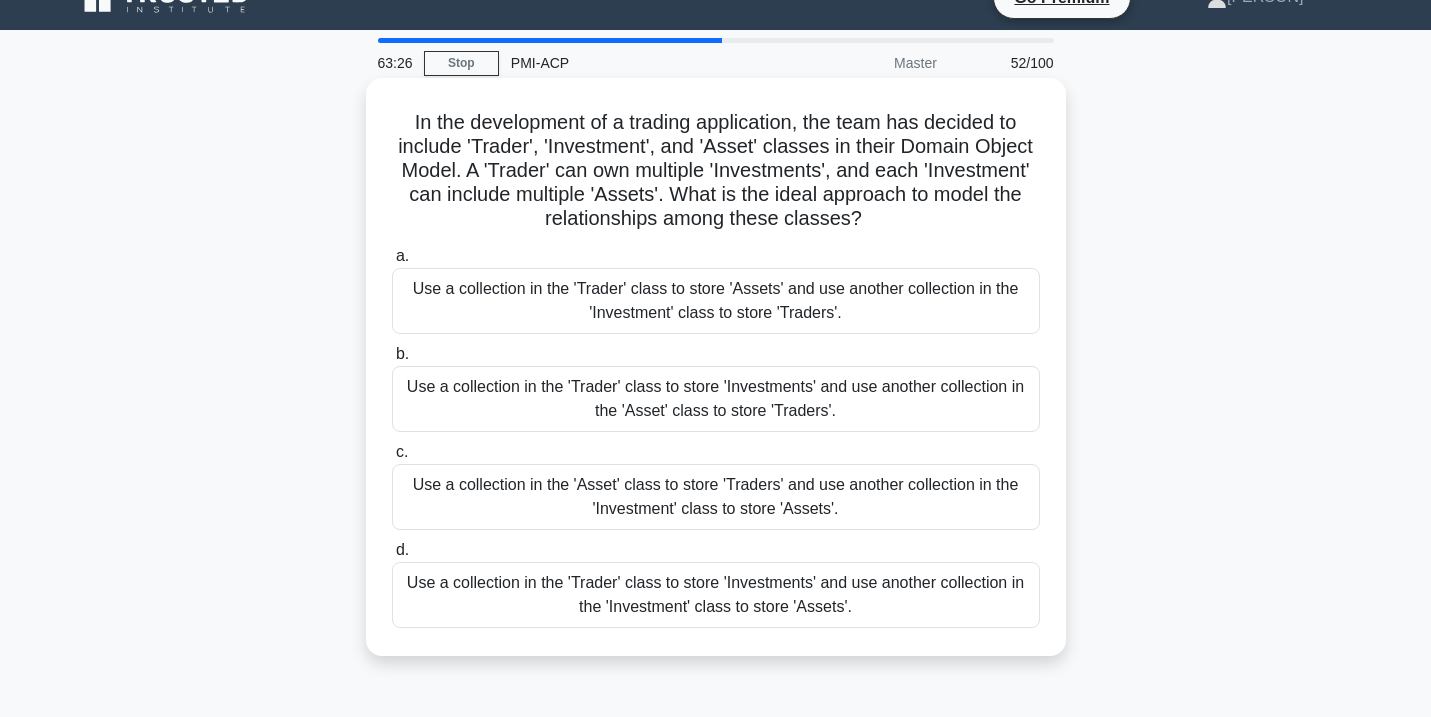 click on "Use a collection in the 'Trader' class to store 'Investments' and use another collection in the 'Investment' class to store 'Assets'." at bounding box center (716, 595) 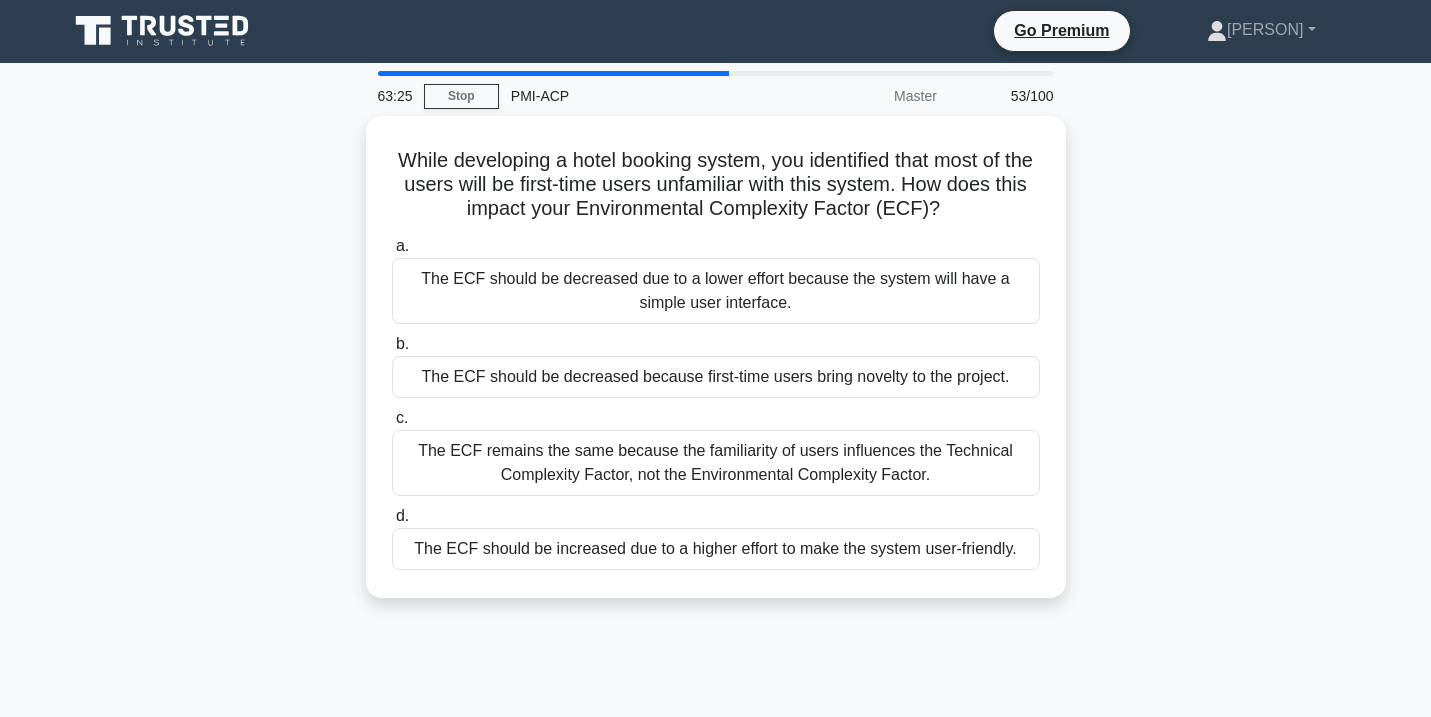 scroll, scrollTop: 0, scrollLeft: 0, axis: both 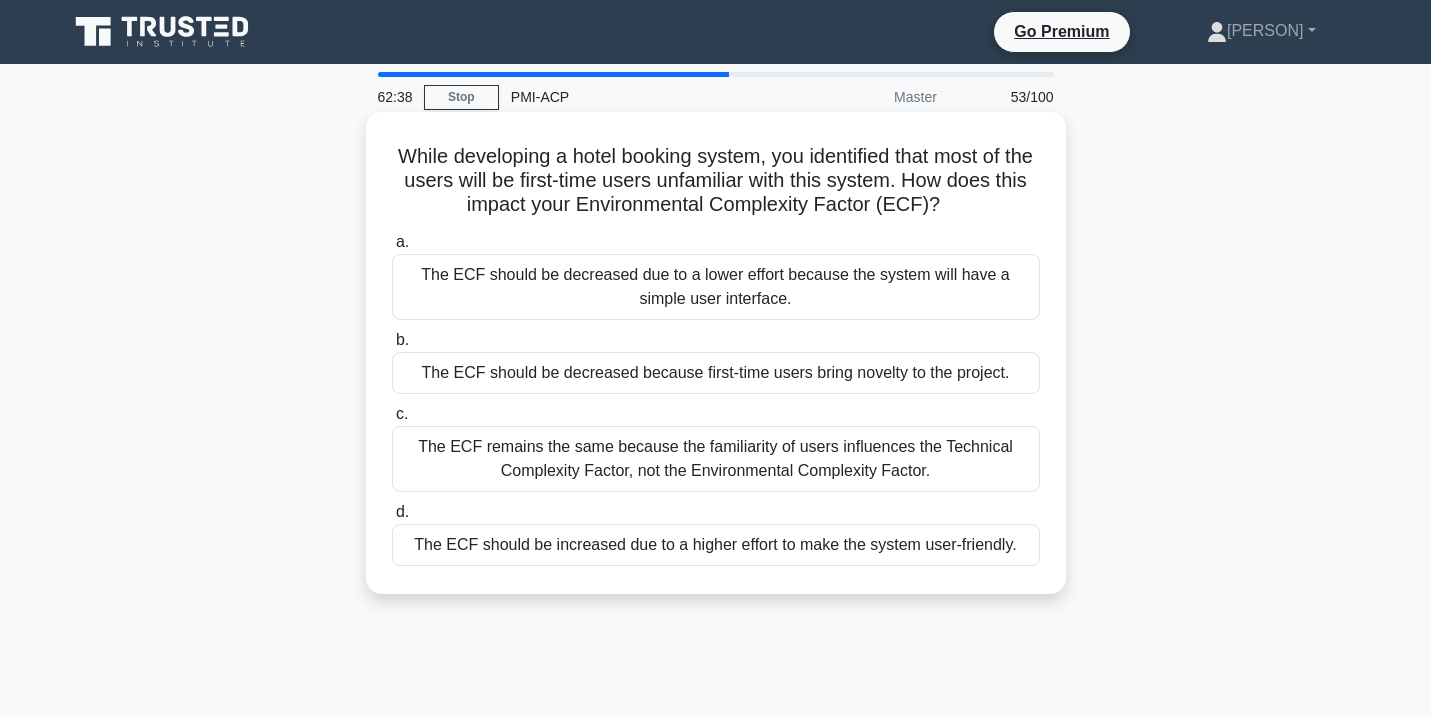 click on "The ECF should be increased due to a higher effort to make the system user-friendly." at bounding box center (716, 545) 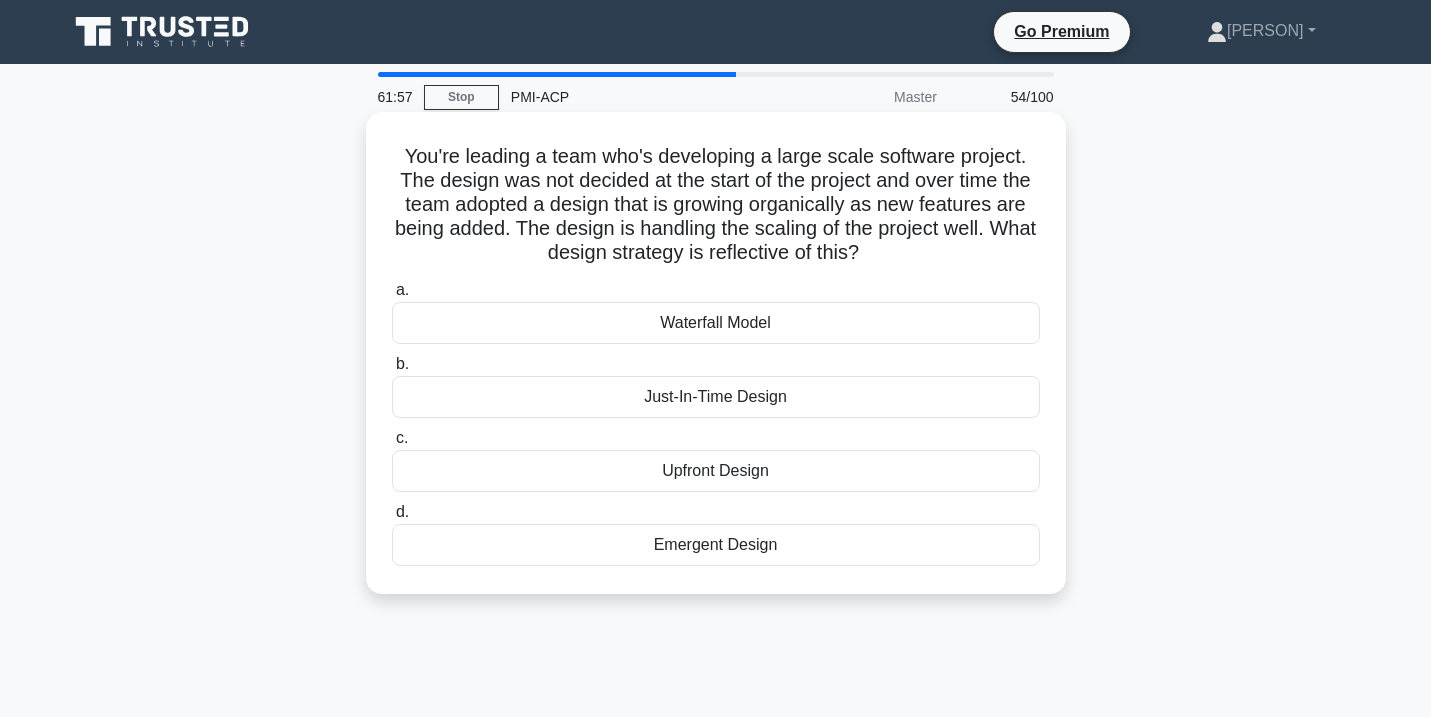 click on "Emergent Design" at bounding box center [716, 545] 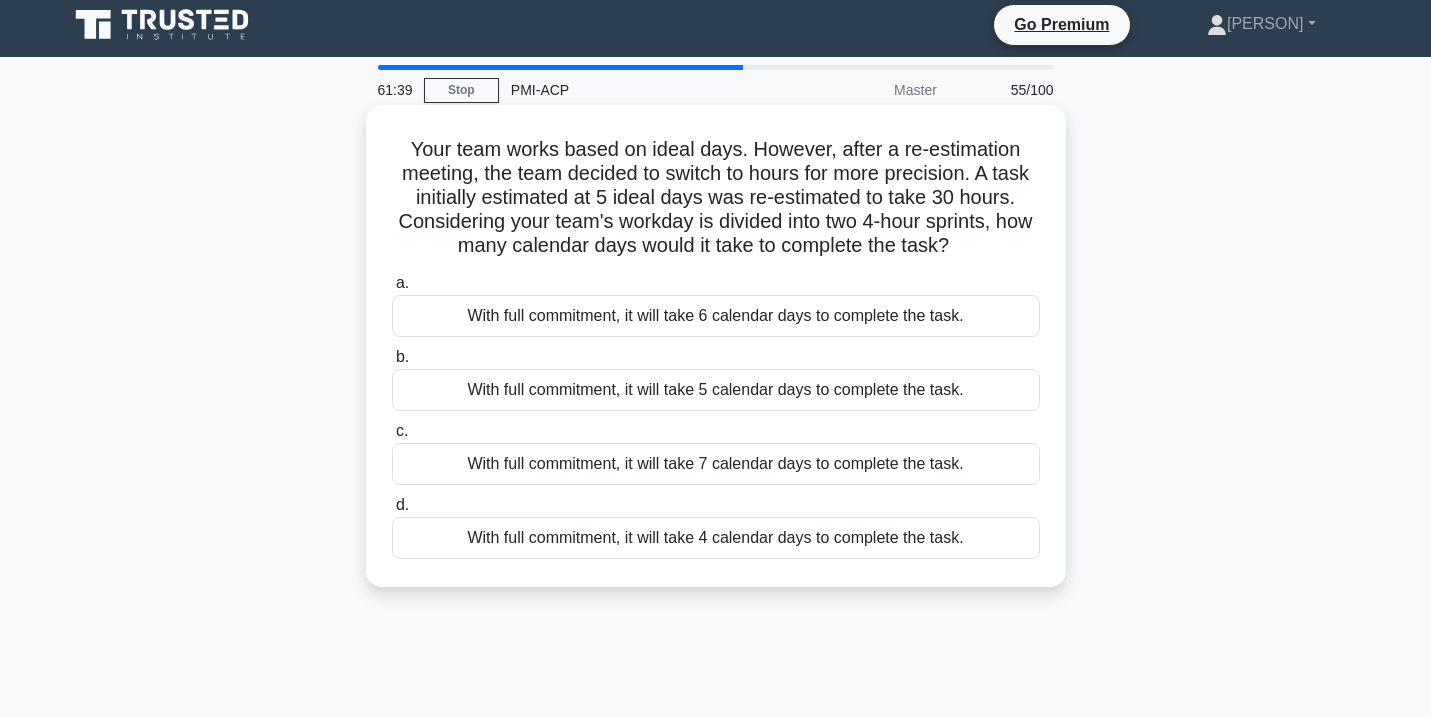 scroll, scrollTop: 2, scrollLeft: 0, axis: vertical 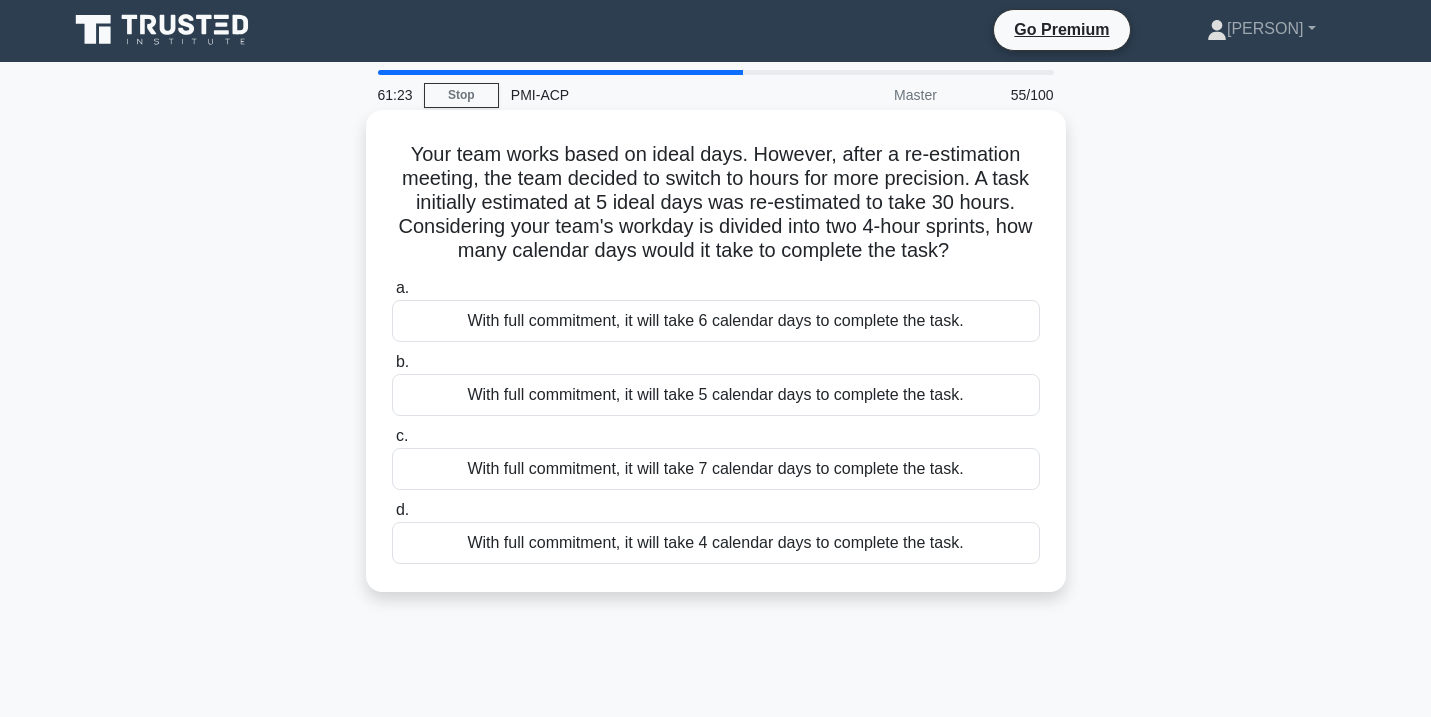 click on "With full commitment, it will take 7 calendar days to complete the task." at bounding box center [716, 469] 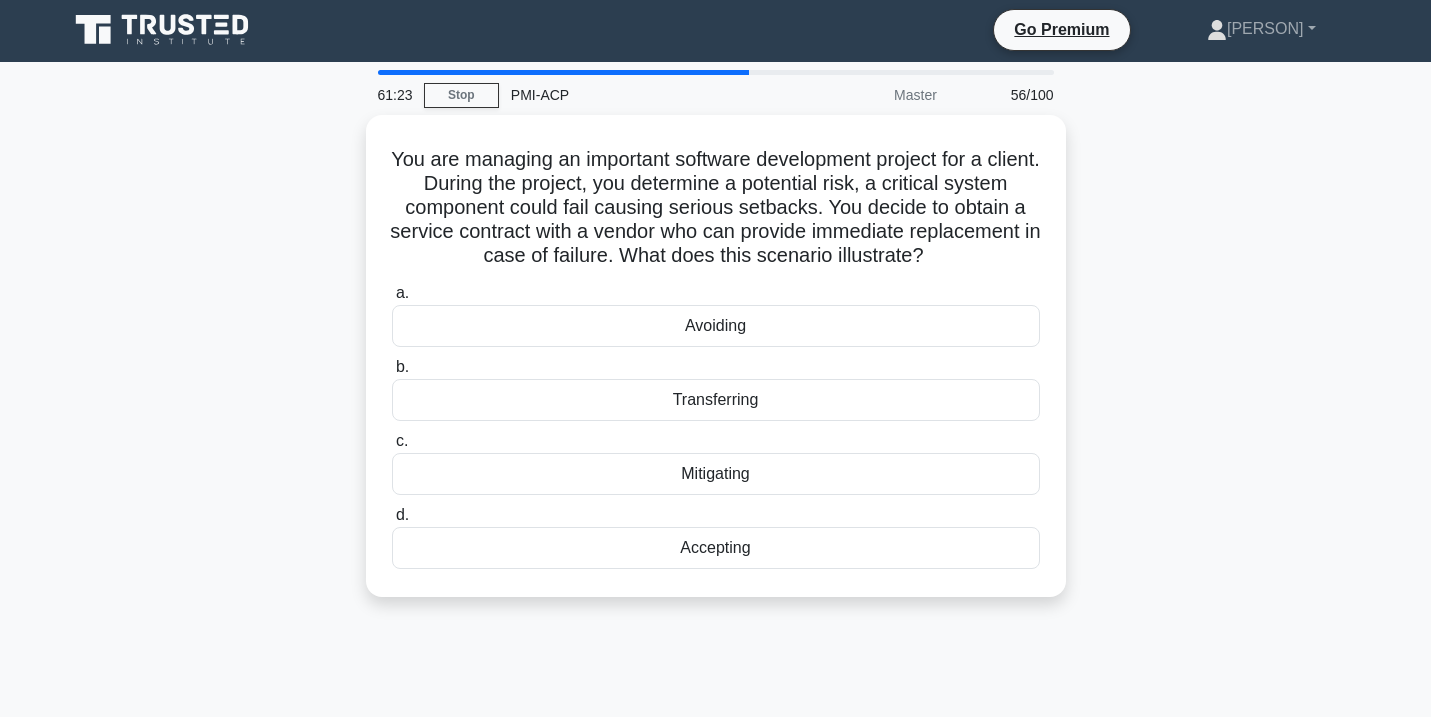 scroll, scrollTop: 0, scrollLeft: 0, axis: both 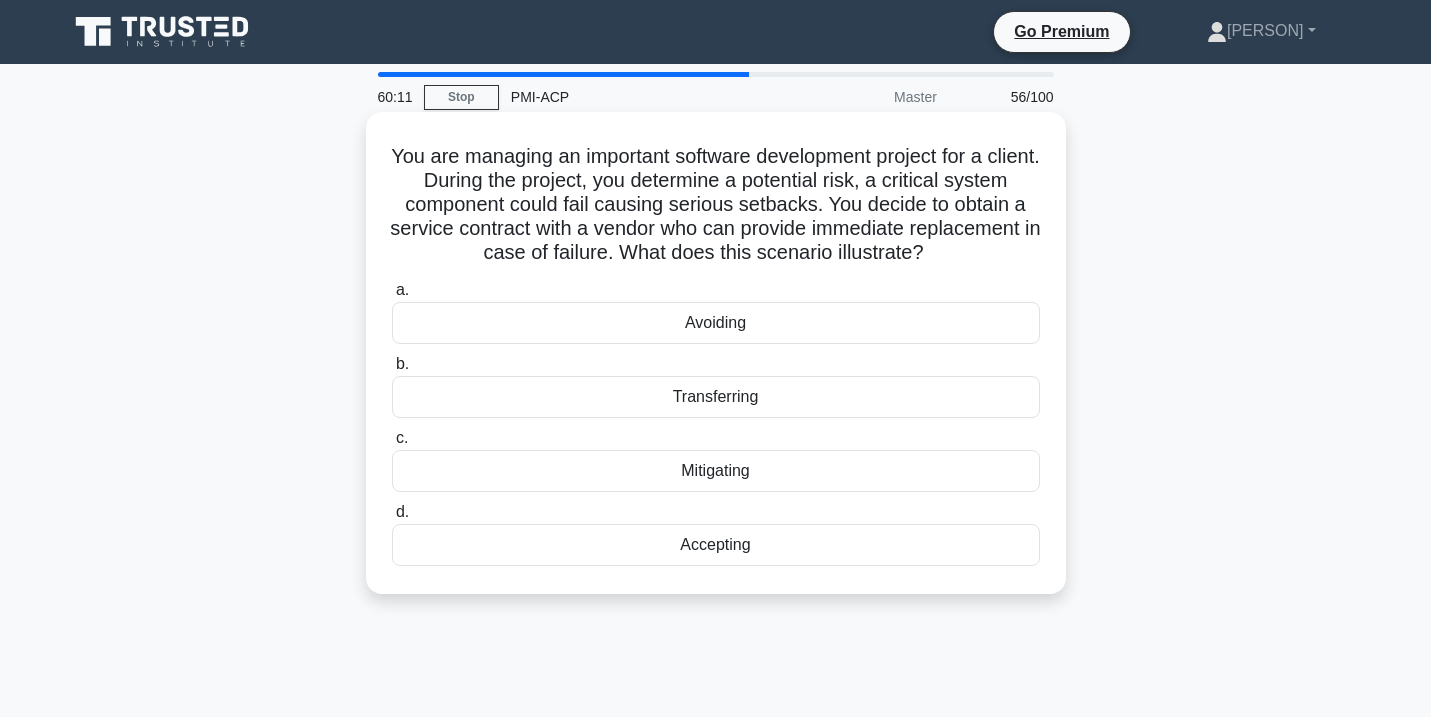 click on "Mitigating" at bounding box center [716, 471] 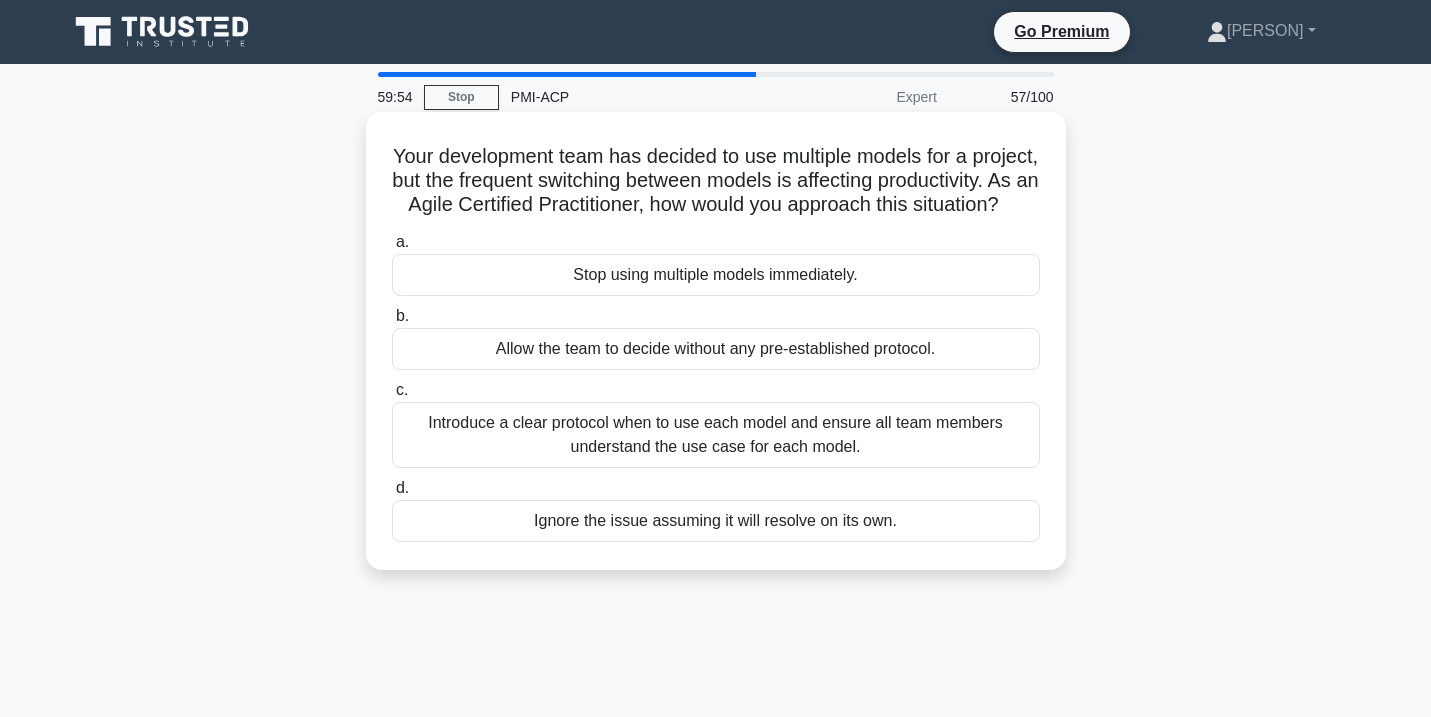 click on "Introduce a clear protocol when to use each model and ensure all team members understand the use case for each model." at bounding box center [716, 435] 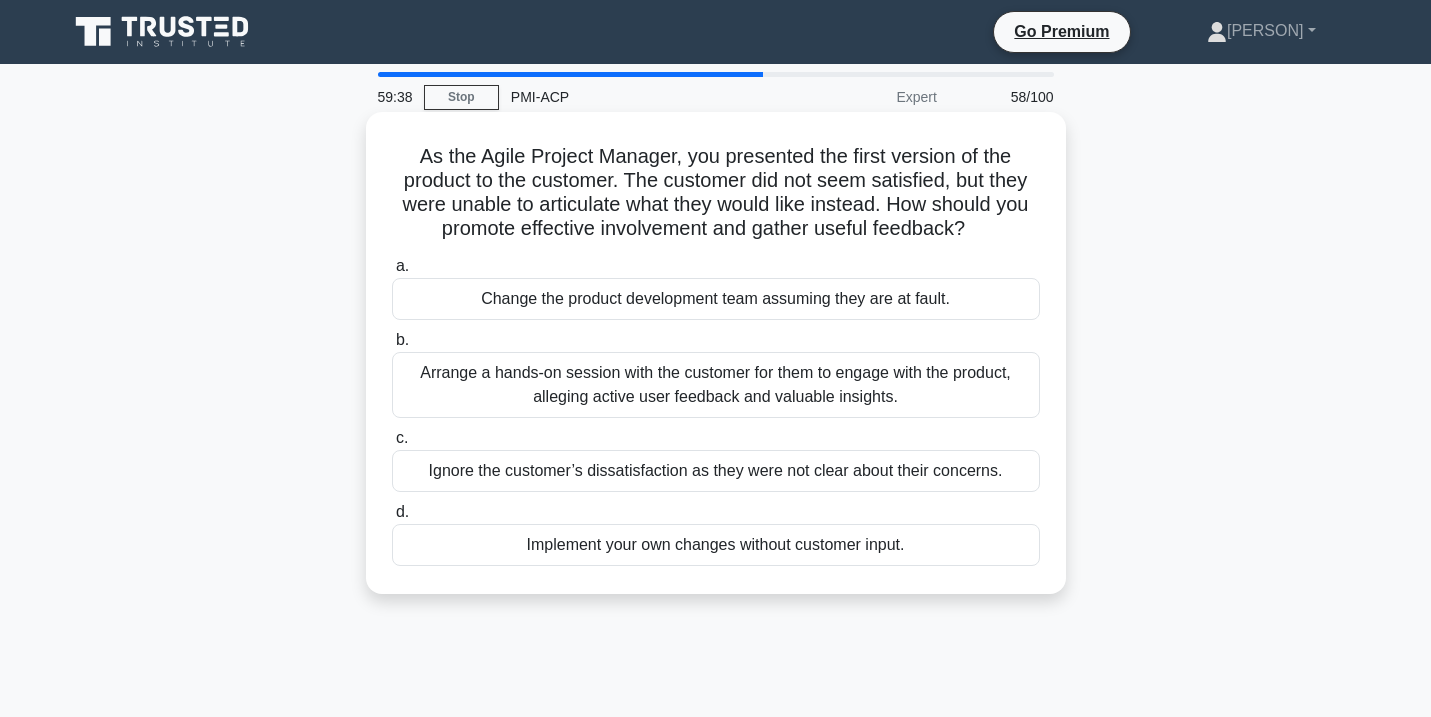 click on "Arrange a hands-on session with the customer for them to engage with the product, alleging active user feedback and valuable insights." at bounding box center (716, 385) 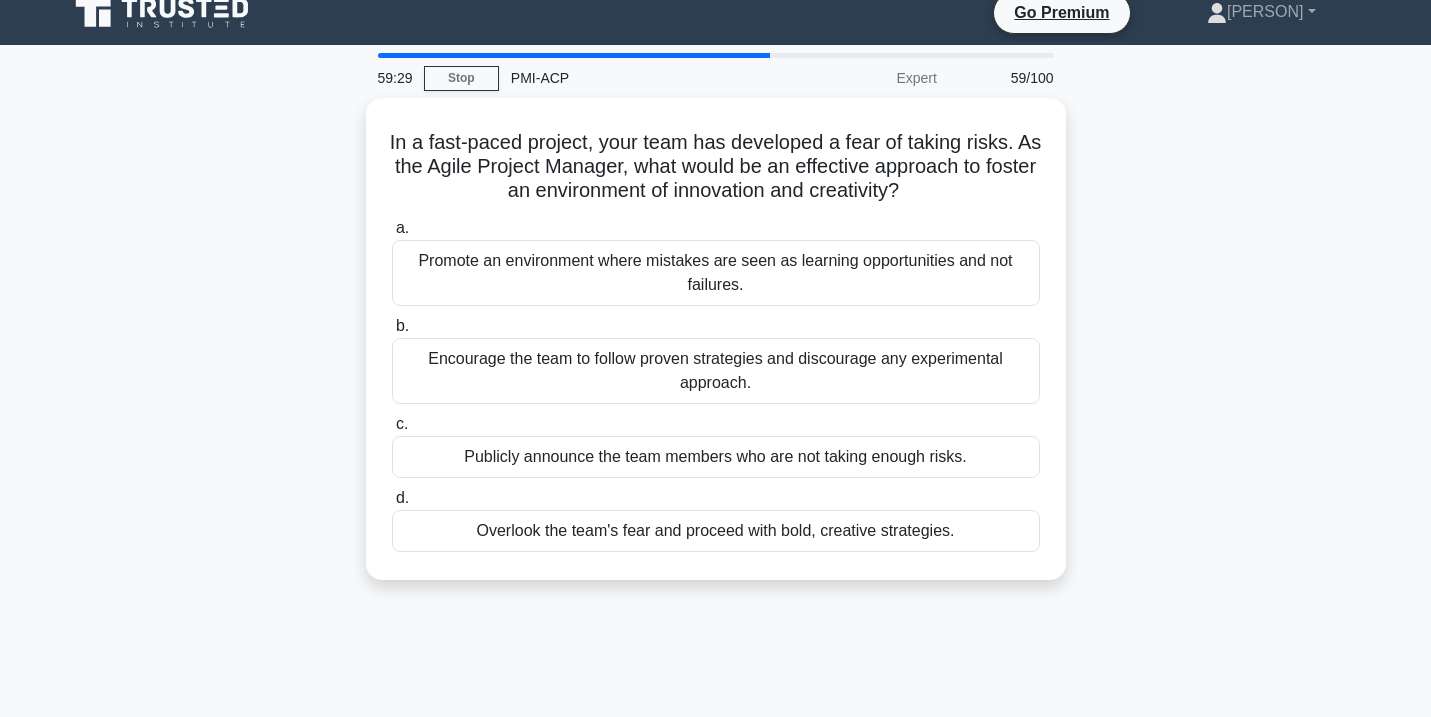 scroll, scrollTop: 21, scrollLeft: 0, axis: vertical 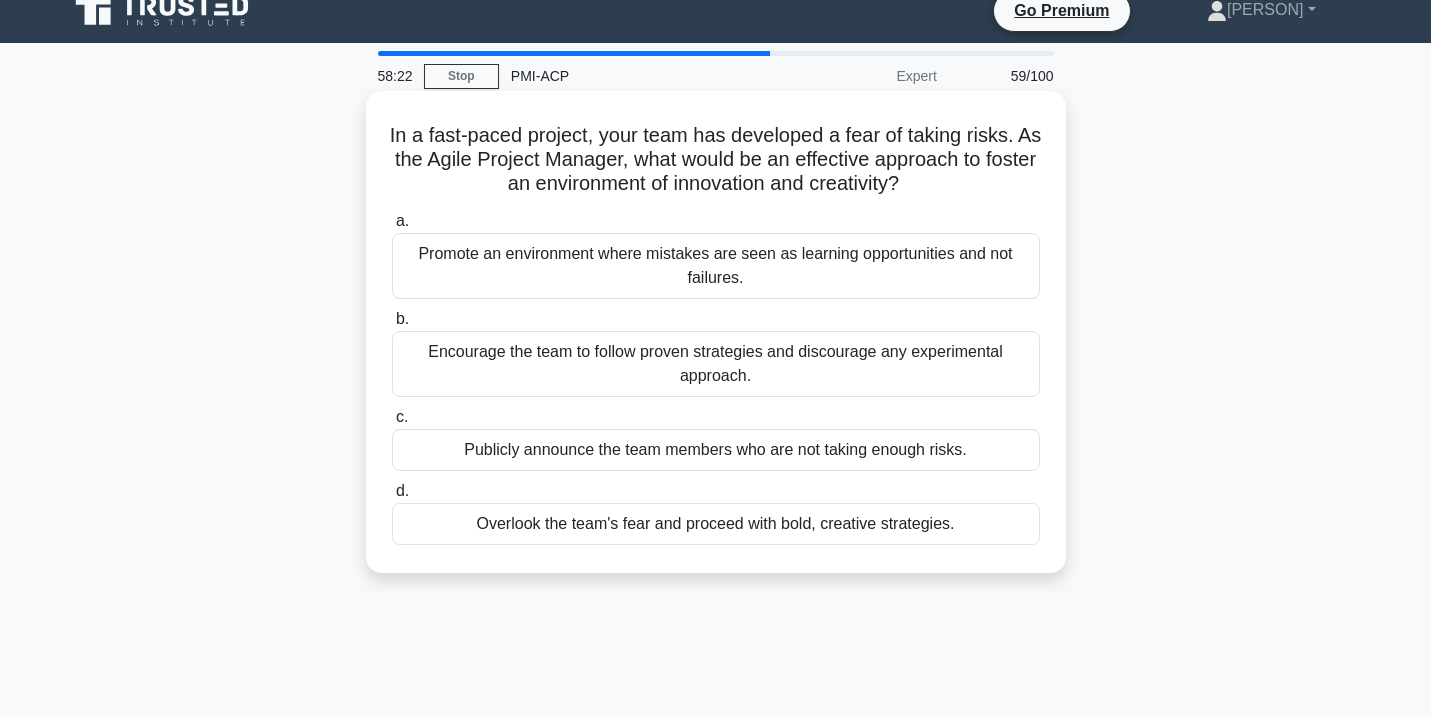 click on "Promote an environment where mistakes are seen as learning opportunities and not failures." at bounding box center (716, 266) 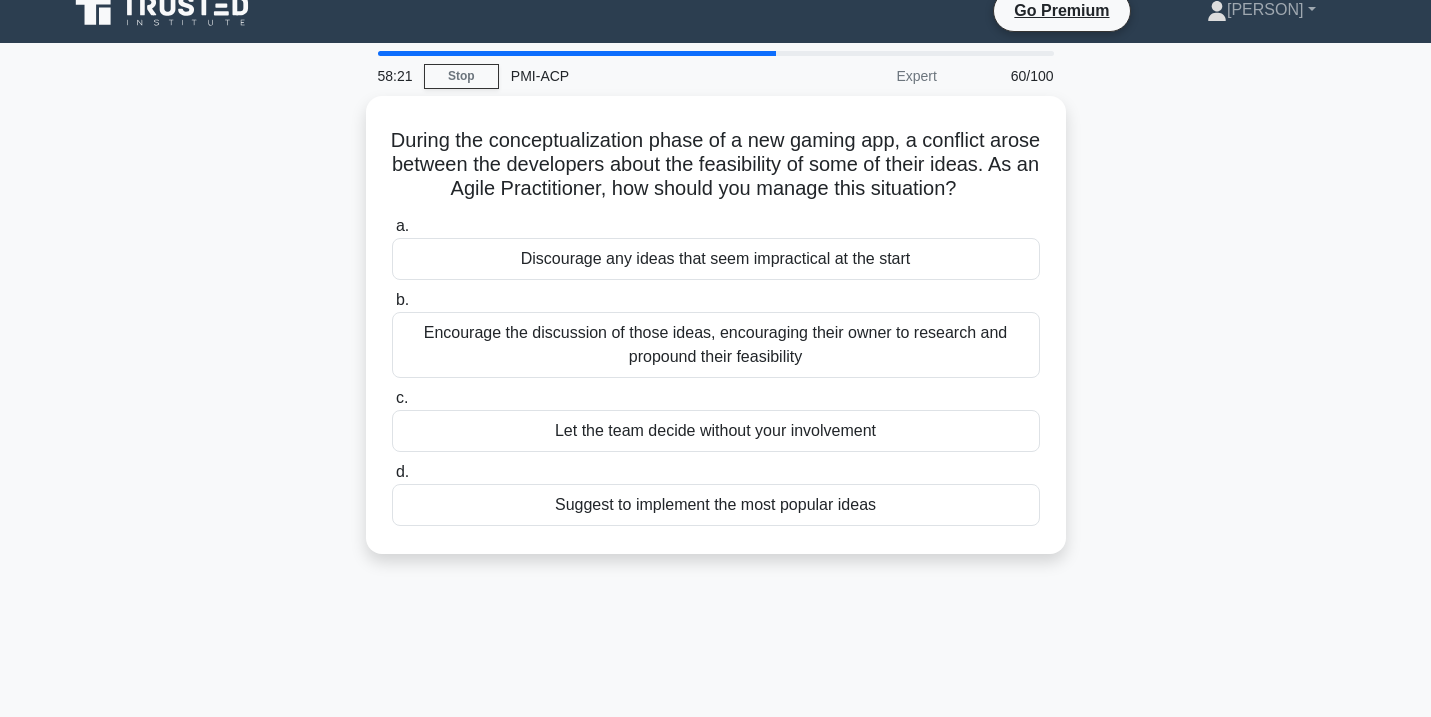 scroll, scrollTop: 0, scrollLeft: 0, axis: both 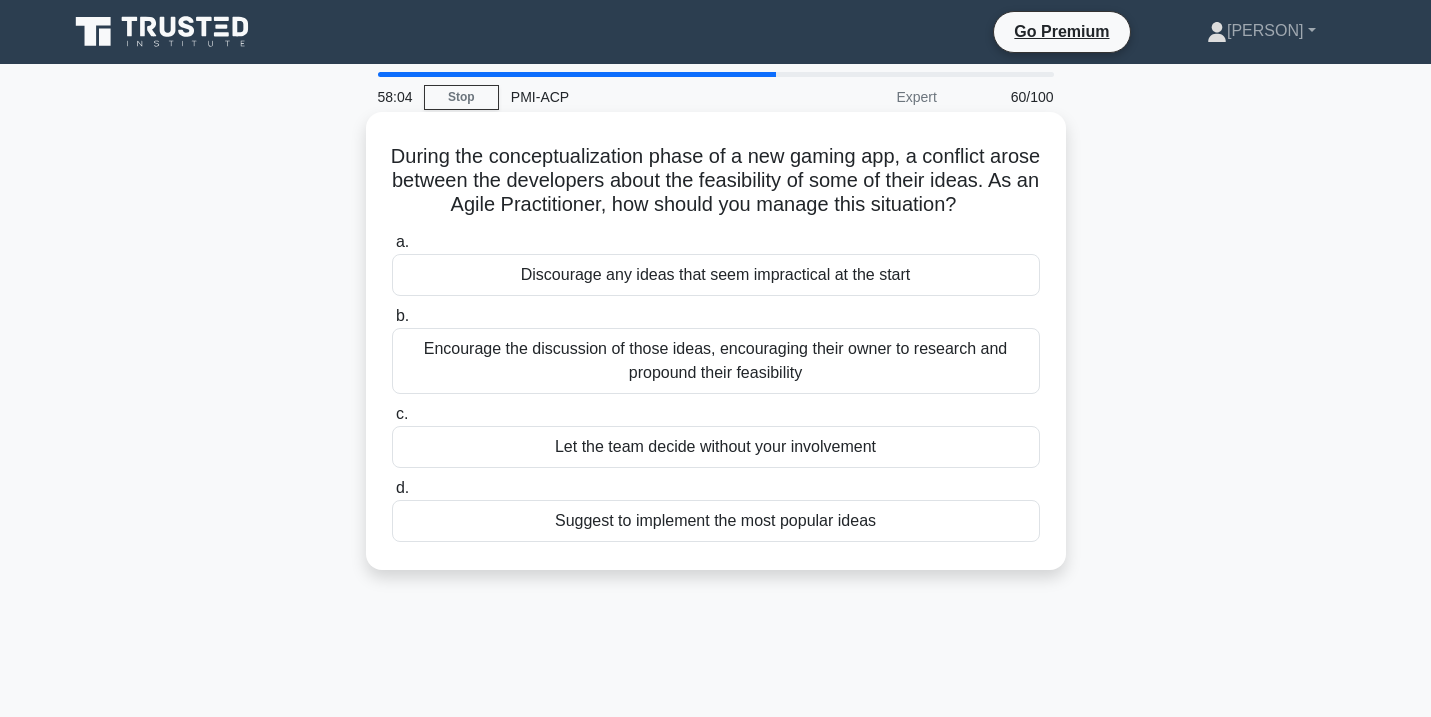 click on "Encourage the discussion of those ideas, encouraging their owner to research and propound their feasibility" at bounding box center [716, 361] 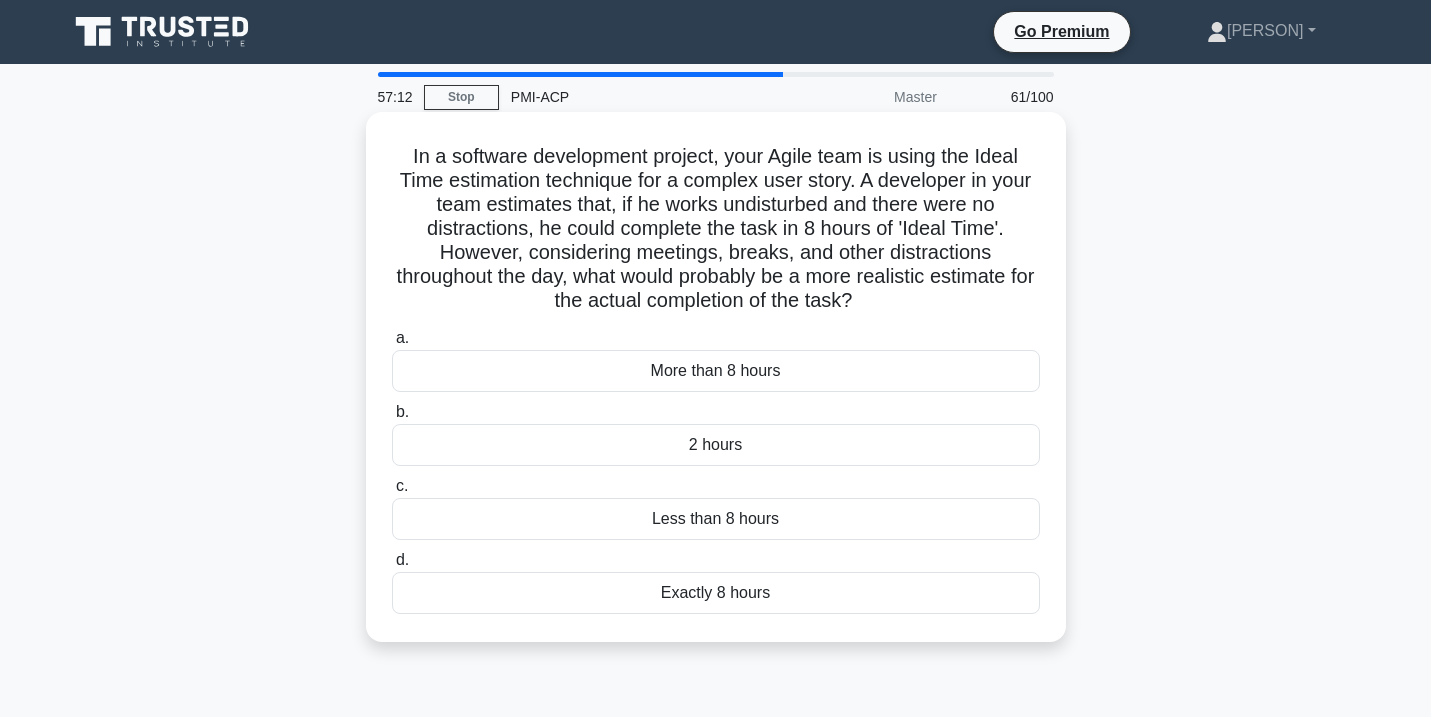 click on "More than 8 hours" at bounding box center (716, 371) 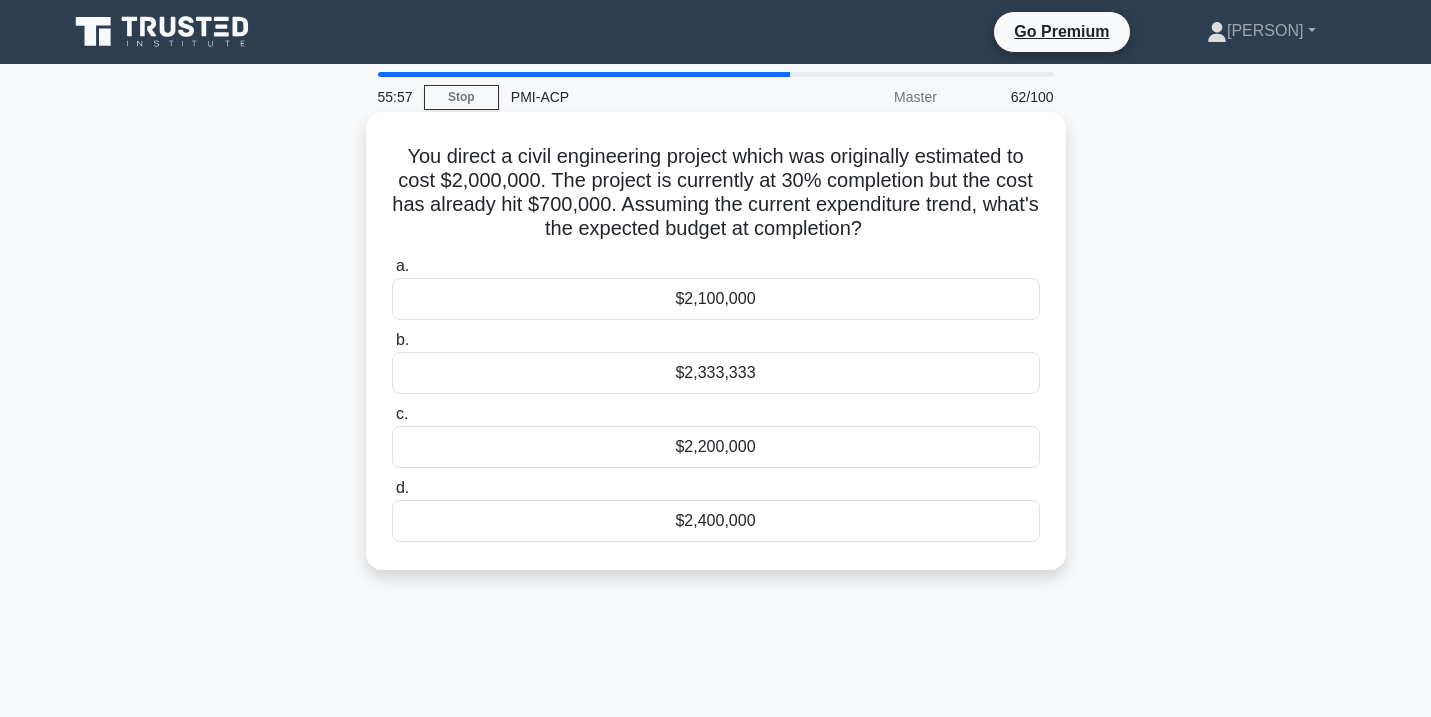 click on "$2,333,333" at bounding box center [716, 373] 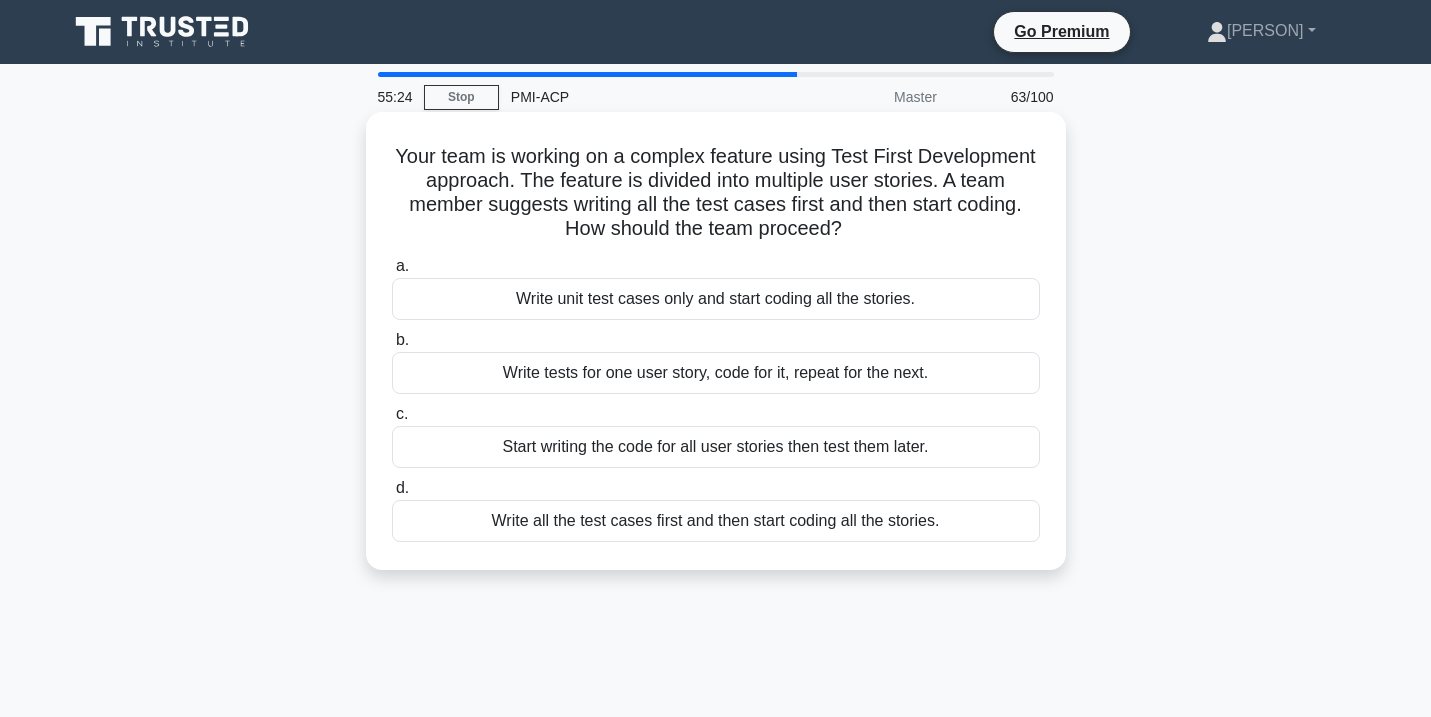 click on "Write all the test cases first and then start coding all the stories." at bounding box center (716, 521) 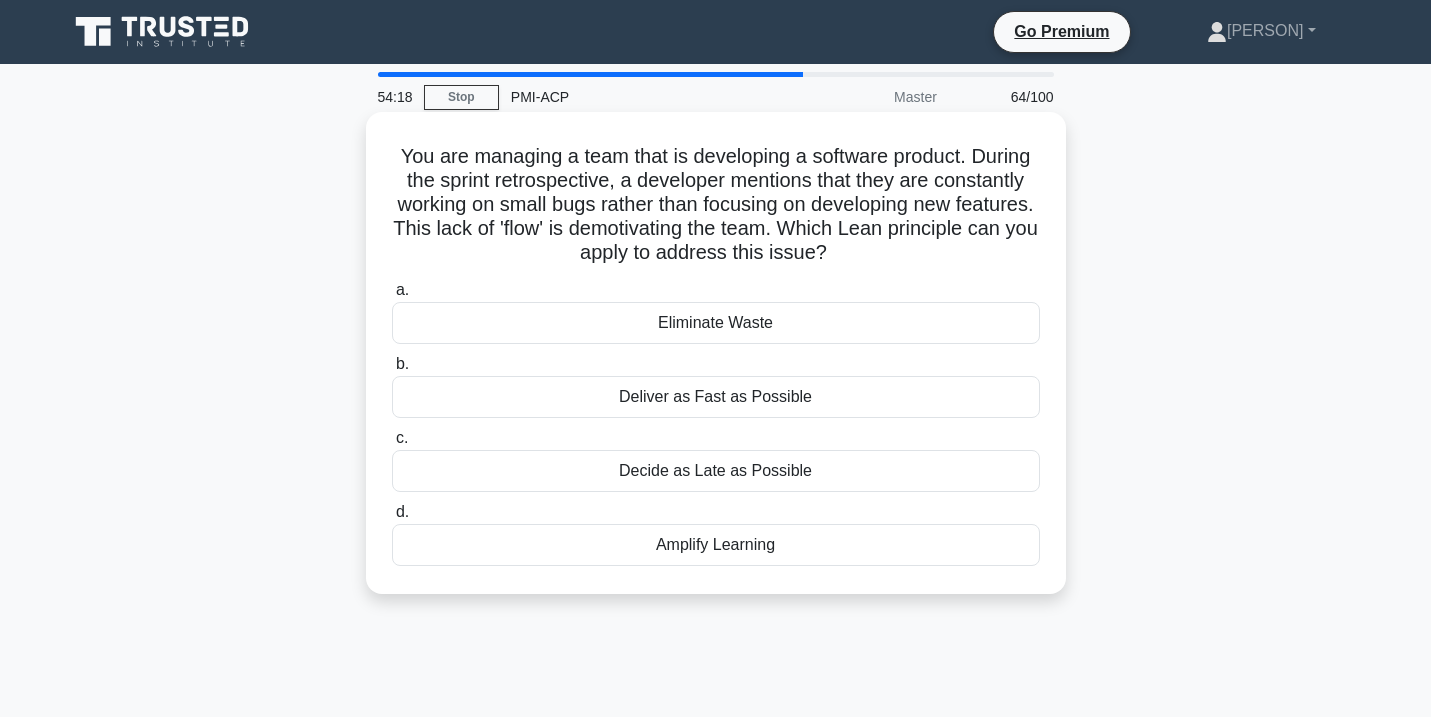 click on "Deliver as Fast as Possible" at bounding box center (716, 397) 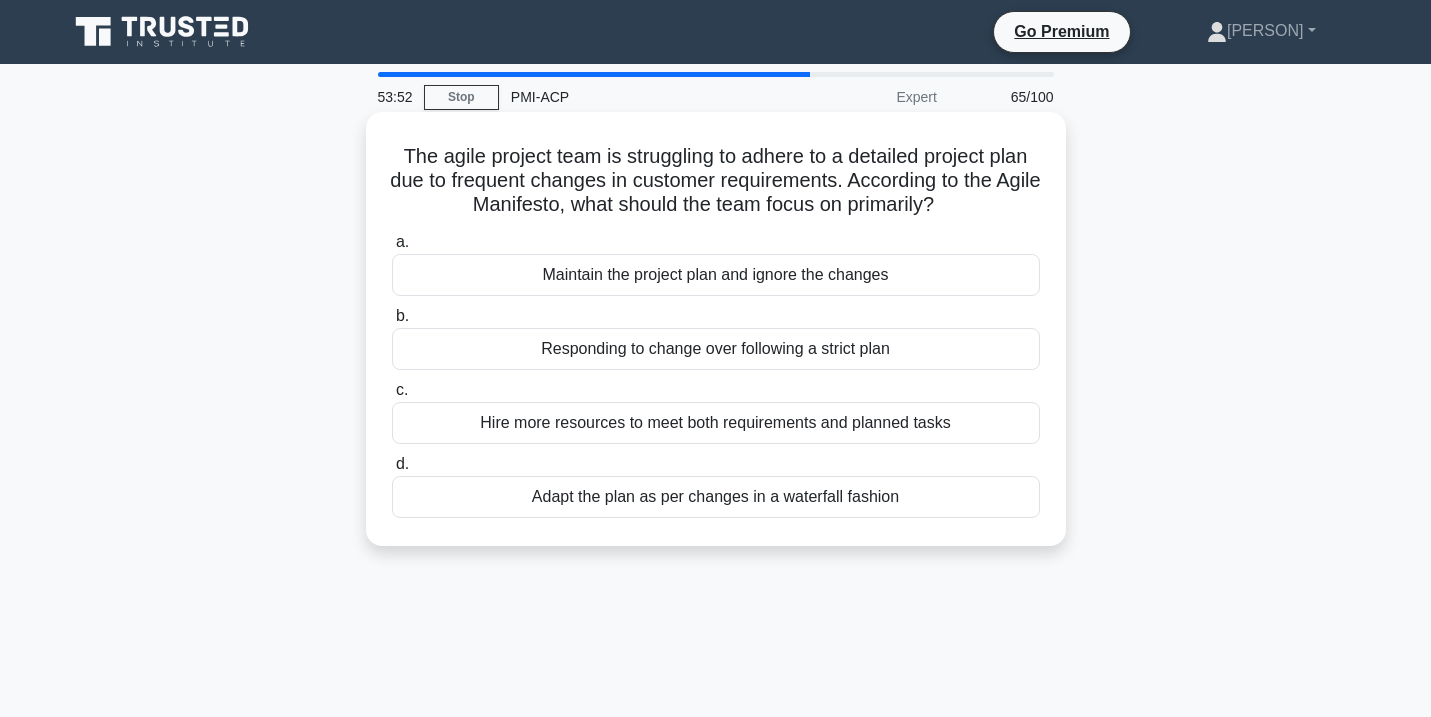 click on "Responding to change over following a strict plan" at bounding box center (716, 349) 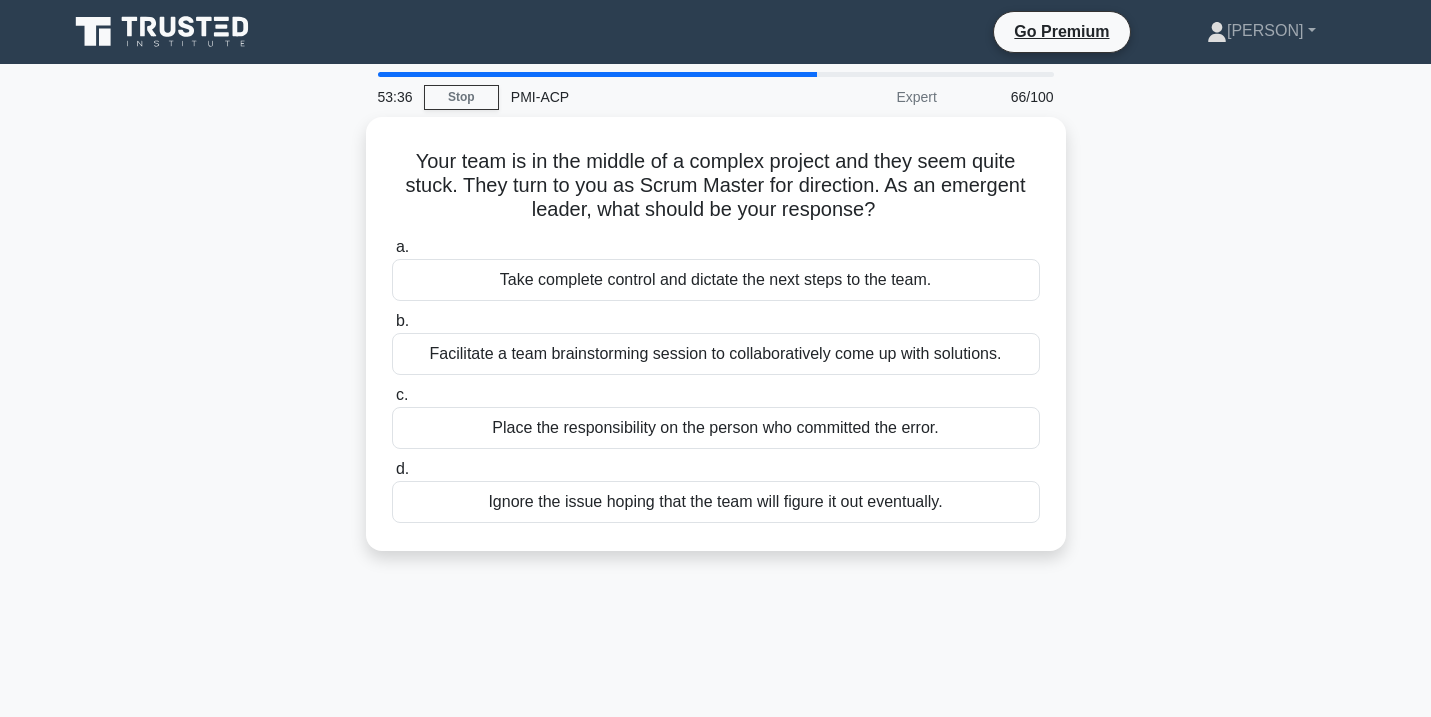 click on "Facilitate a team brainstorming session to collaboratively come up with solutions." at bounding box center [716, 354] 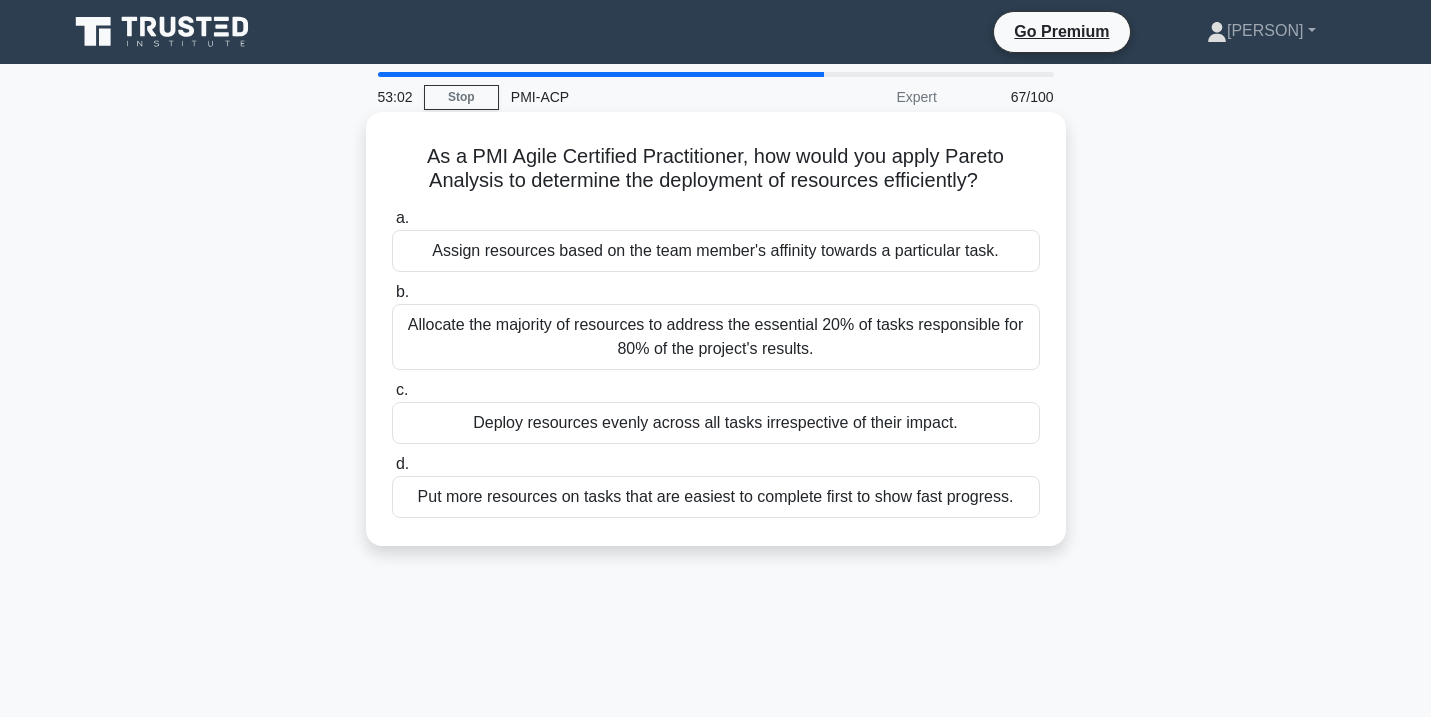 click on "Put more resources on tasks that are easiest to complete first to show fast progress." at bounding box center (716, 497) 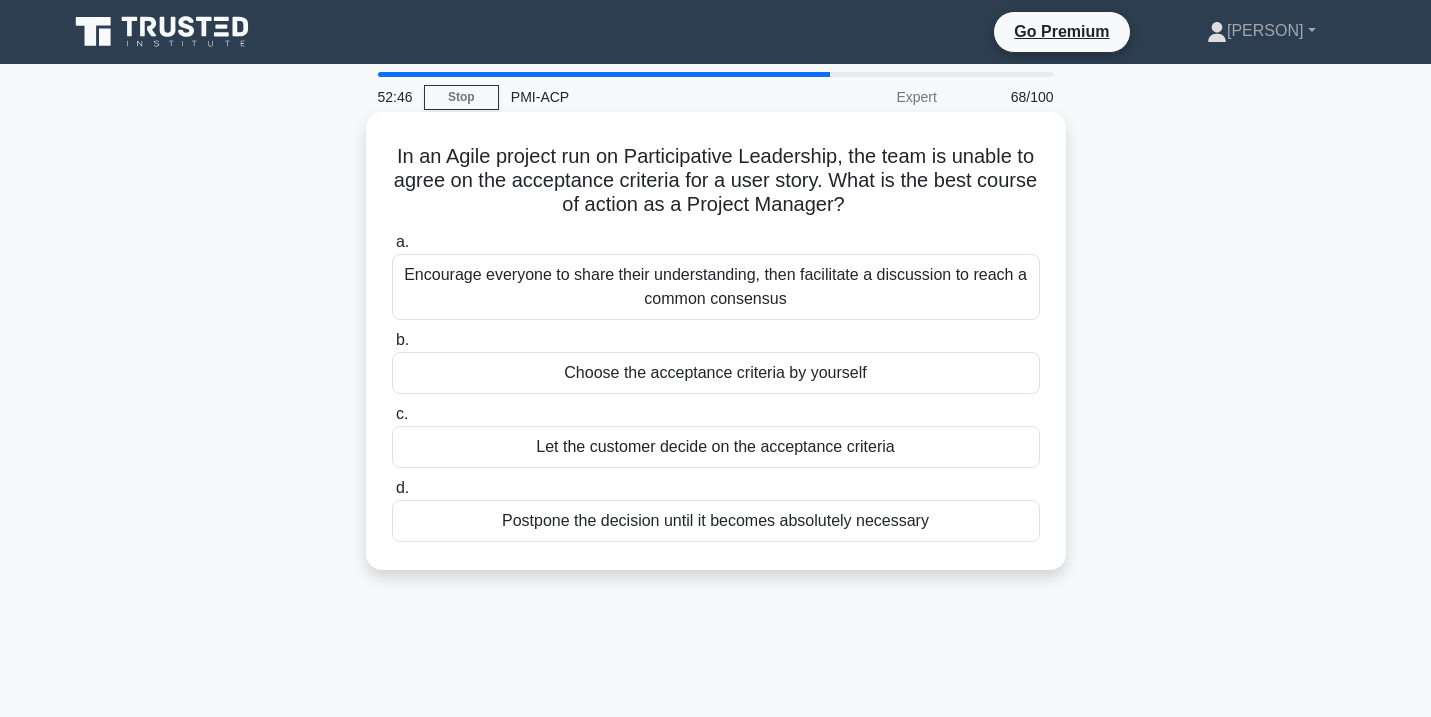 click on "Encourage everyone to share their understanding, then facilitate a discussion to reach a common consensus" at bounding box center [716, 287] 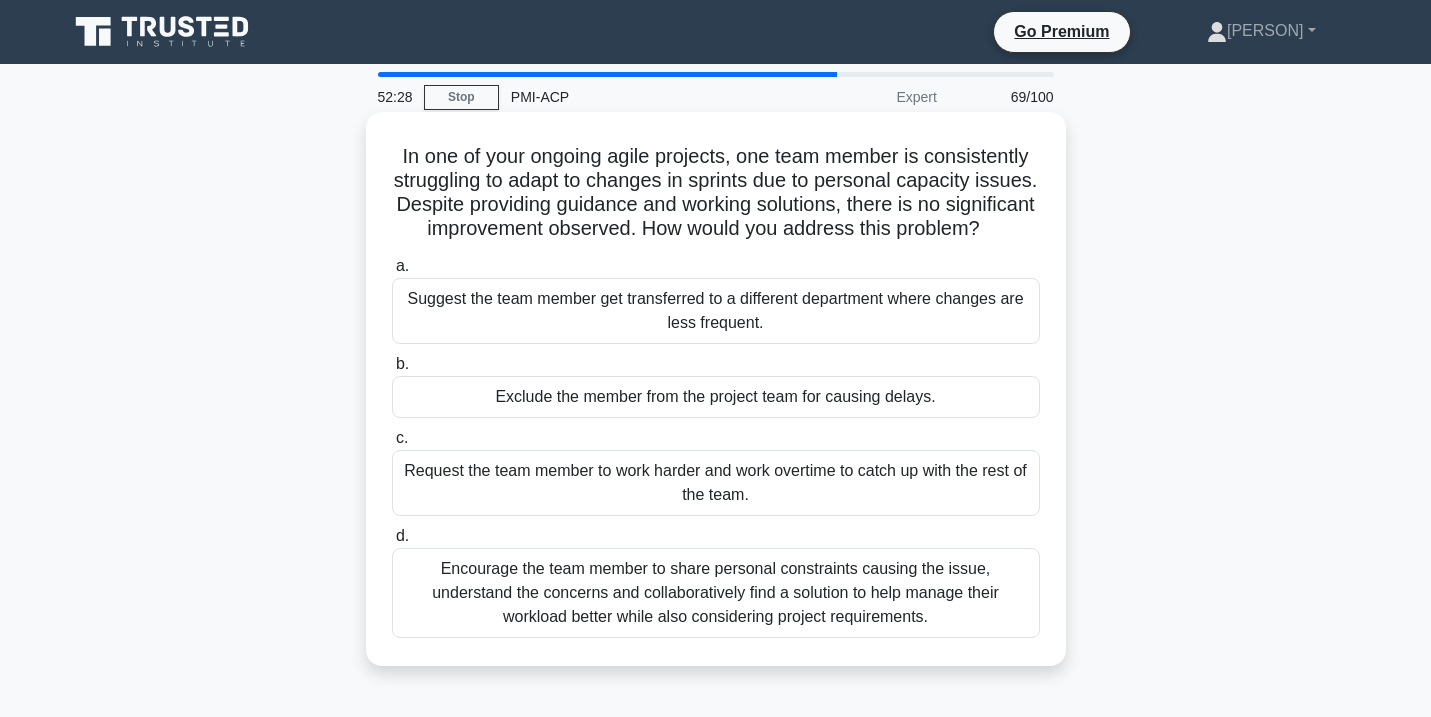 click on "Encourage the team member to share personal constraints causing the issue, understand the concerns and collaboratively find a solution to help manage their workload better while also considering project requirements." at bounding box center [716, 593] 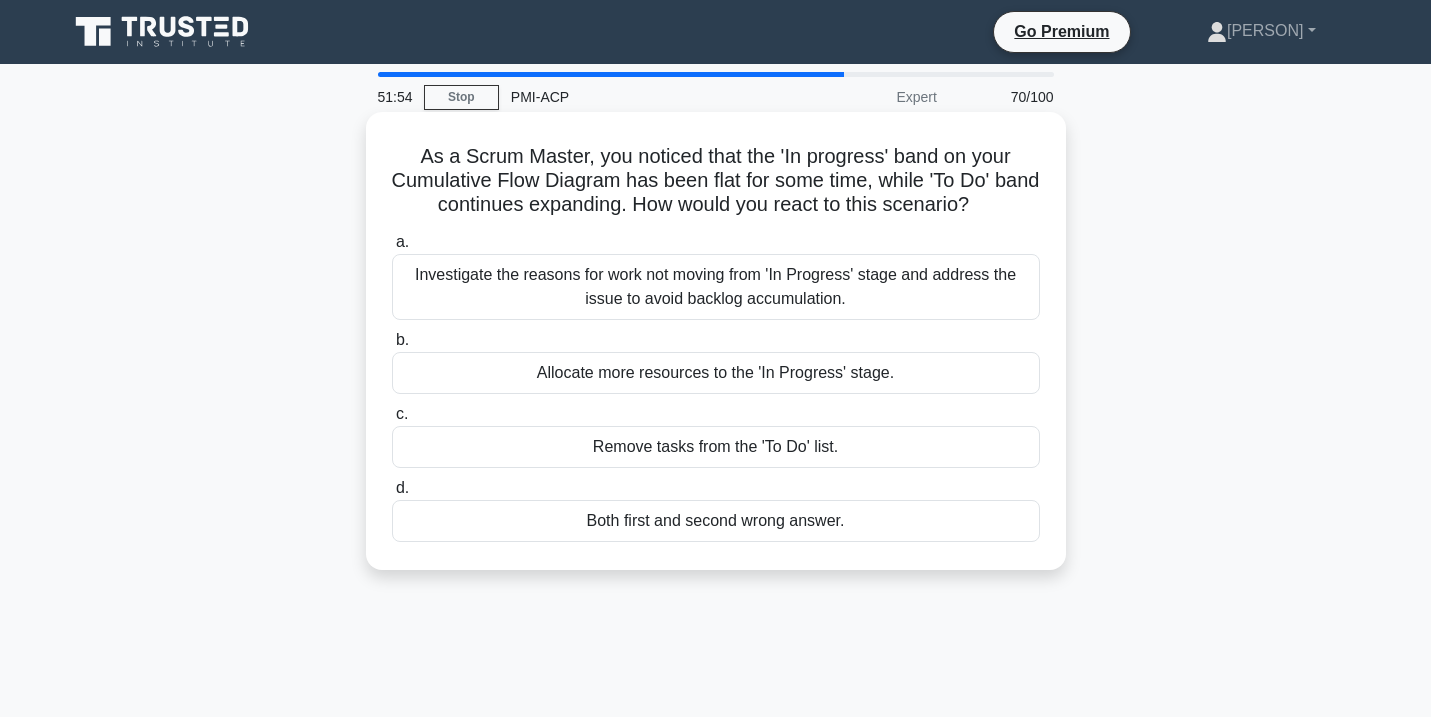 click on "Investigate the reasons for work not moving from 'In Progress' stage and address the issue to avoid backlog accumulation." at bounding box center (716, 287) 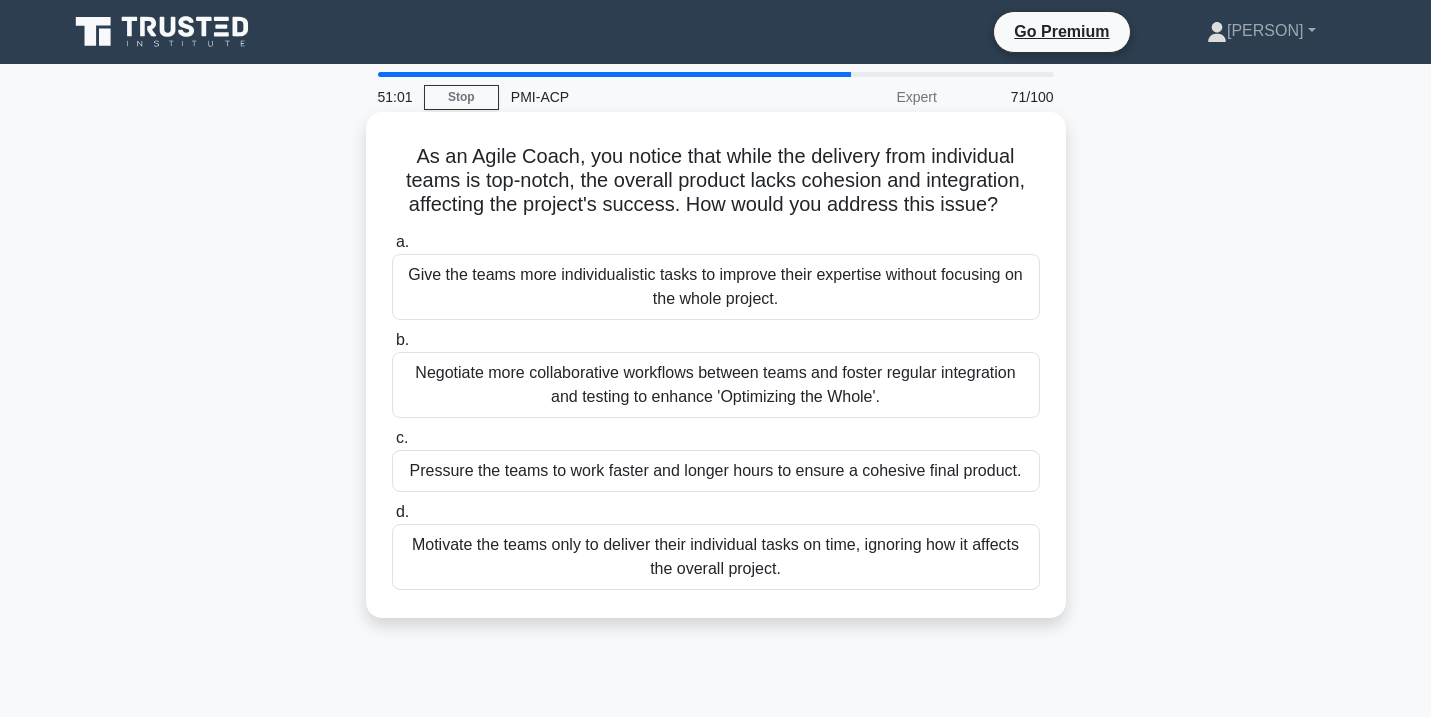 click on "Negotiate more collaborative workflows between teams and foster regular integration and testing to enhance 'Optimizing the Whole'." at bounding box center (716, 385) 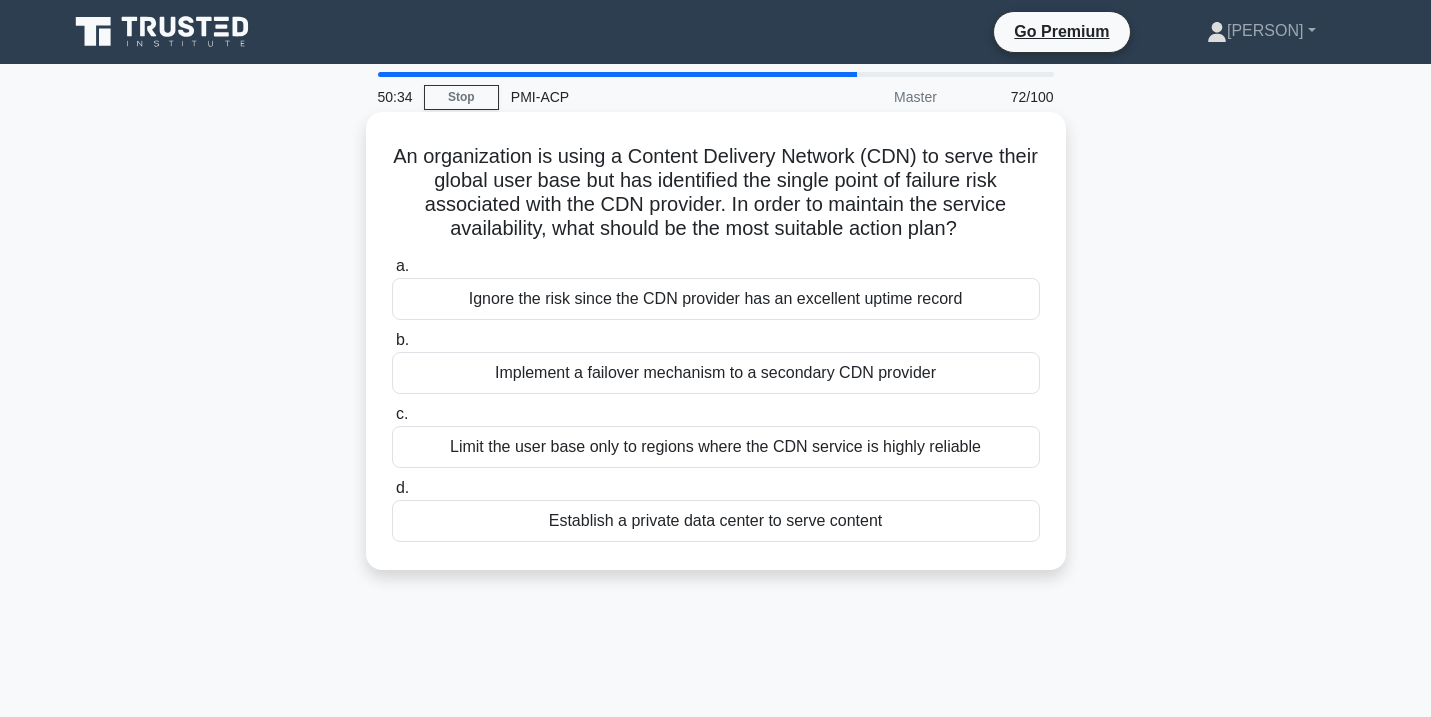 click on "Implement a failover mechanism to a secondary CDN provider" at bounding box center [716, 373] 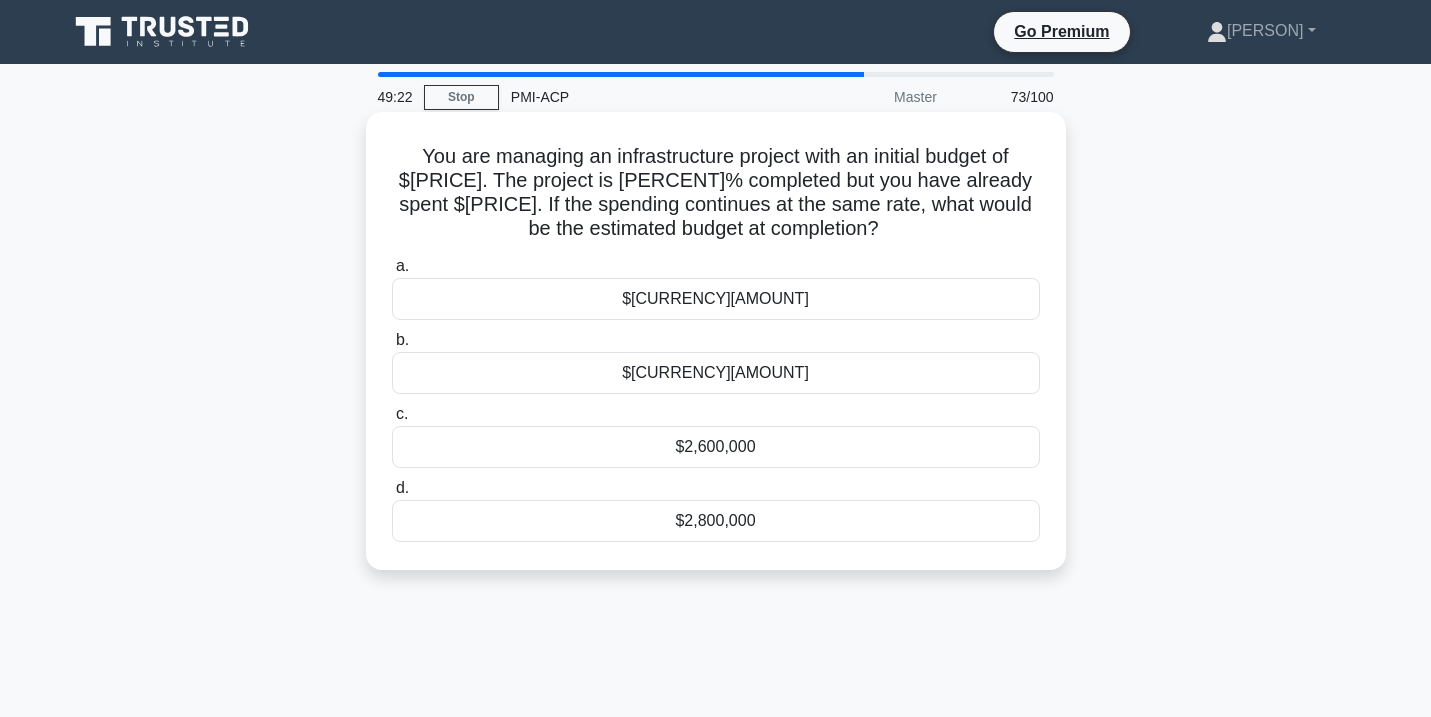 click on "$[CURRENCY][AMOUNT]" at bounding box center [716, 373] 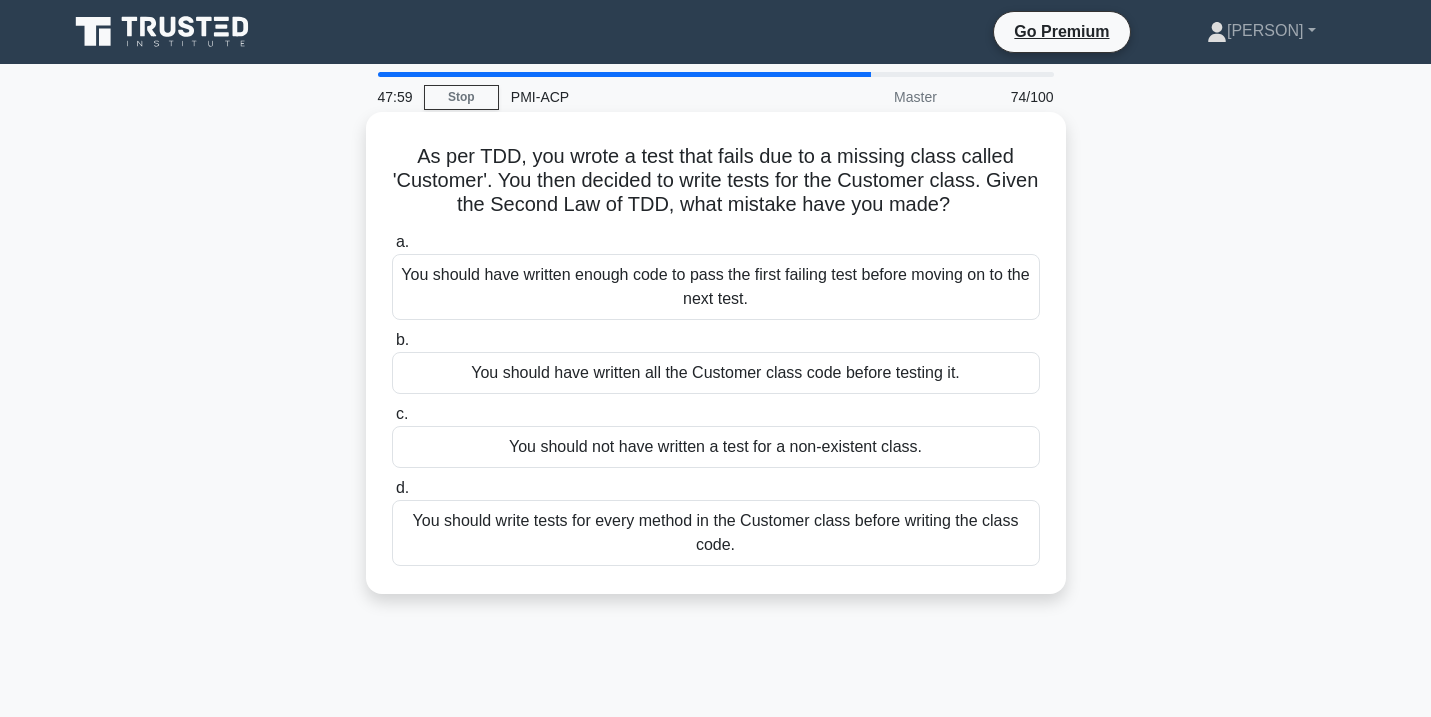 click on "You should have written enough code to pass the first failing test before moving on to the next test." at bounding box center (716, 287) 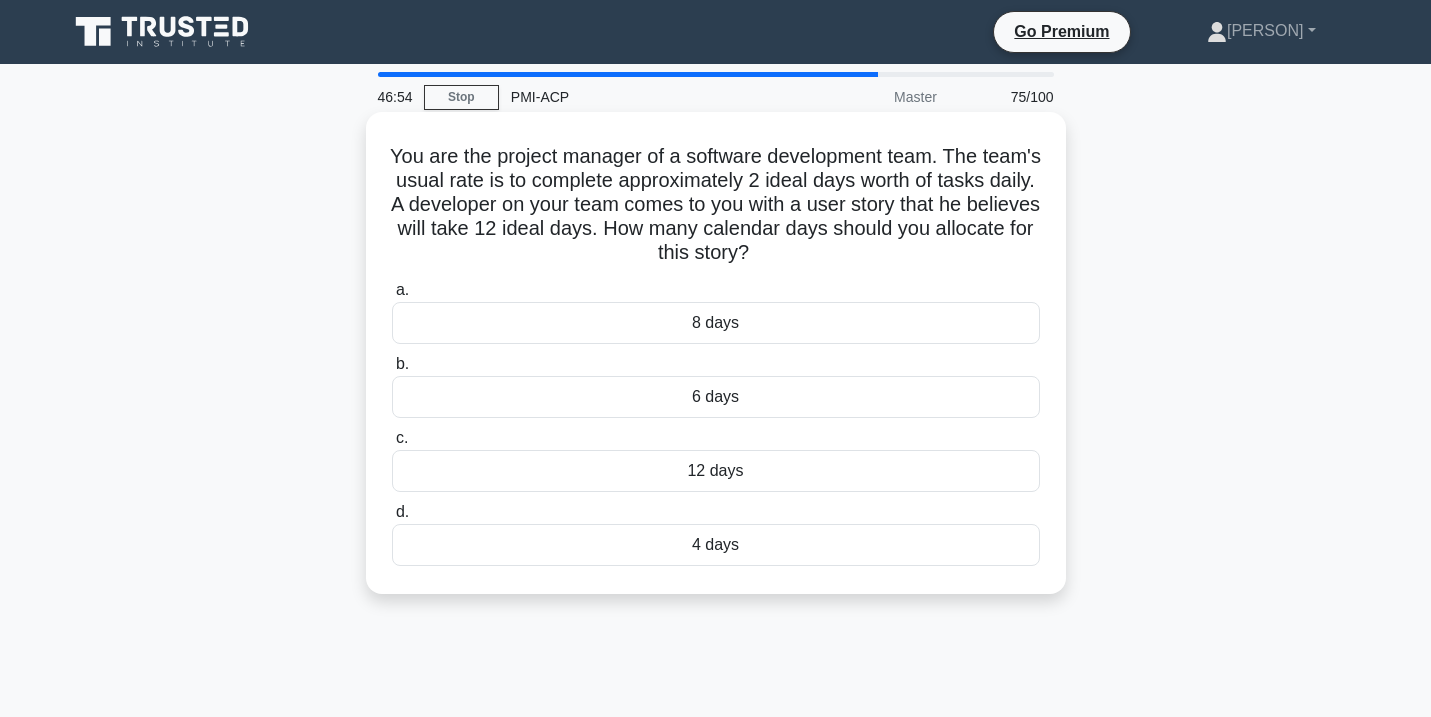 click on "6 days" at bounding box center (716, 397) 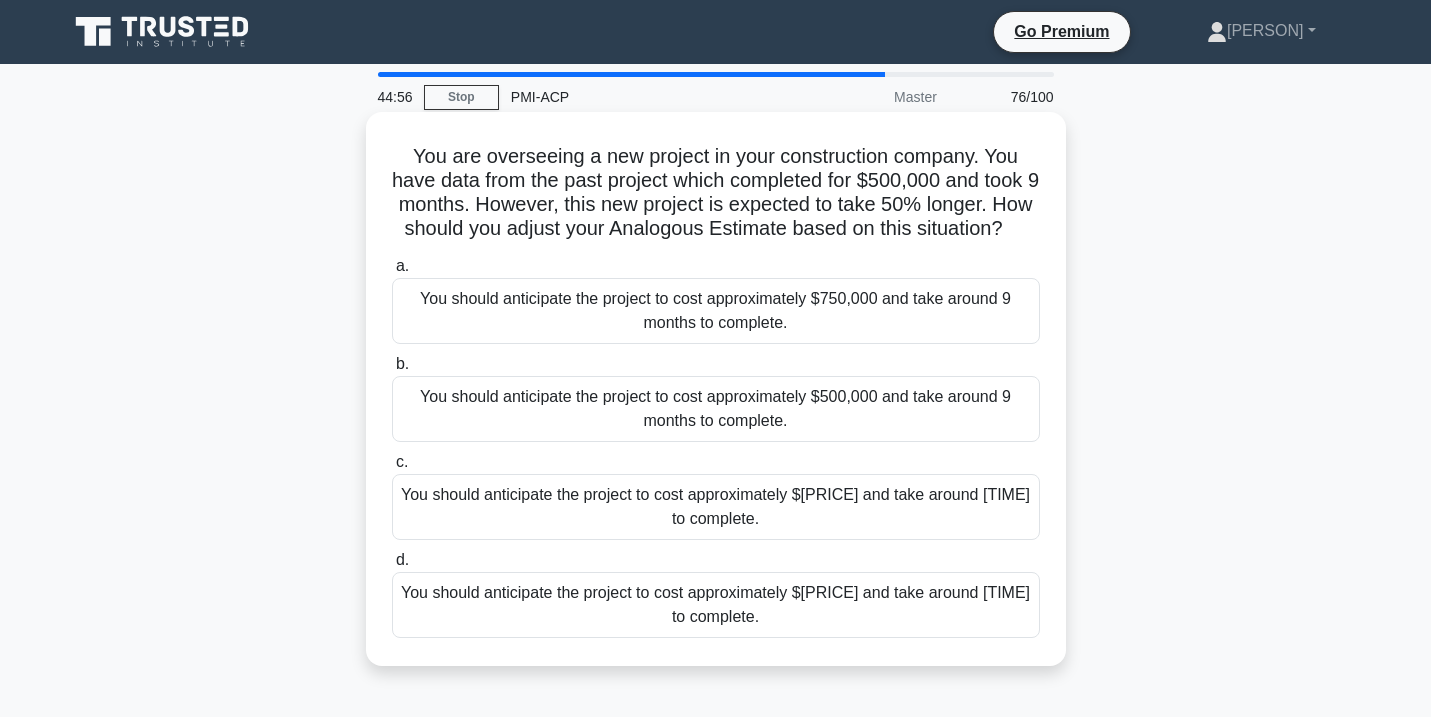 click on "You should anticipate the project to cost approximately $750,000 and take around 9 months to complete." at bounding box center [716, 311] 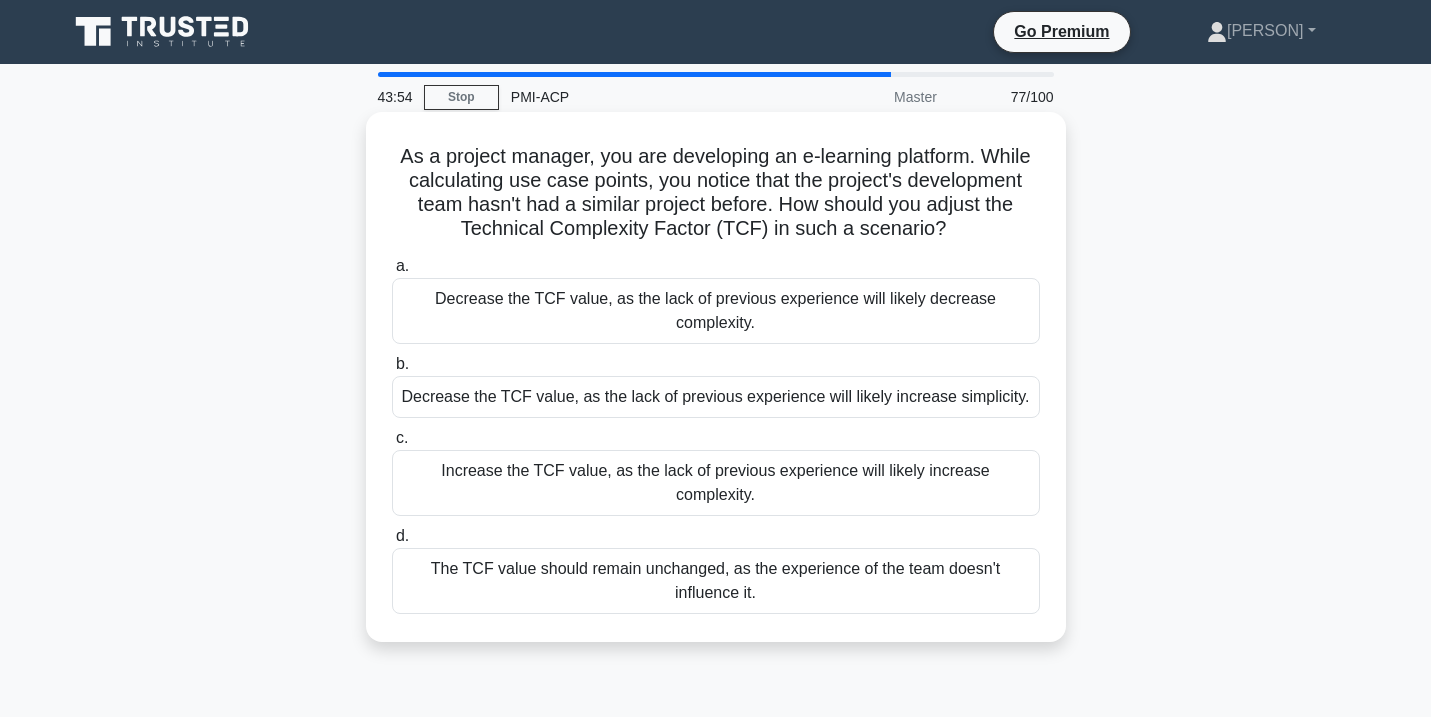 click on "The TCF value should remain unchanged, as the experience of the team doesn't influence it." at bounding box center (716, 581) 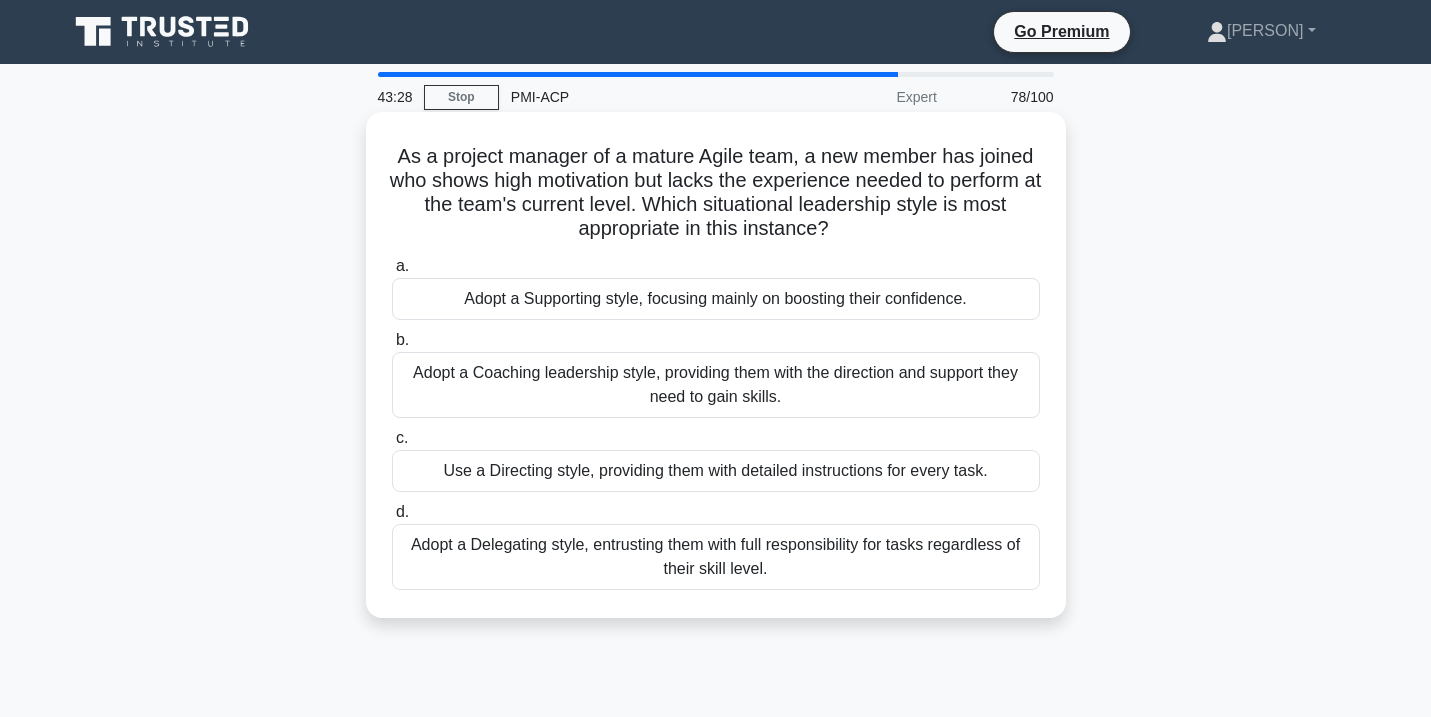 click on "Adopt a Coaching leadership style, providing them with the direction and support they need to gain skills." at bounding box center [716, 385] 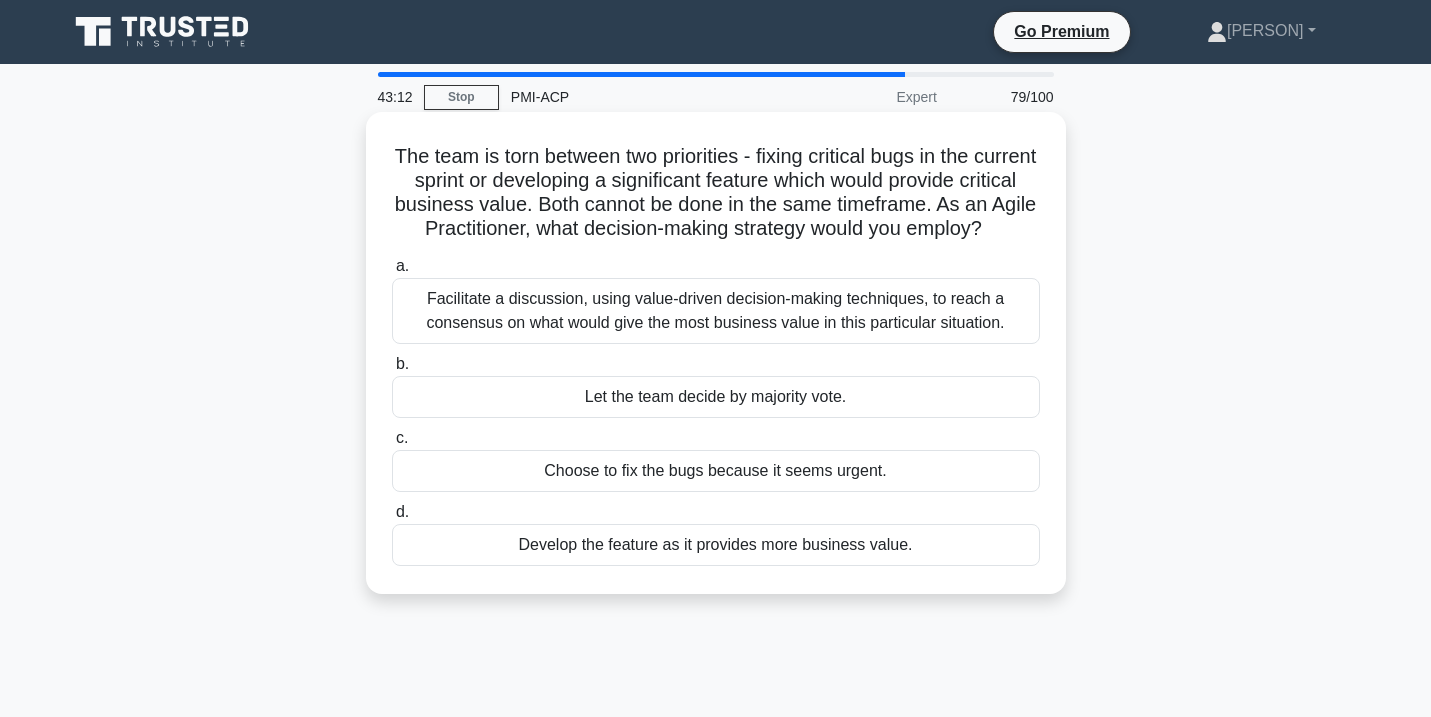 click on "Facilitate a discussion, using value-driven decision-making techniques, to reach a consensus on what would give the most business value in this particular situation." at bounding box center [716, 311] 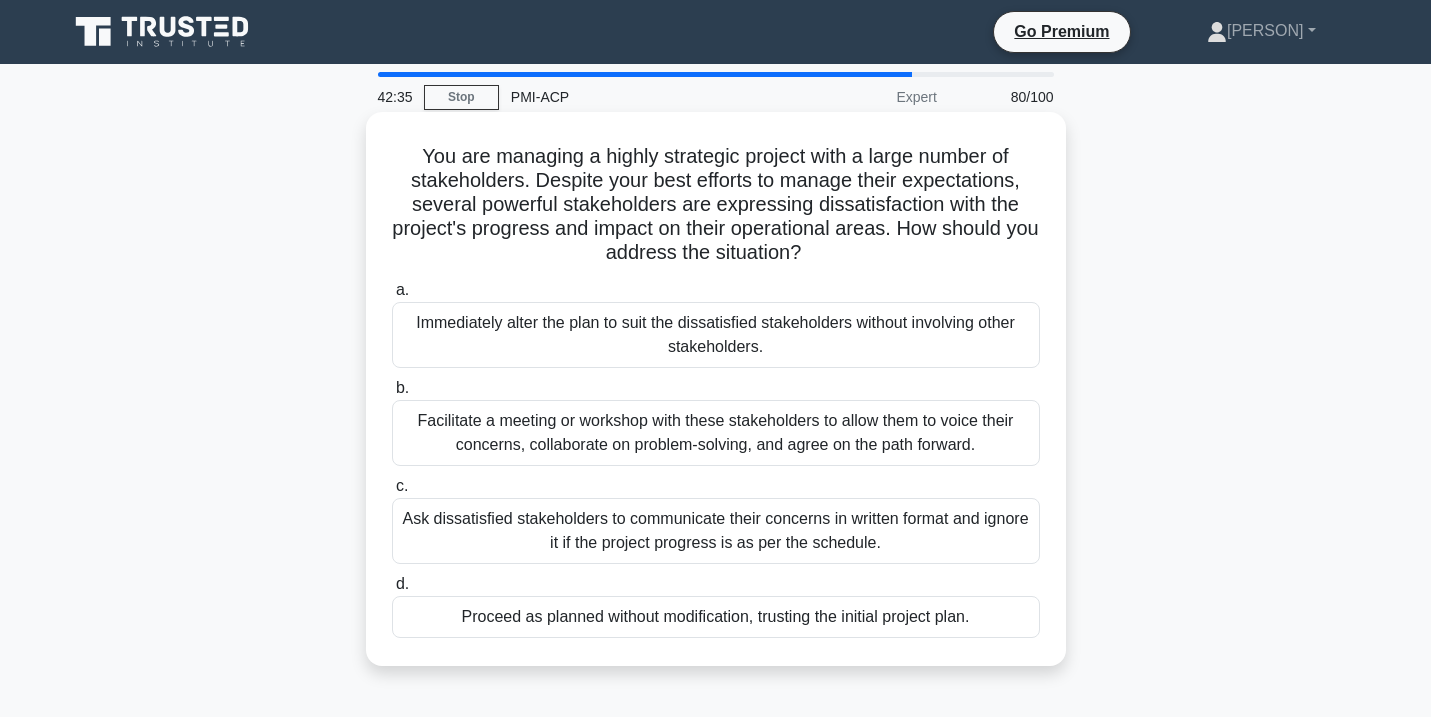 click on "Facilitate a meeting or workshop with these stakeholders to allow them to voice their concerns, collaborate on problem-solving, and agree on the path forward." at bounding box center (716, 433) 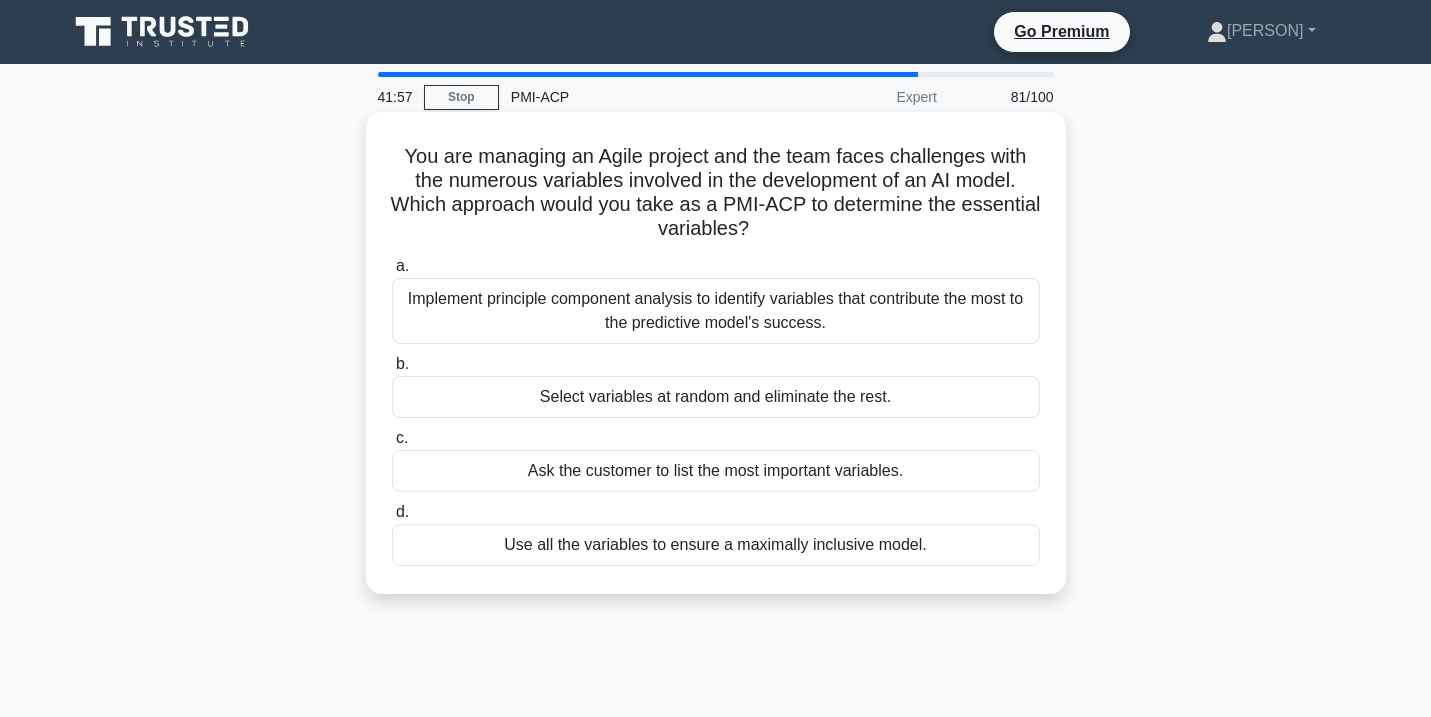 click on "Implement principle component analysis to identify variables that contribute the most to the predictive model's success." at bounding box center (716, 311) 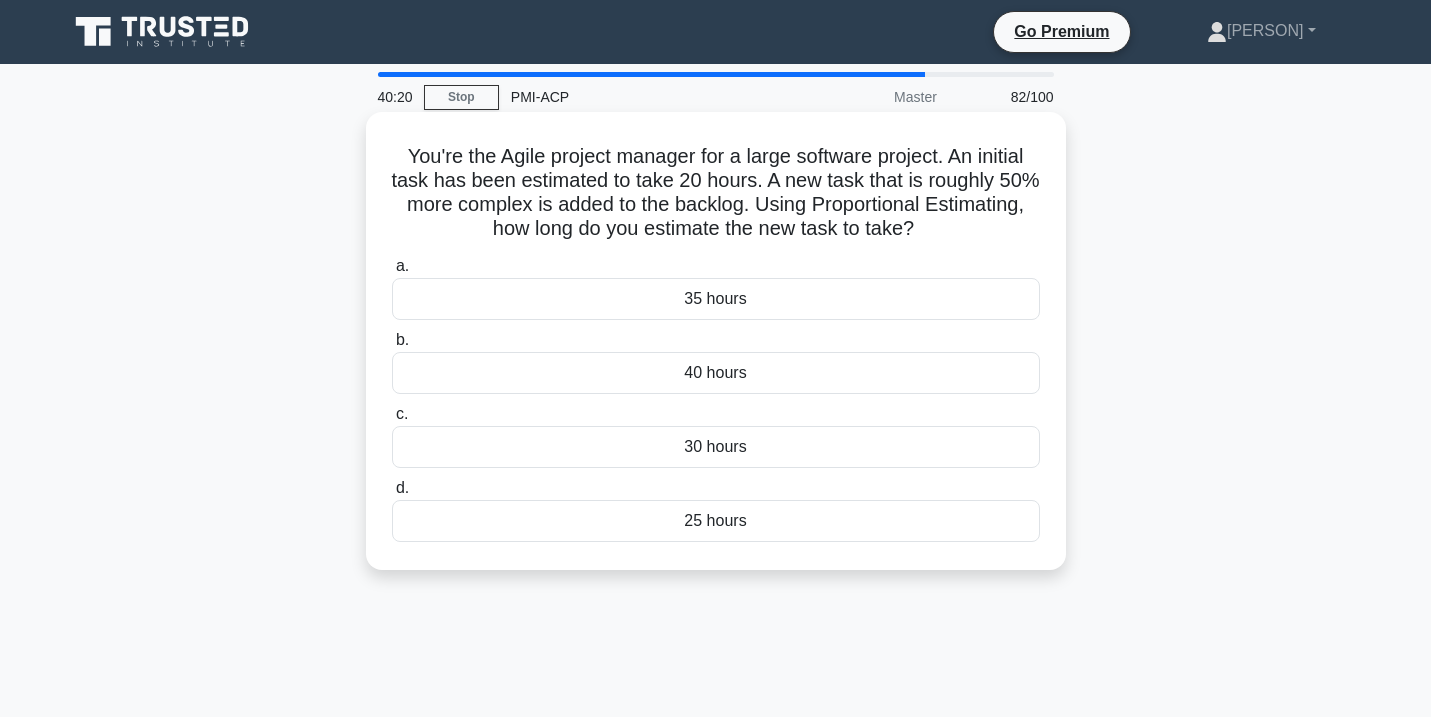 click on "30 hours" at bounding box center [716, 447] 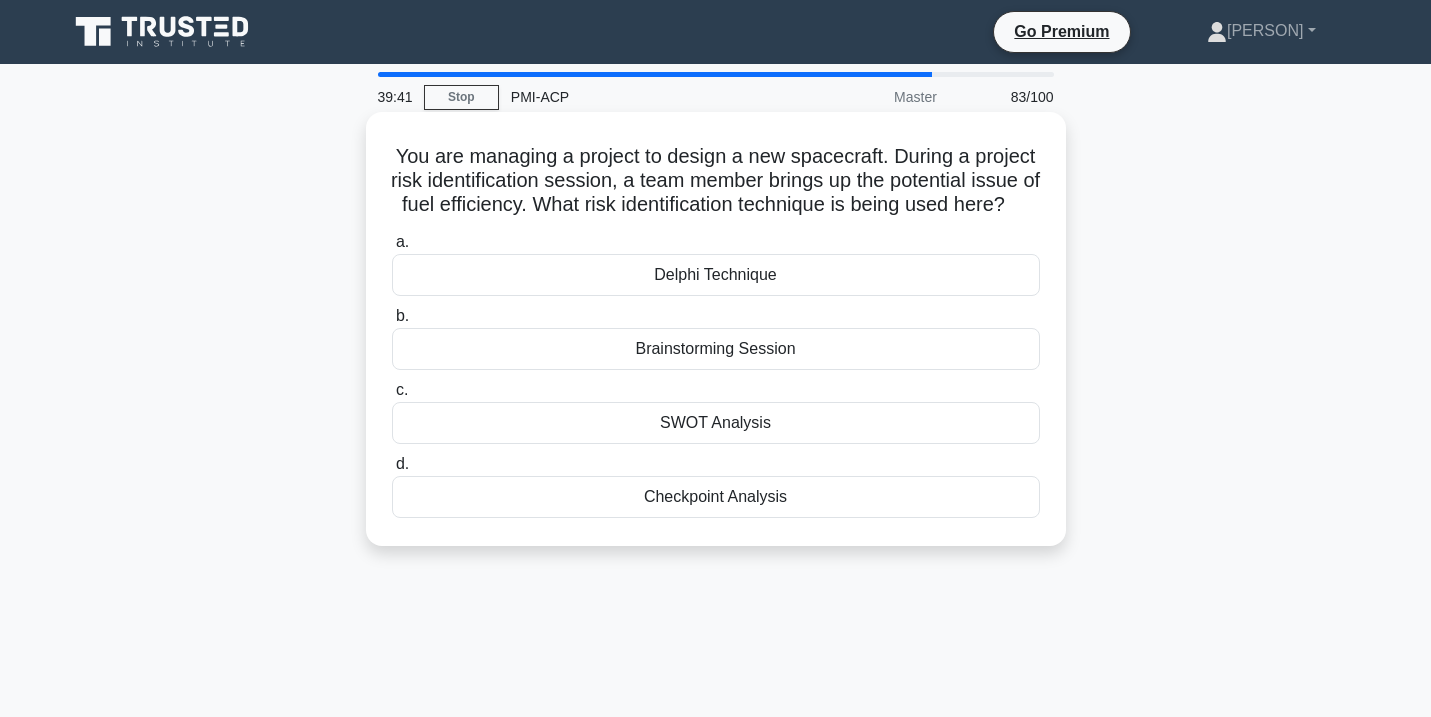 click on "SWOT Analysis" at bounding box center (716, 423) 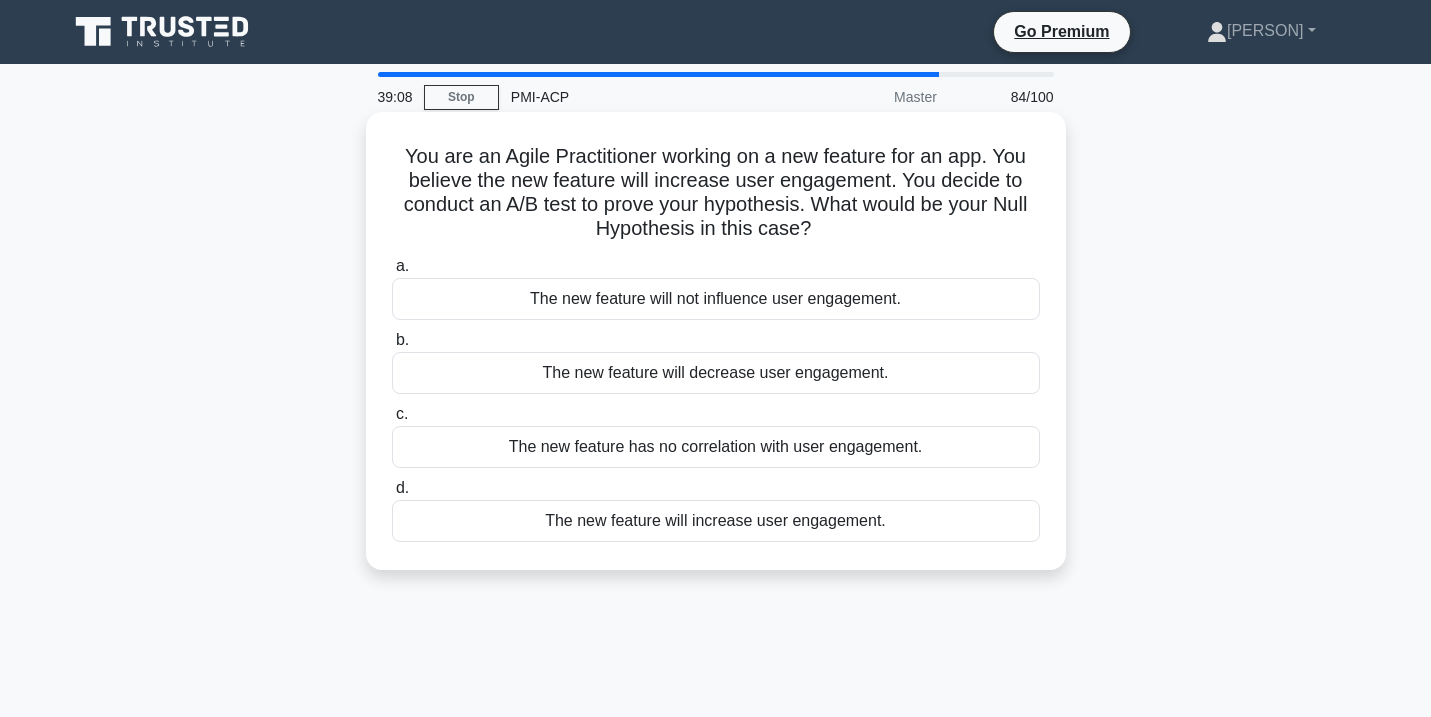 click on "The new feature will increase user engagement." at bounding box center [716, 521] 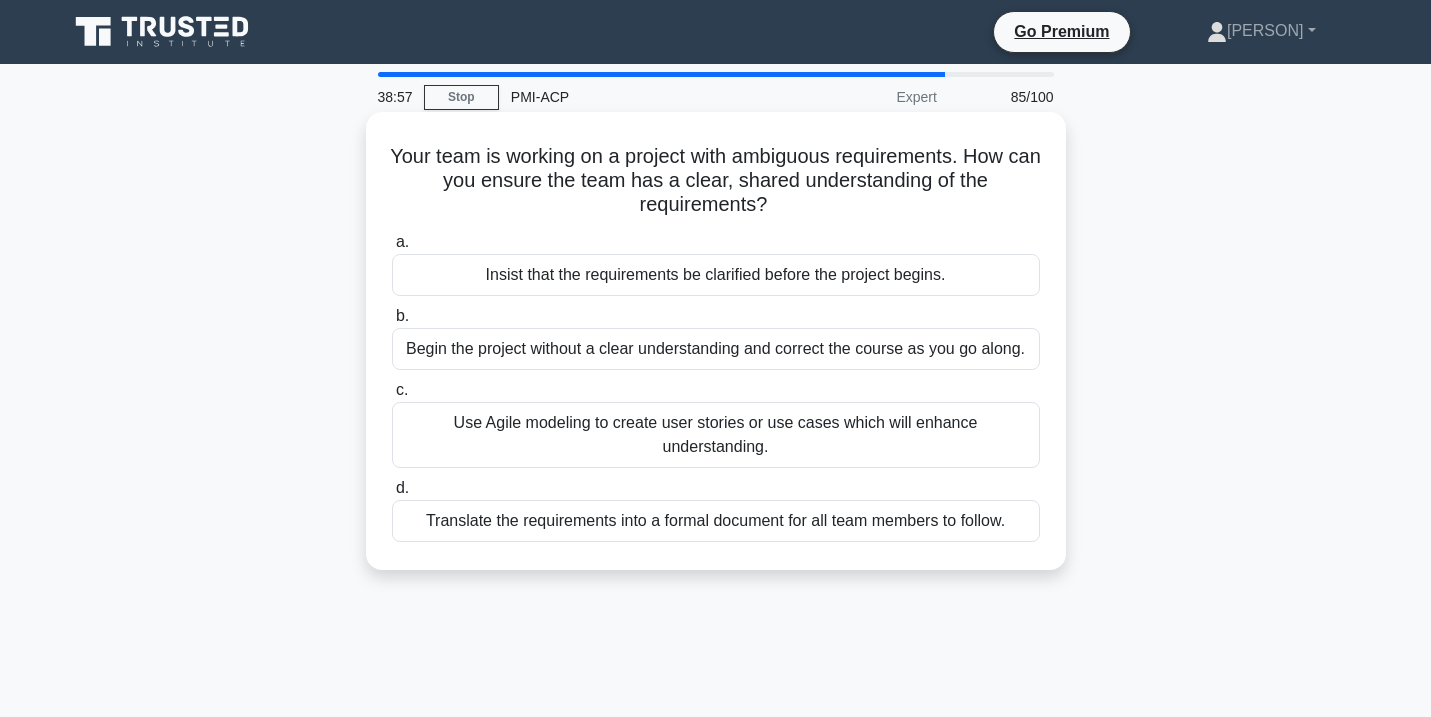 click on "Use Agile modeling to create user stories or use cases which will enhance understanding." at bounding box center (716, 435) 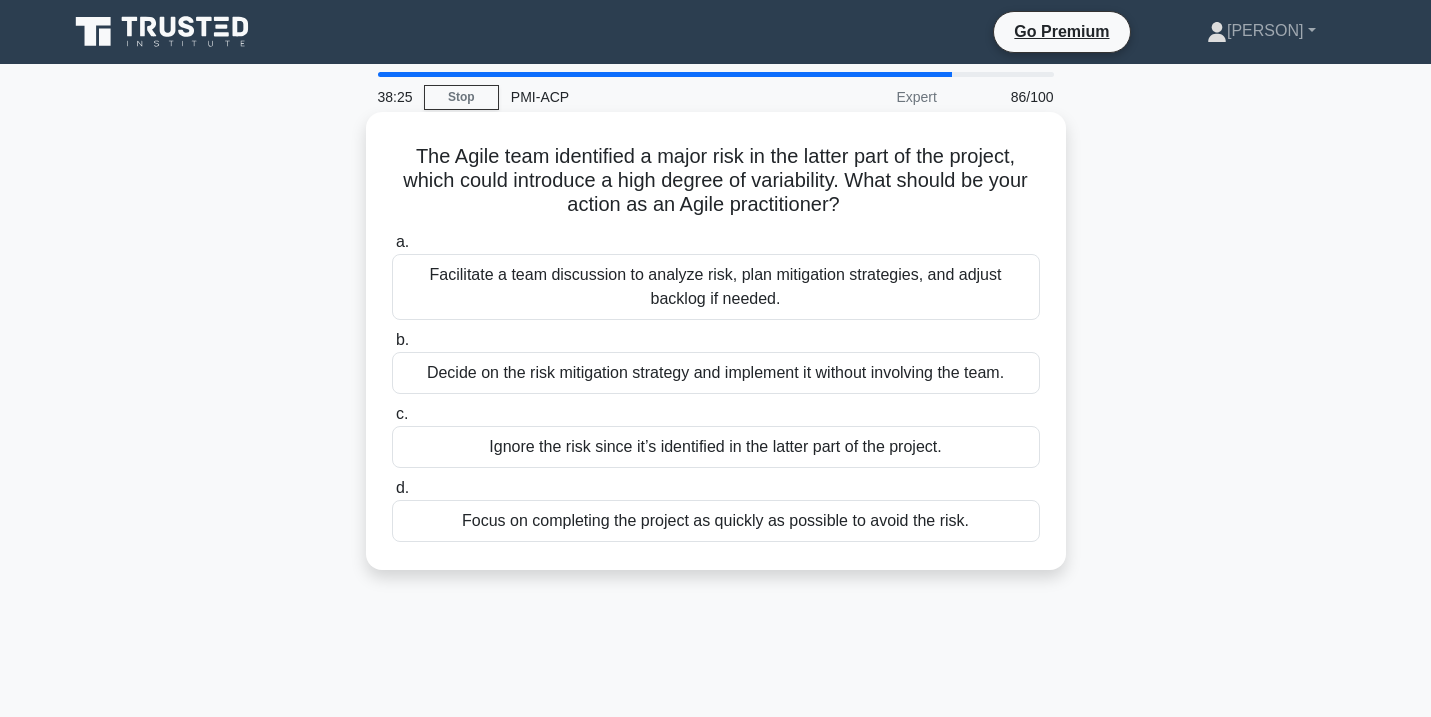 click on "Facilitate a team discussion to analyze risk, plan mitigation strategies, and adjust backlog if needed." at bounding box center (716, 287) 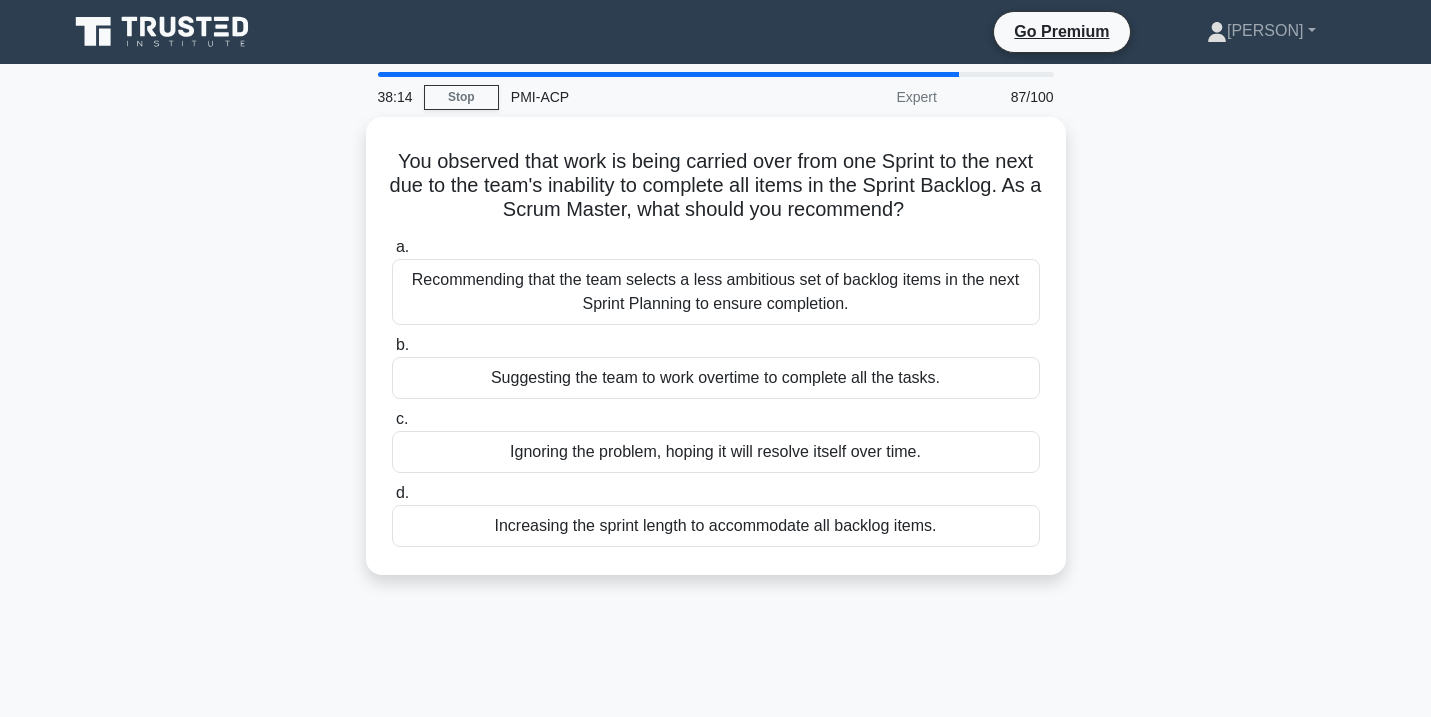 click on "Recommending that the team selects a less ambitious set of backlog items in the next Sprint Planning to ensure completion." at bounding box center [716, 292] 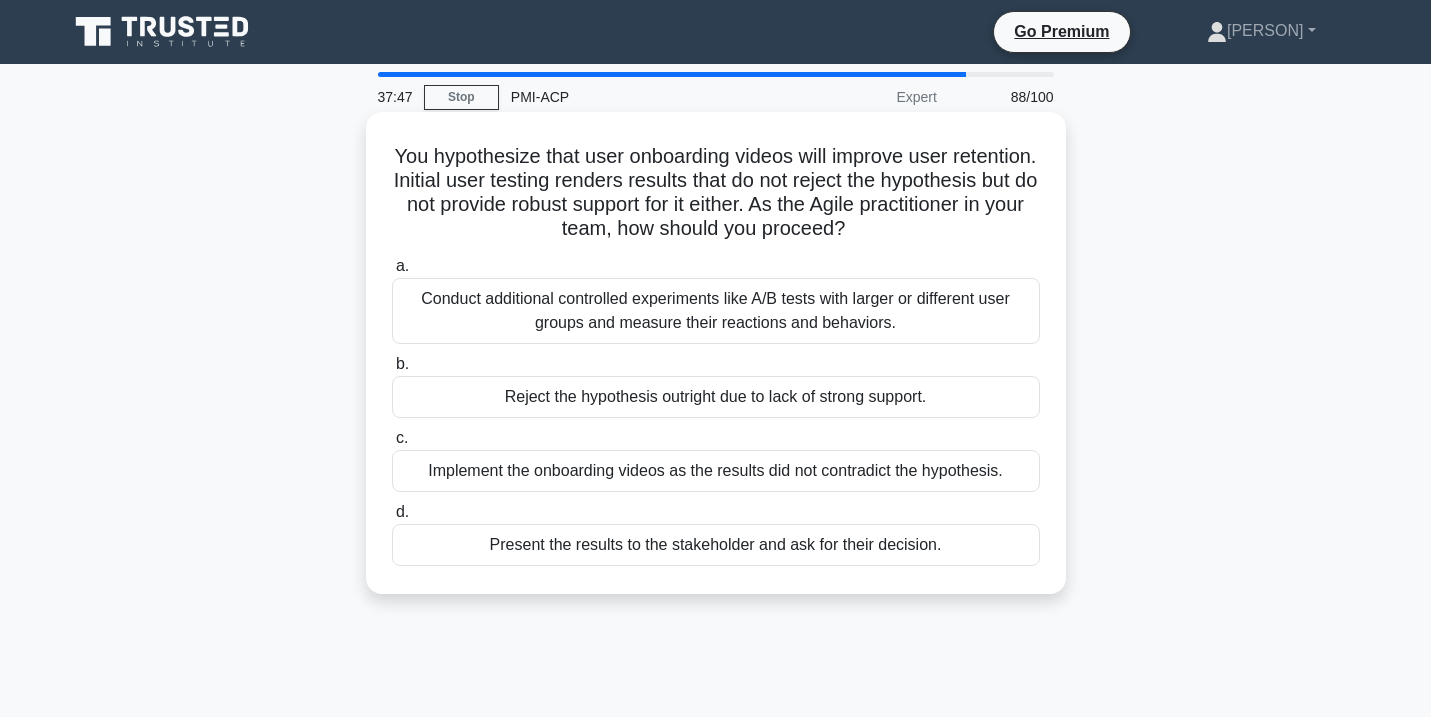 click on "Conduct additional controlled experiments like A/B tests with larger or different user groups and measure their reactions and behaviors." at bounding box center (716, 311) 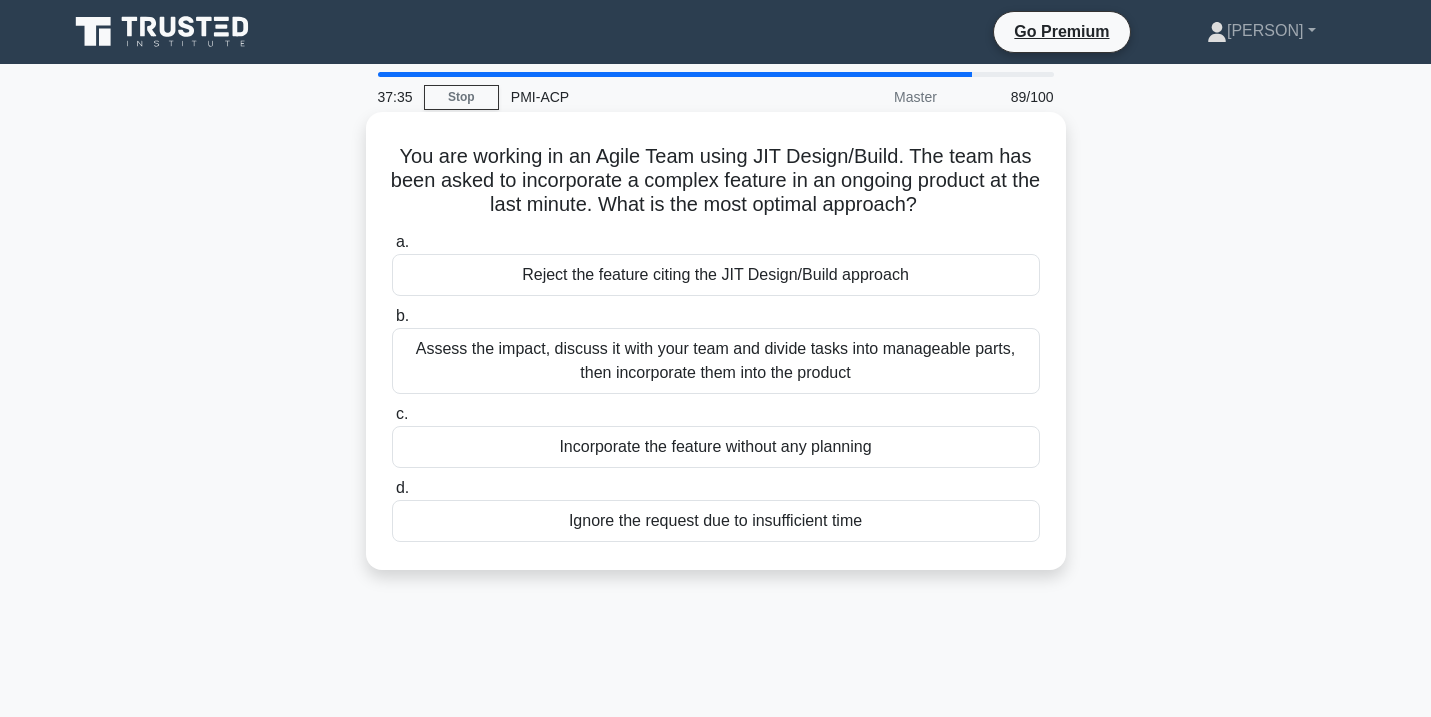 click on "Assess the impact, discuss it with your team and divide tasks into manageable parts, then incorporate them into the product" at bounding box center (716, 361) 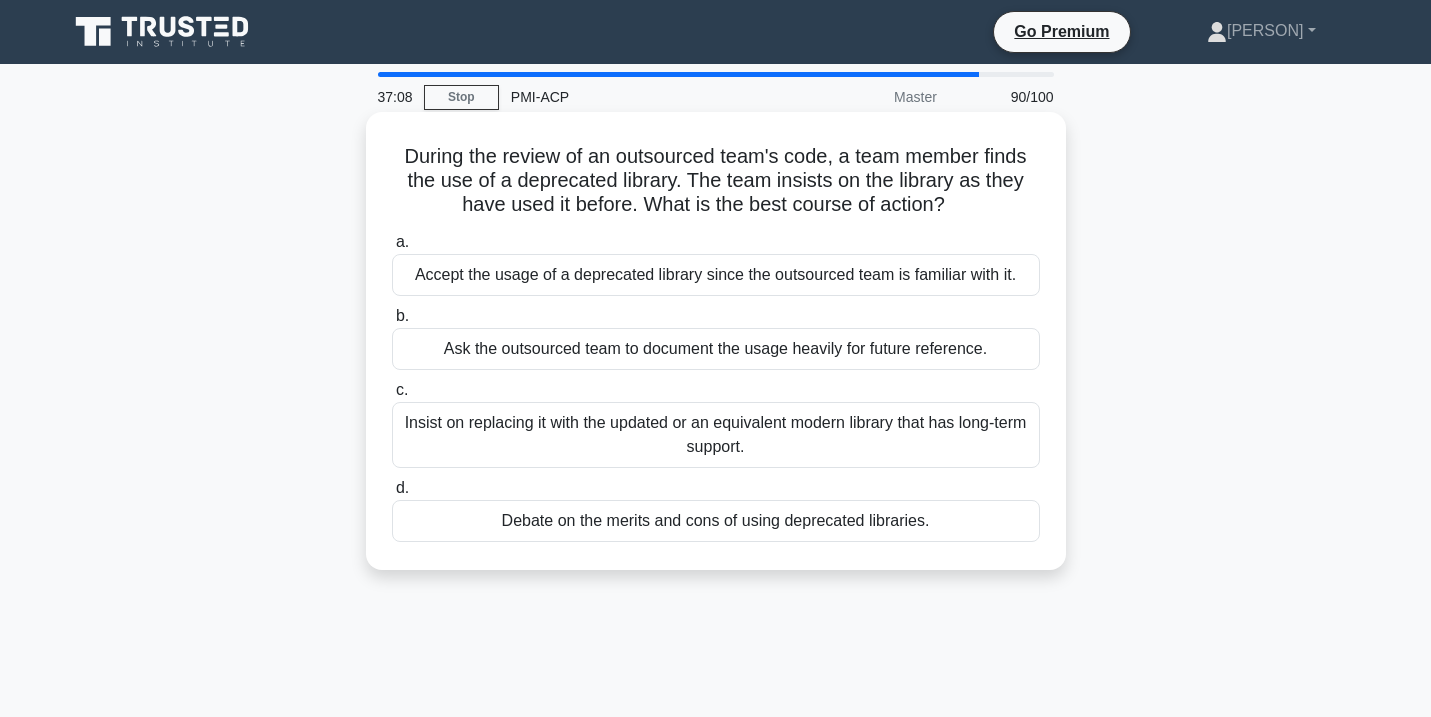 click on "Debate on the merits and cons of using deprecated libraries." at bounding box center (716, 521) 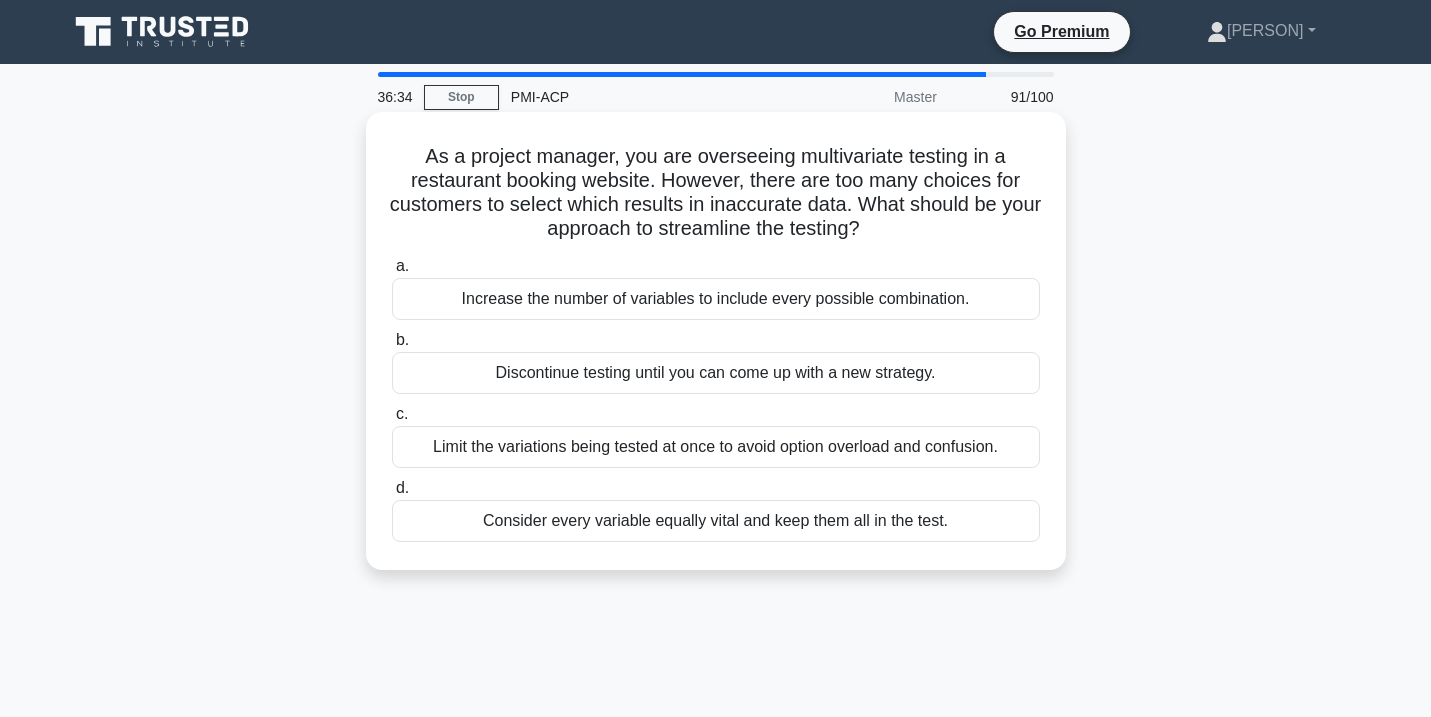 click on "Limit the variations being tested at once to avoid option overload and confusion." at bounding box center [716, 447] 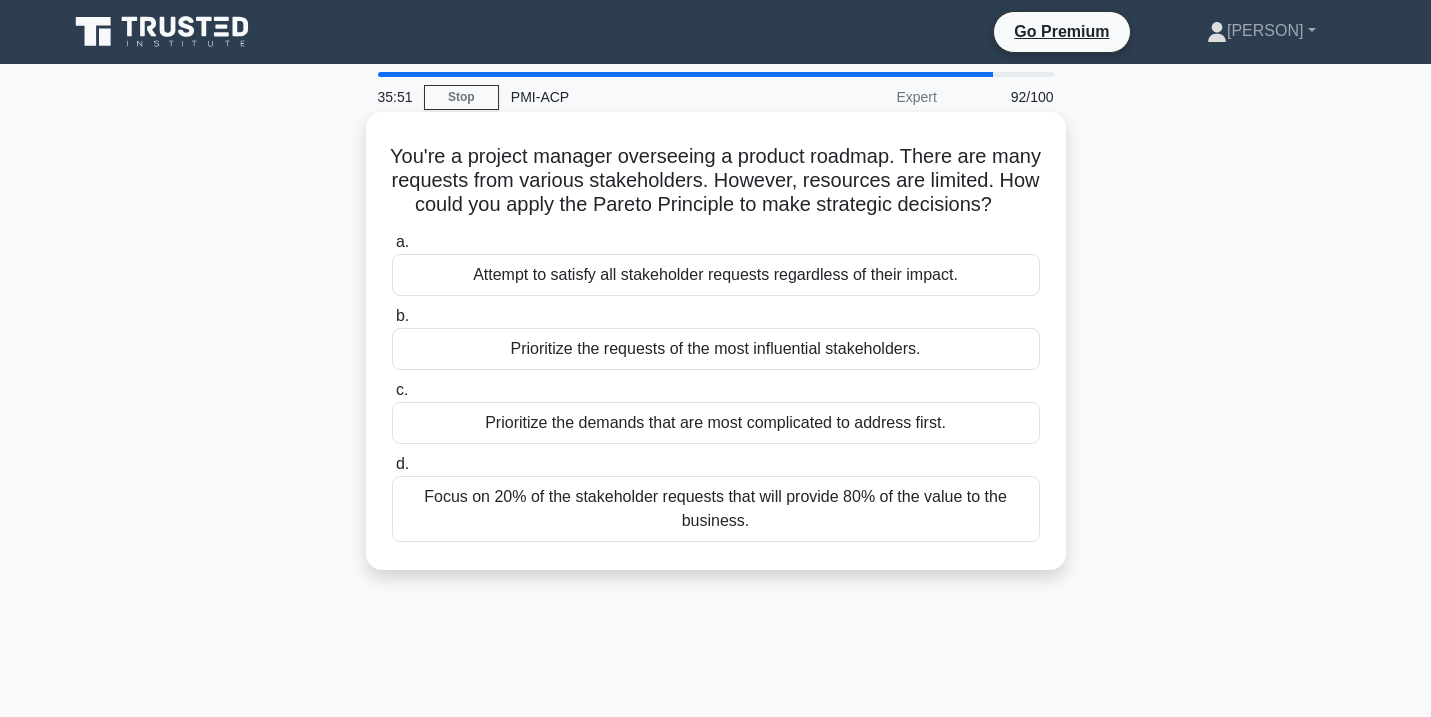 click on "Focus on 20% of the stakeholder requests that will provide 80% of the value to the business." at bounding box center [716, 509] 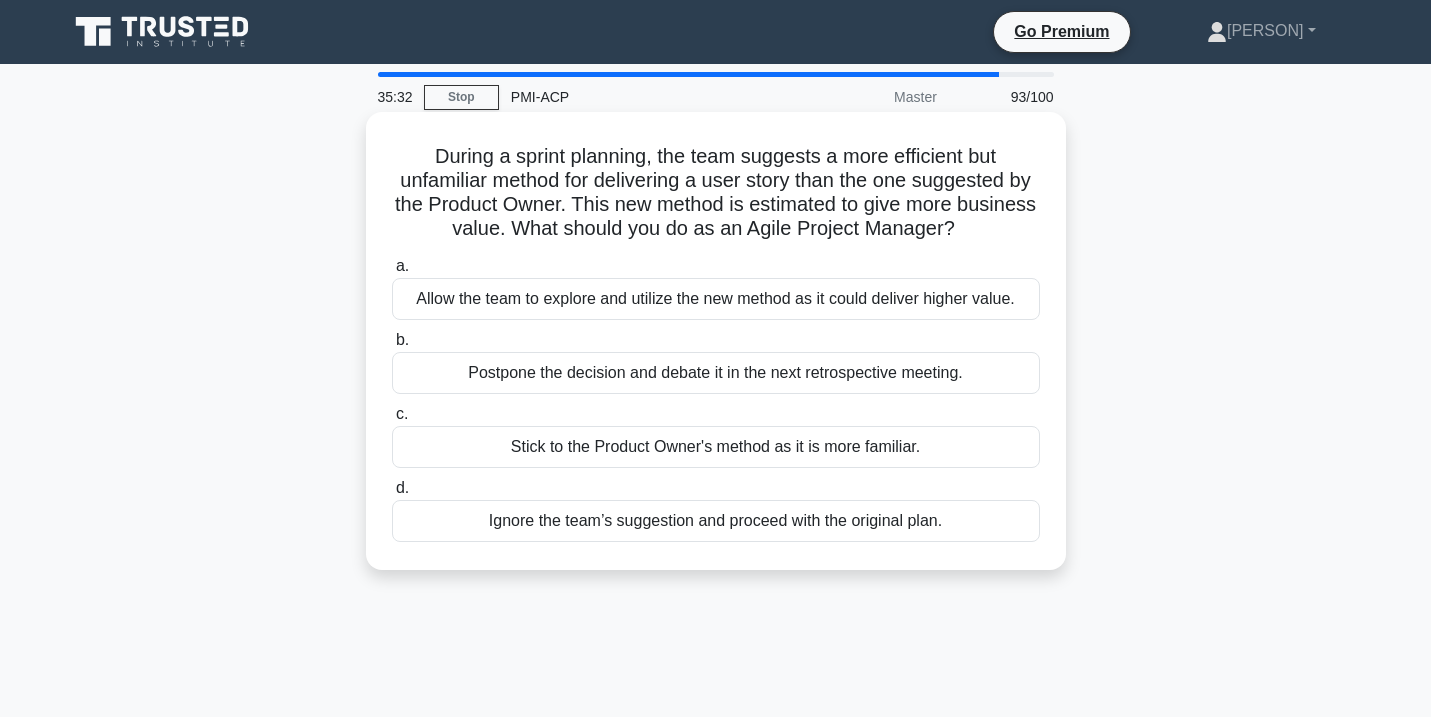 click on "Allow the team to explore and utilize the new method as it could deliver higher value." at bounding box center [716, 299] 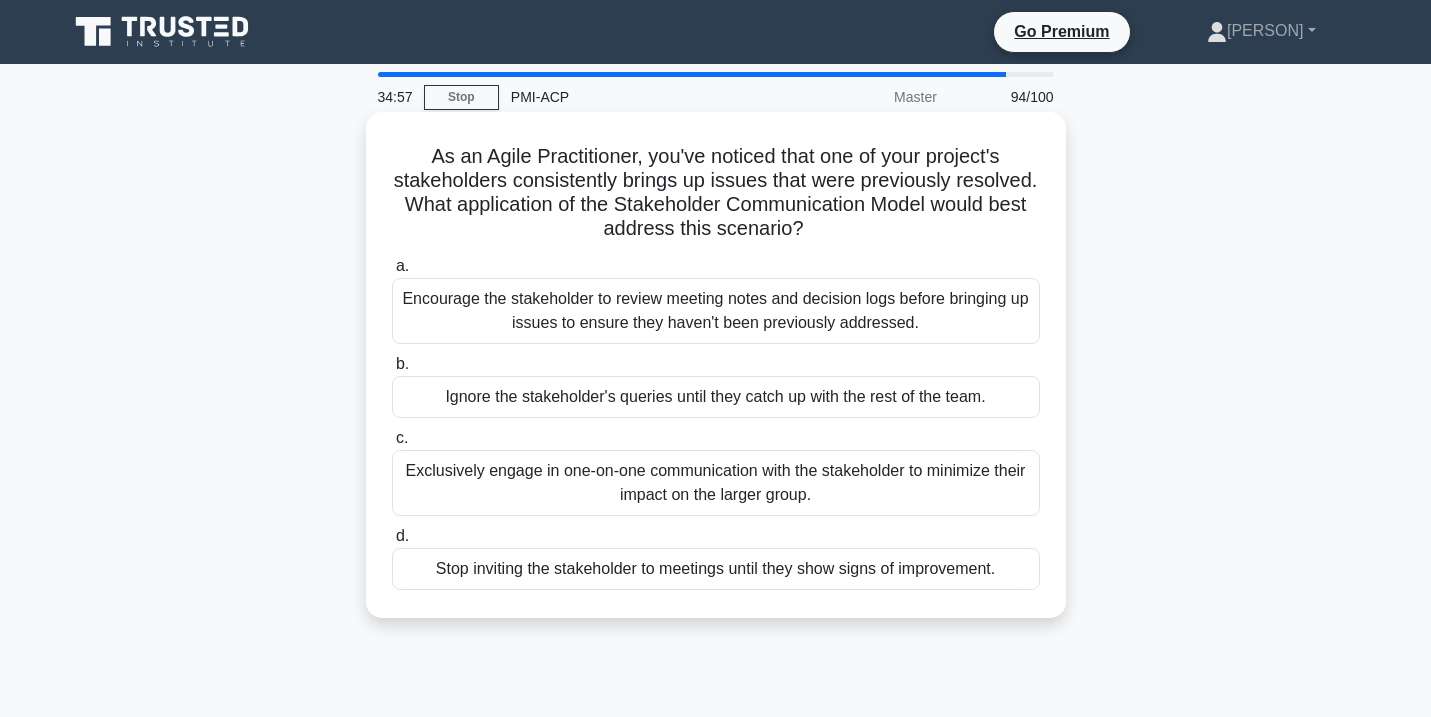 click on "Encourage the stakeholder to review meeting notes and decision logs before bringing up issues to ensure they haven't been previously addressed." at bounding box center (716, 311) 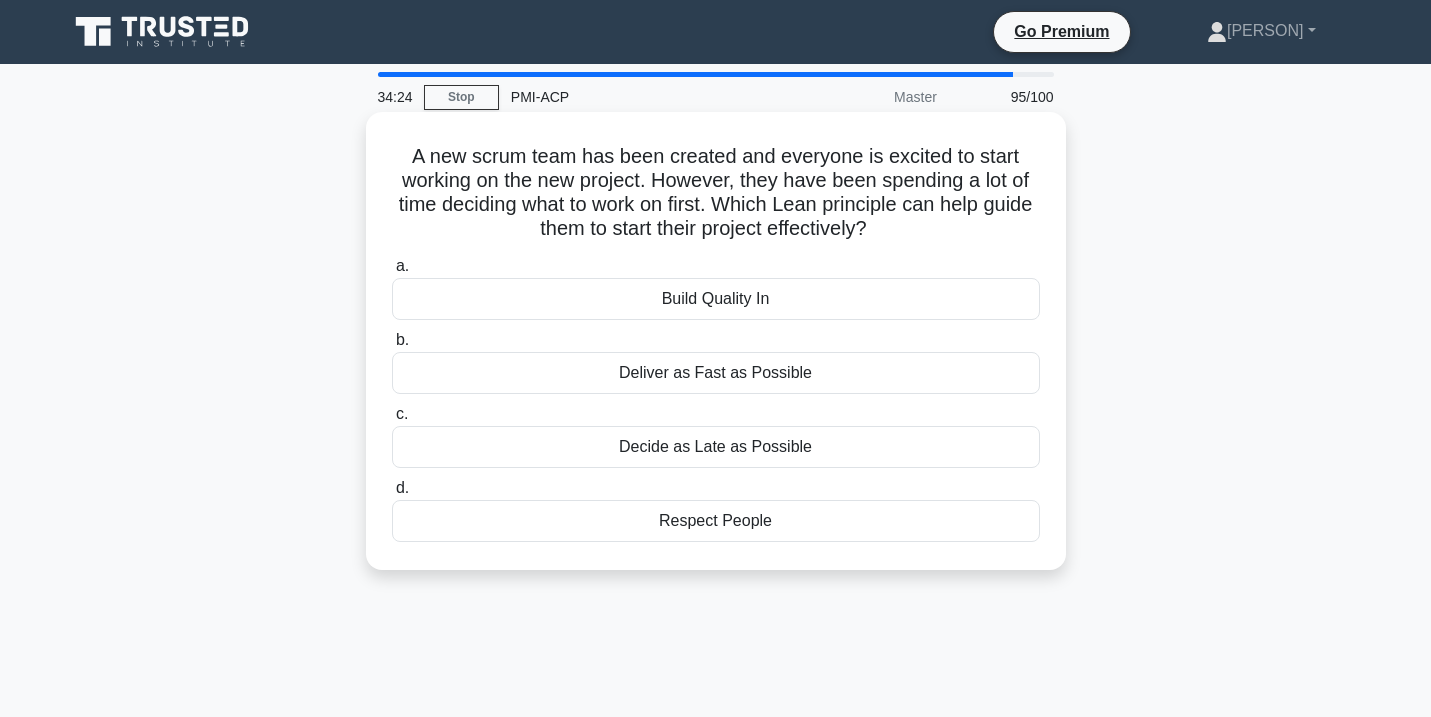 click on "Decide as Late as Possible" at bounding box center [716, 447] 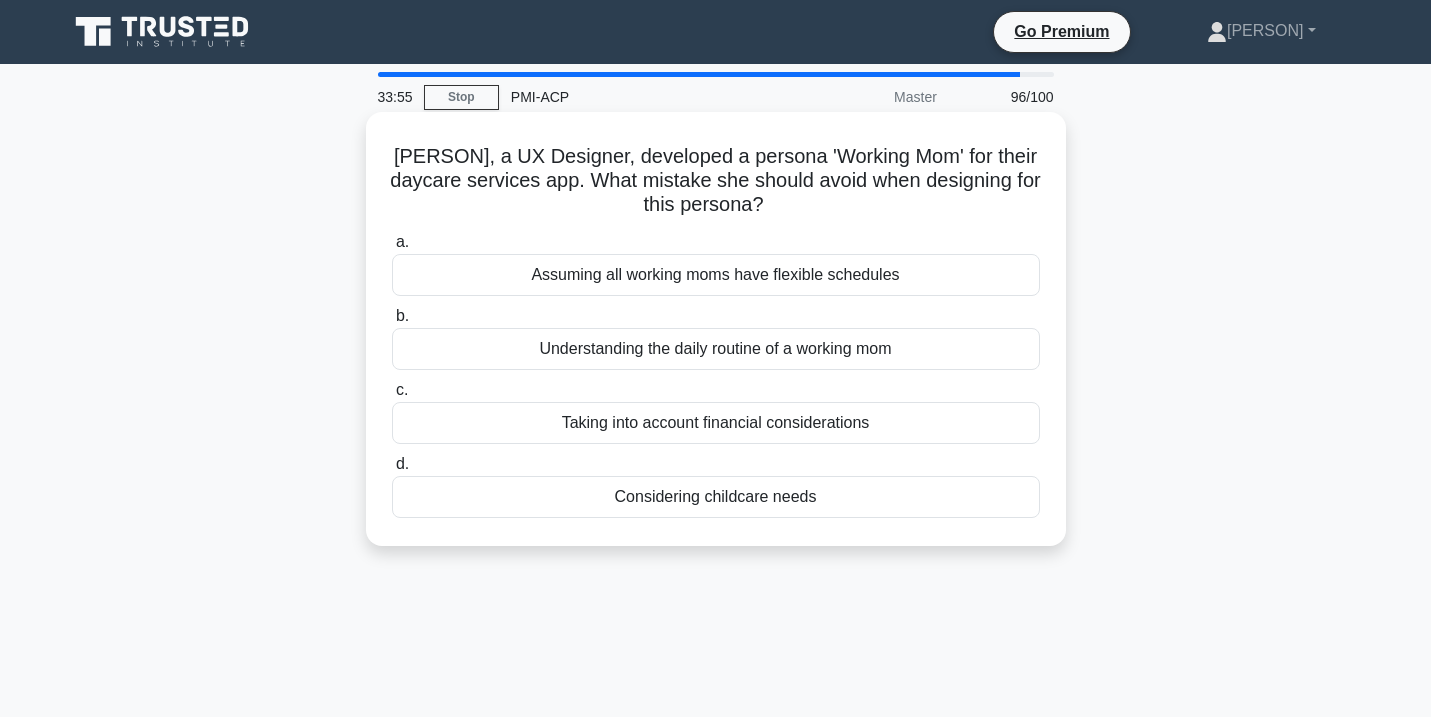 click on "Assuming all working moms have flexible schedules" at bounding box center (716, 275) 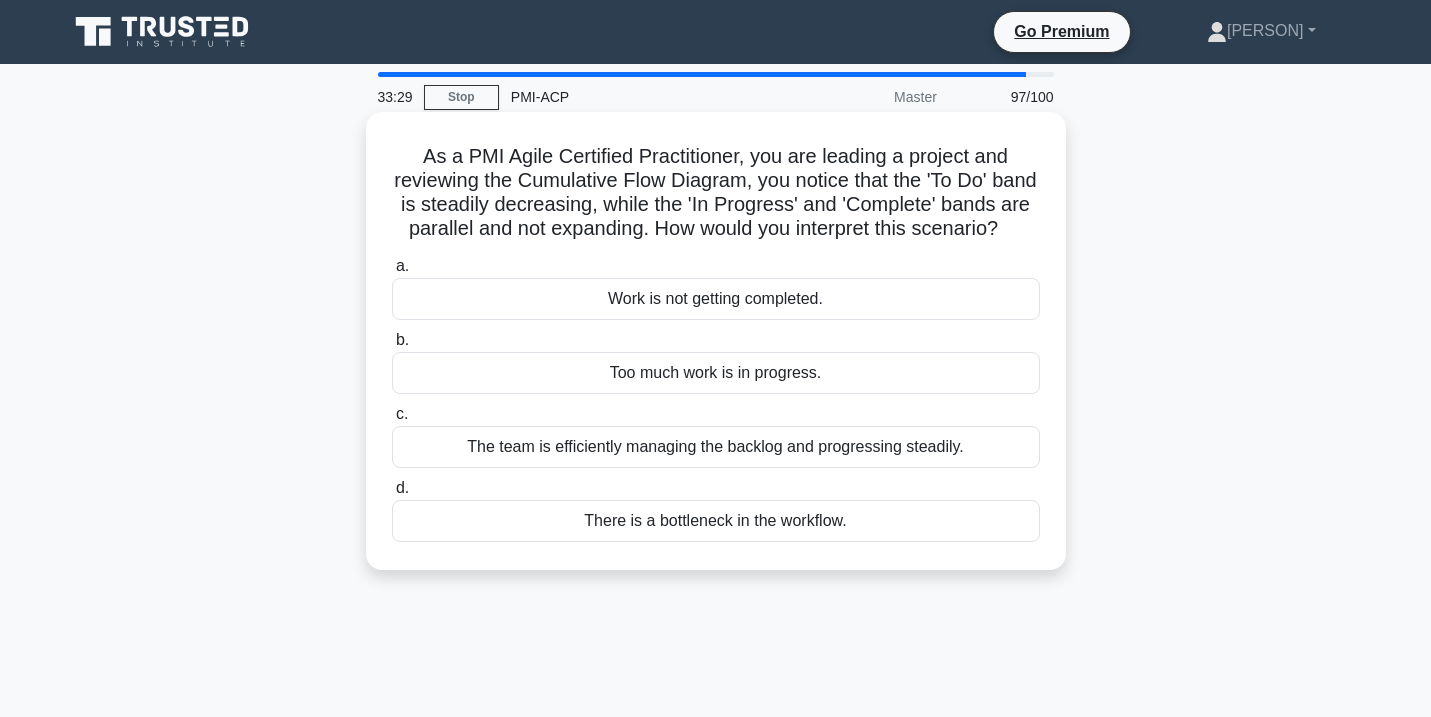 click on "There is a bottleneck in the workflow." at bounding box center (716, 521) 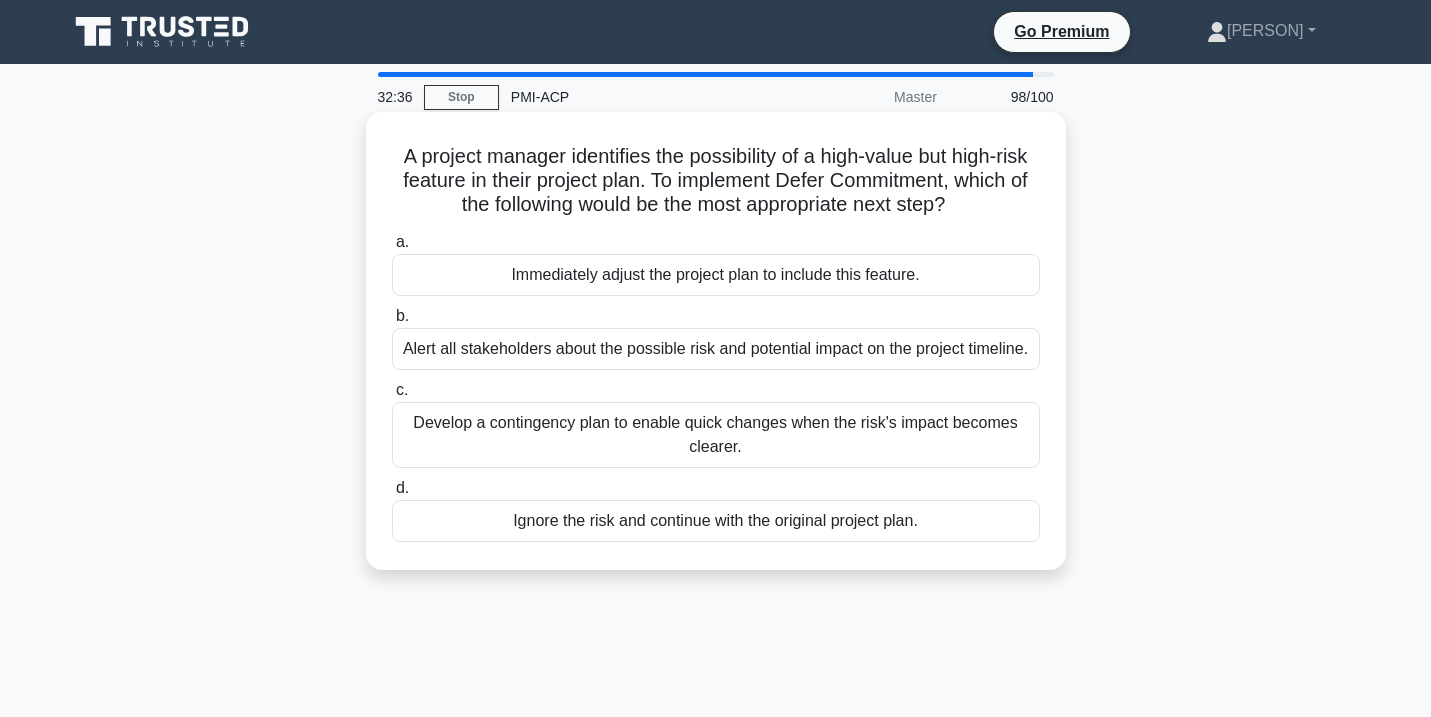 click on "Develop a contingency plan to enable quick changes when the risk's impact becomes clearer." at bounding box center [716, 435] 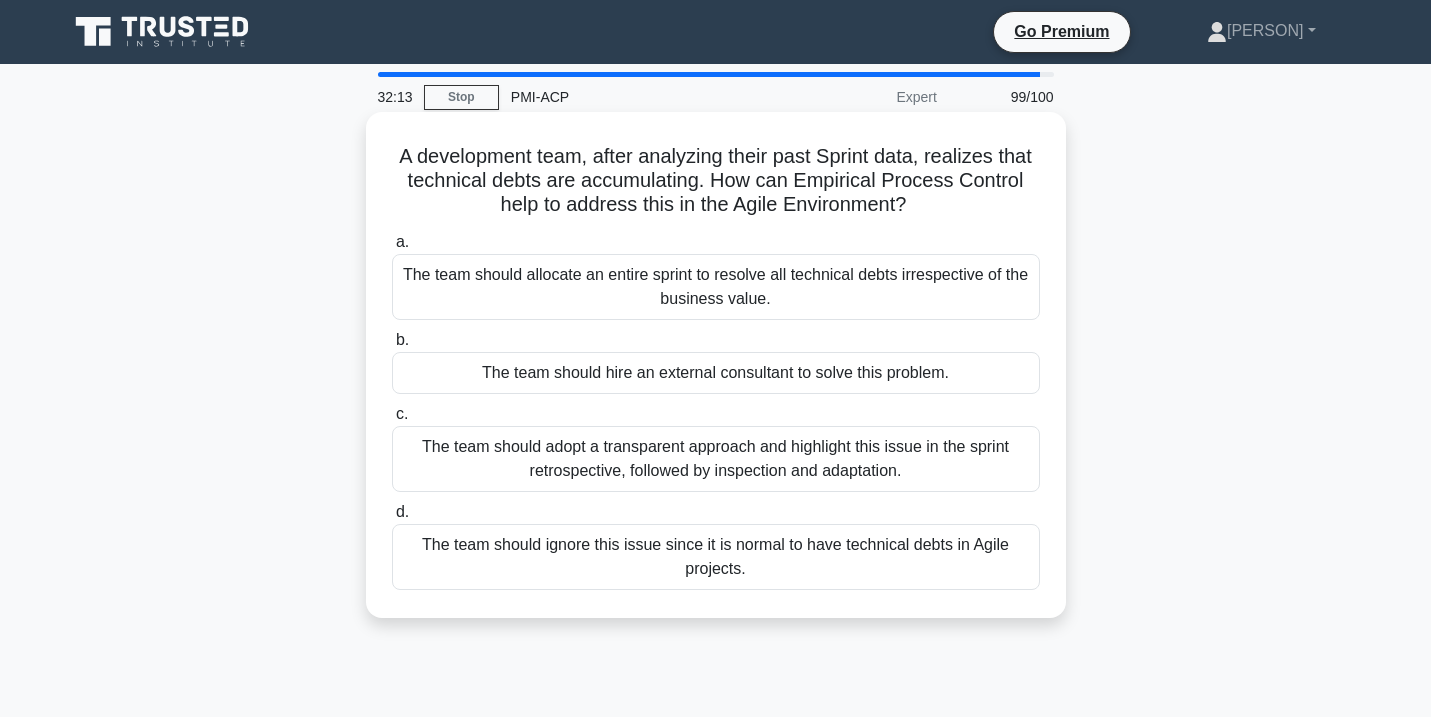 click on "The team should adopt a transparent approach and highlight this issue in the sprint retrospective, followed by inspection and adaptation." at bounding box center (716, 459) 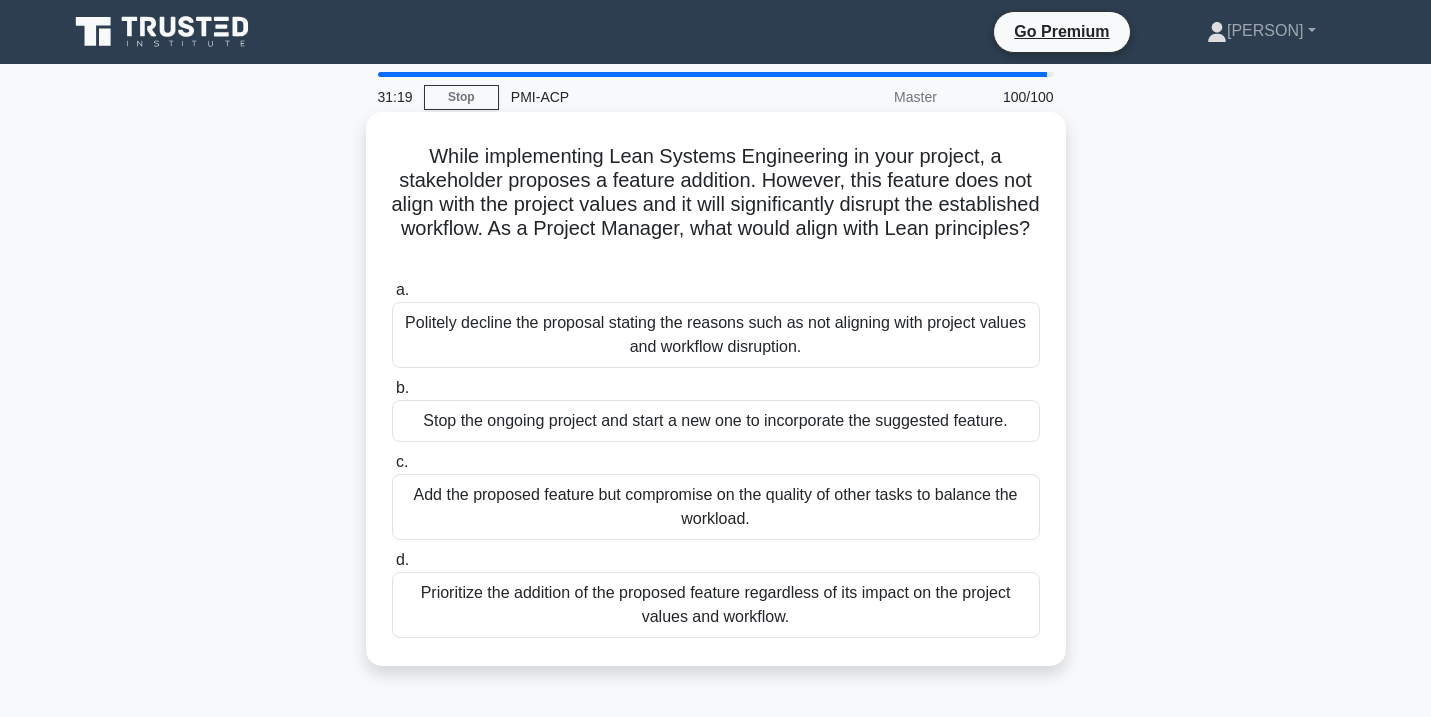 click on "Politely decline the proposal stating the reasons such as not aligning with project values and workflow disruption." at bounding box center (716, 335) 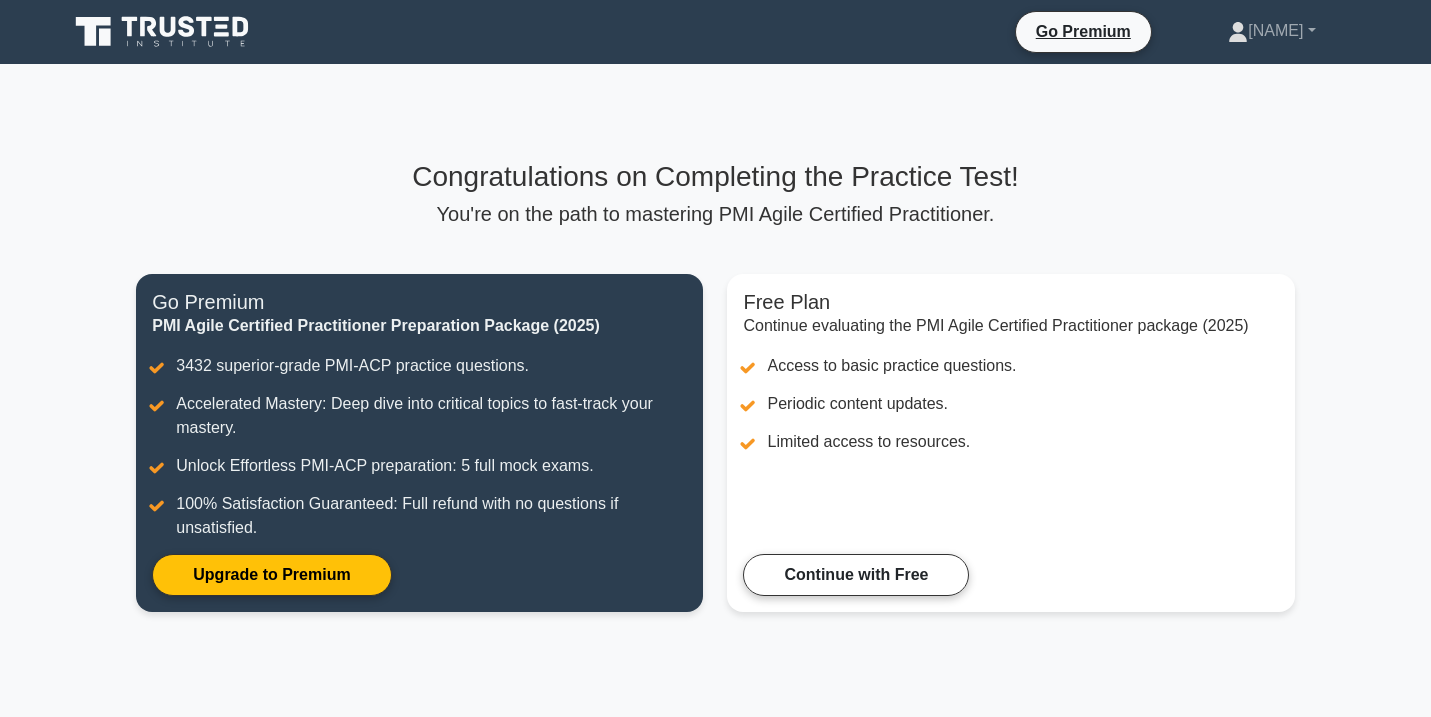 scroll, scrollTop: 0, scrollLeft: 0, axis: both 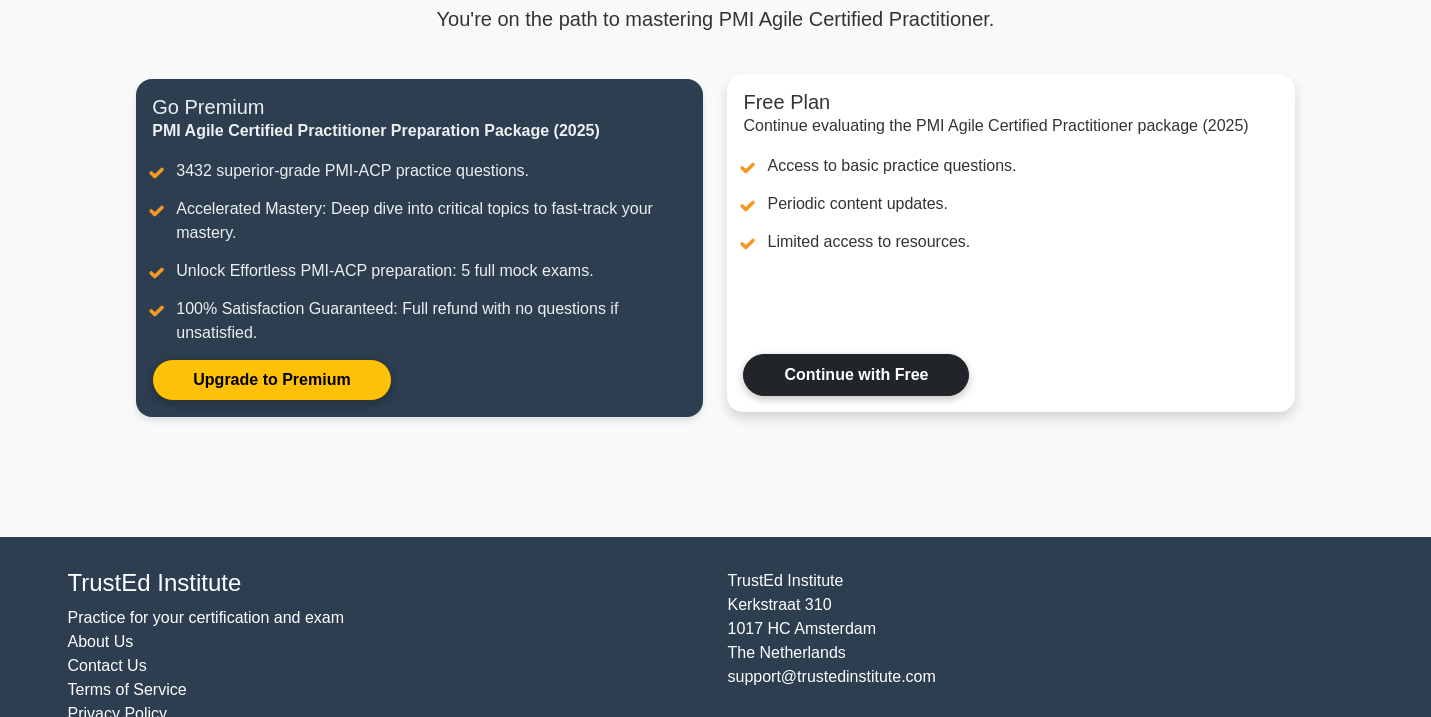 click on "Continue with Free" at bounding box center [856, 375] 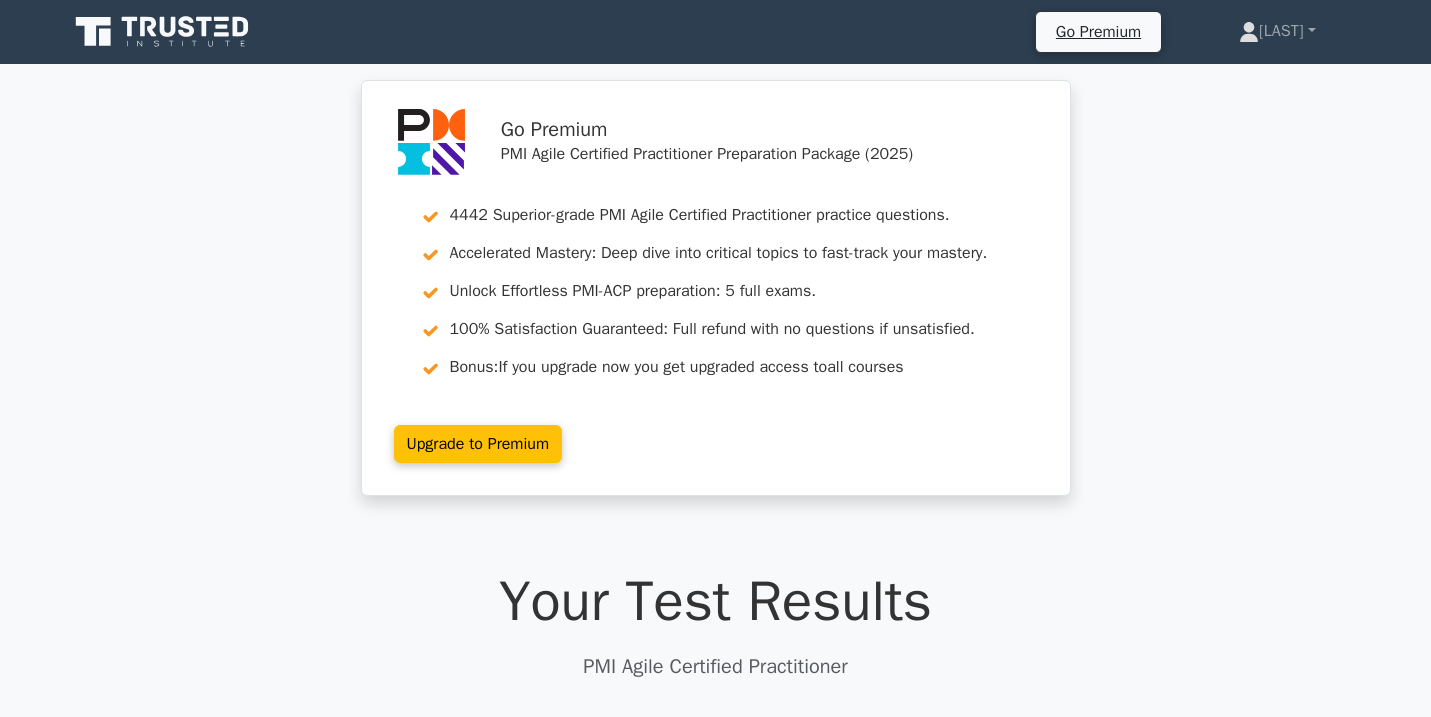 scroll, scrollTop: 0, scrollLeft: 0, axis: both 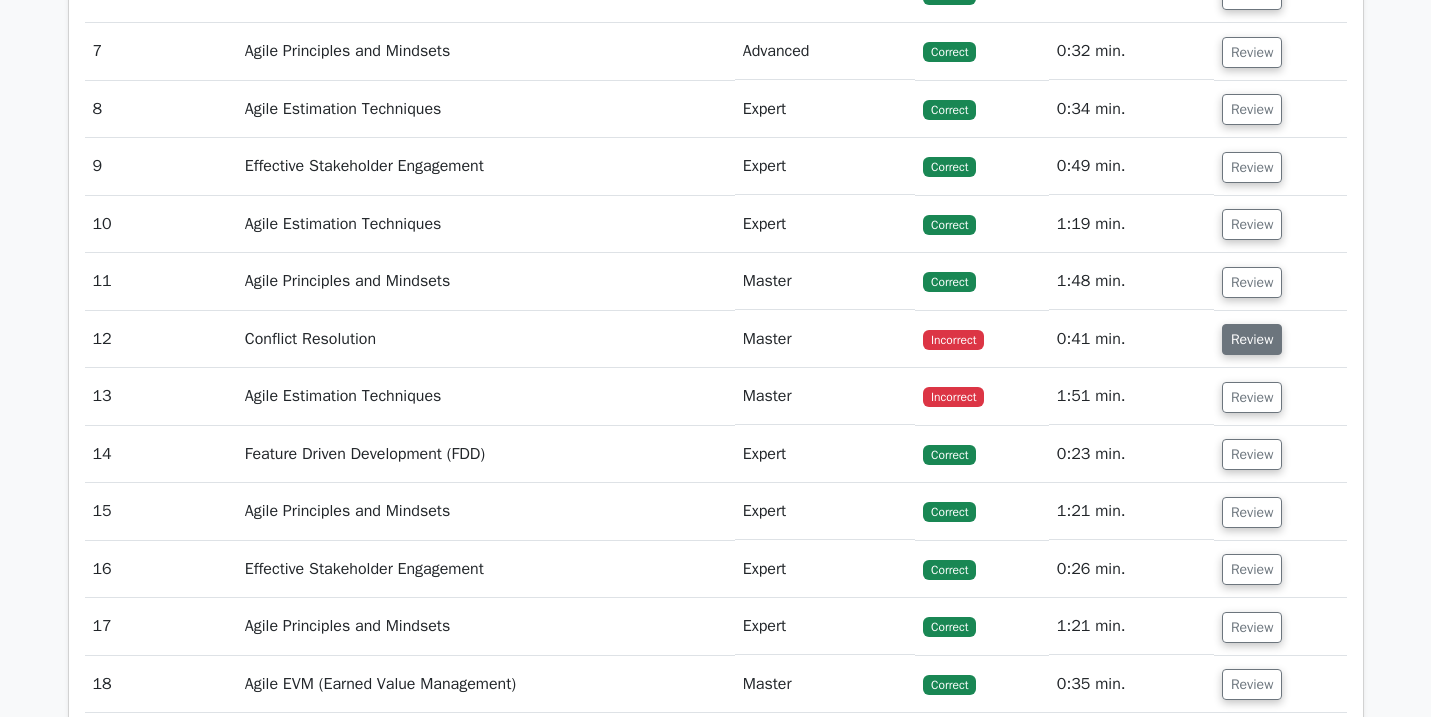 click on "Review" at bounding box center [1252, 339] 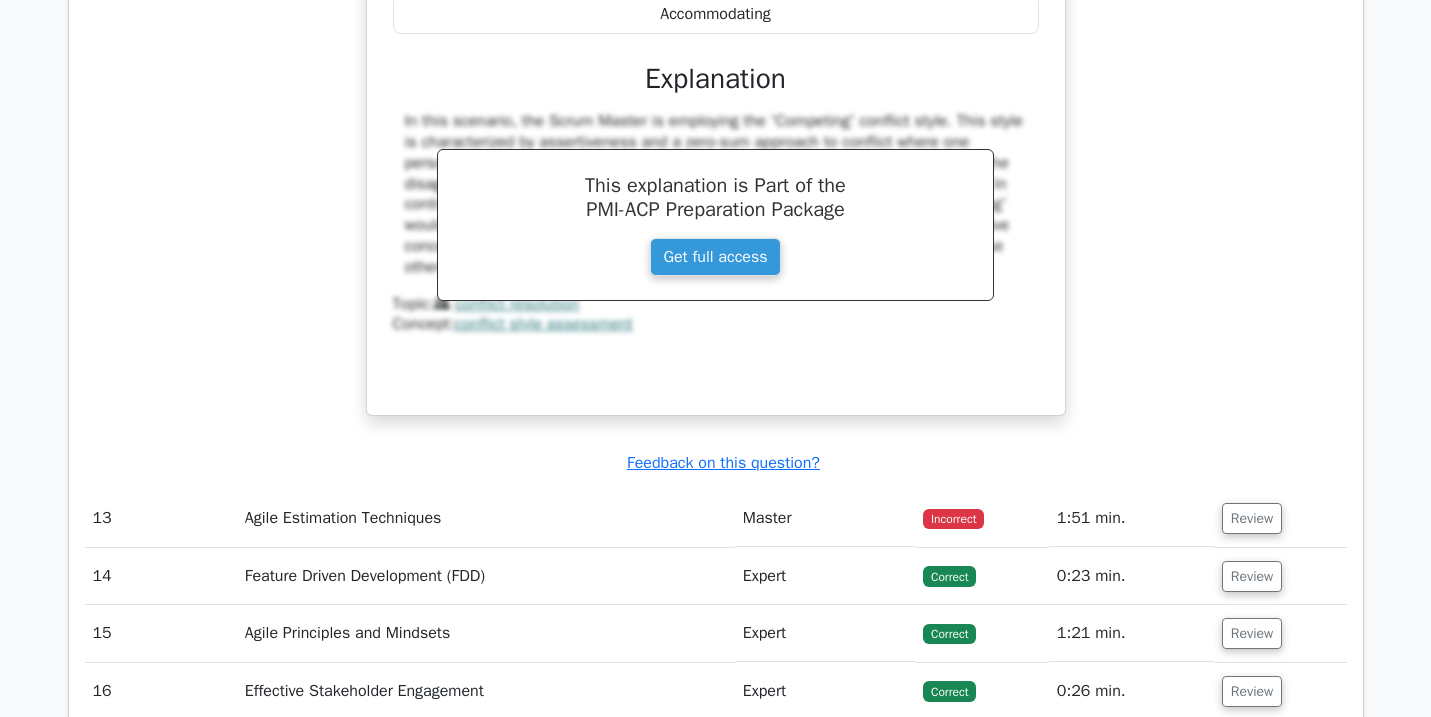 scroll, scrollTop: 4641, scrollLeft: 0, axis: vertical 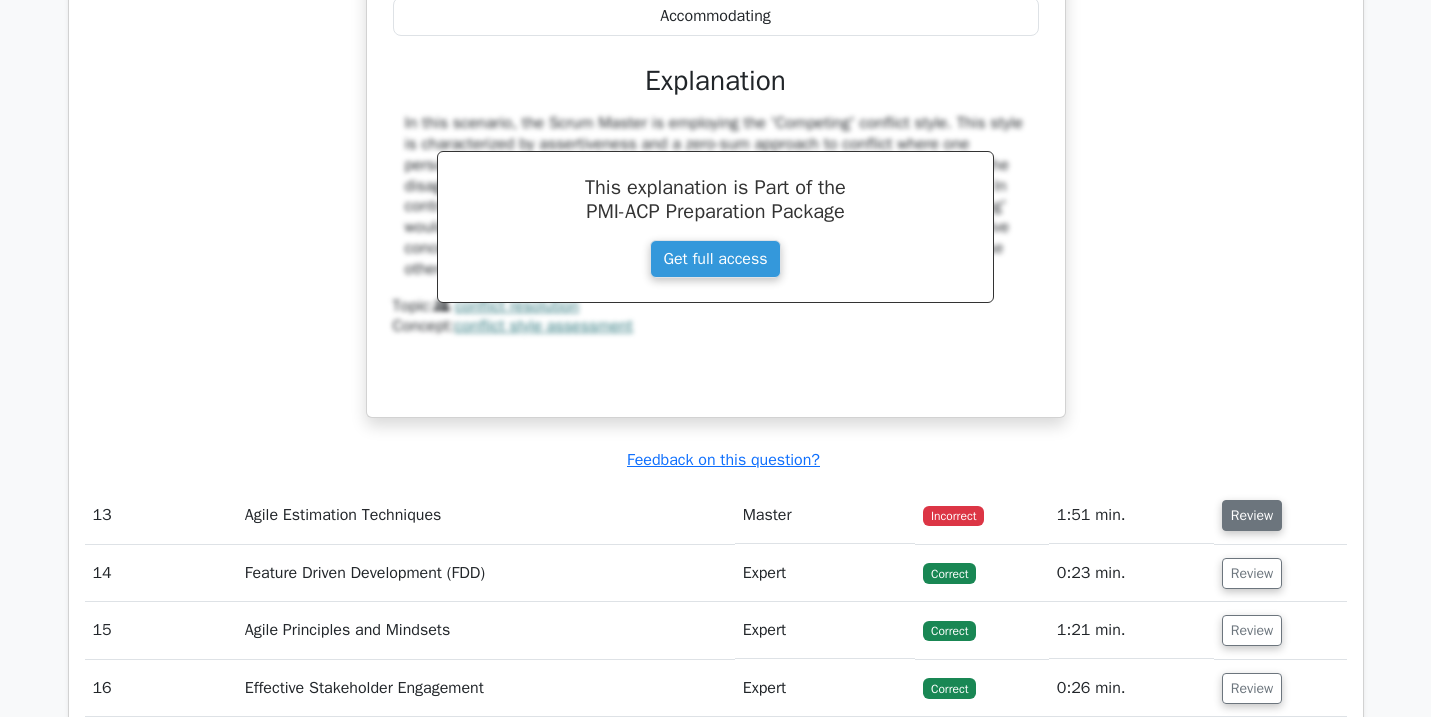 click on "Review" at bounding box center [1252, 515] 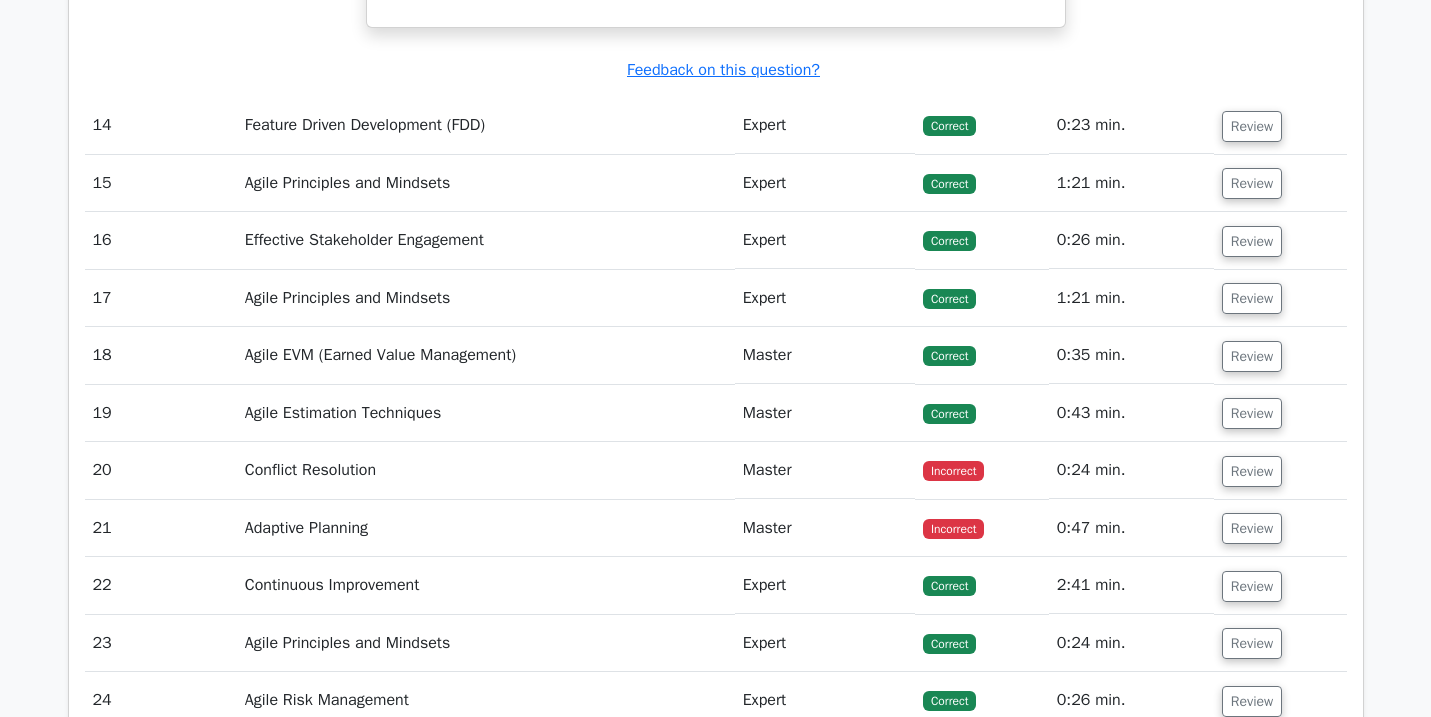 scroll, scrollTop: 5971, scrollLeft: 0, axis: vertical 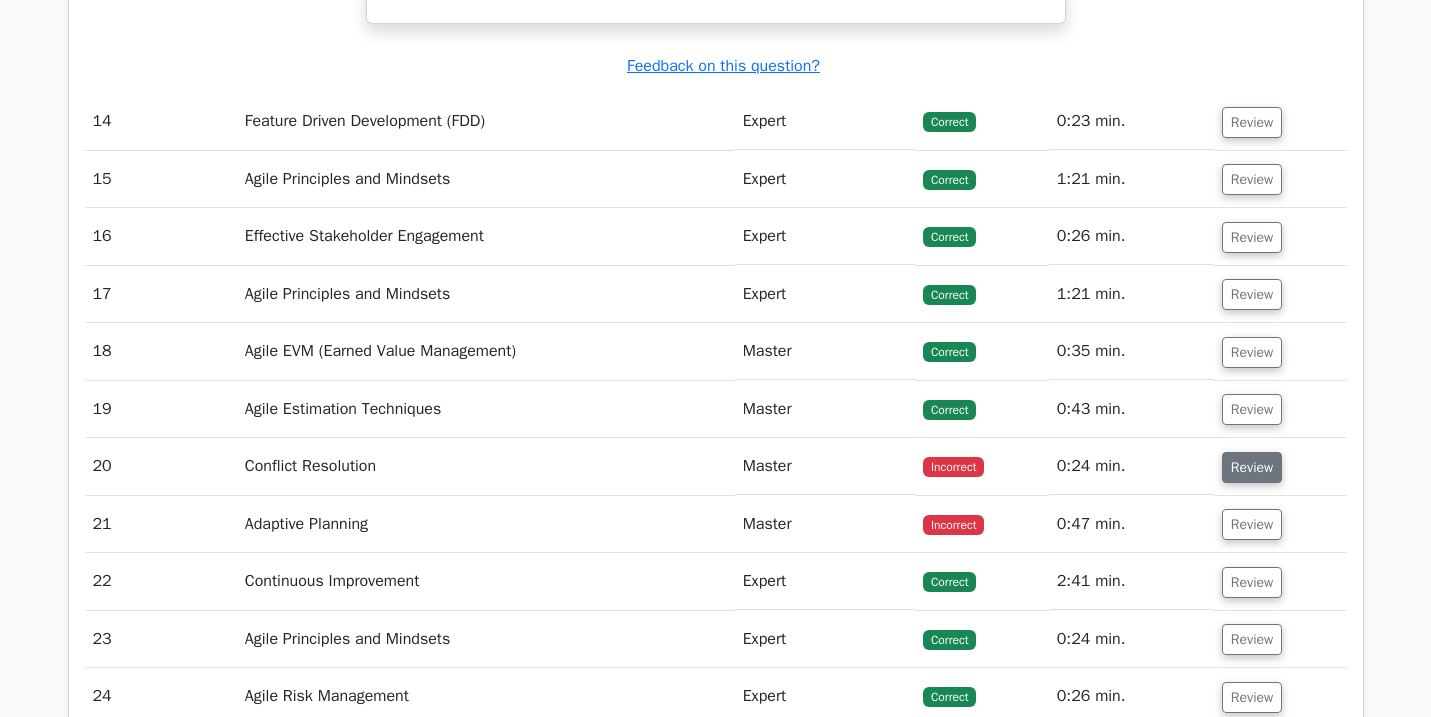 click on "Review" at bounding box center [1252, 467] 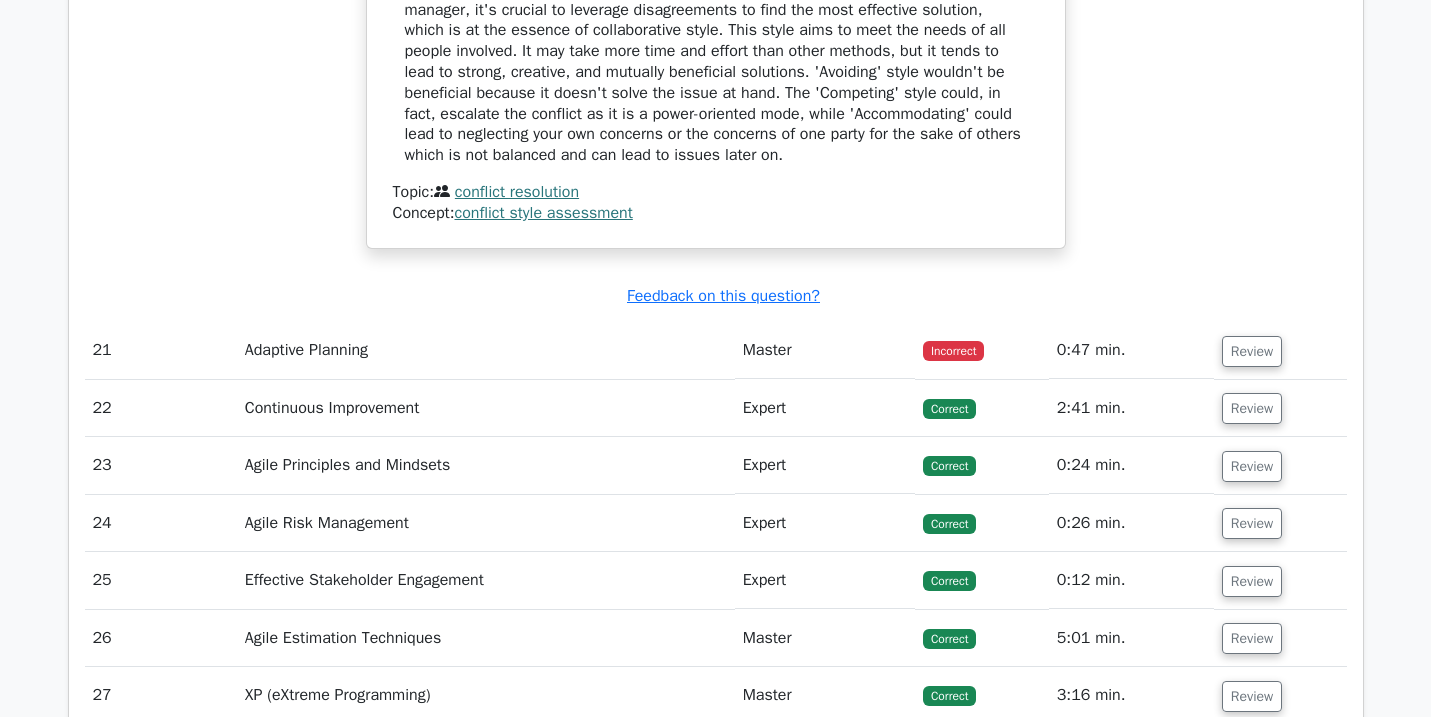 scroll, scrollTop: 6945, scrollLeft: 0, axis: vertical 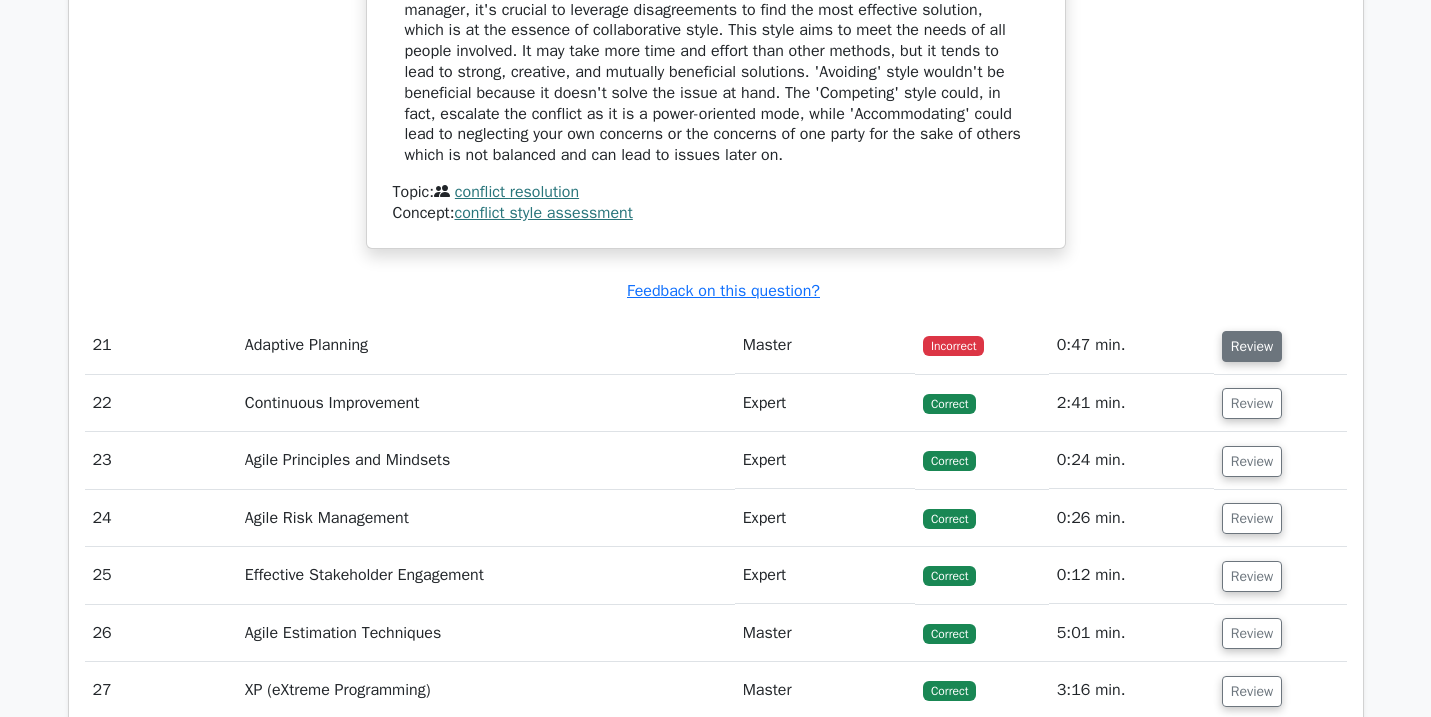 click on "Review" at bounding box center [1252, 346] 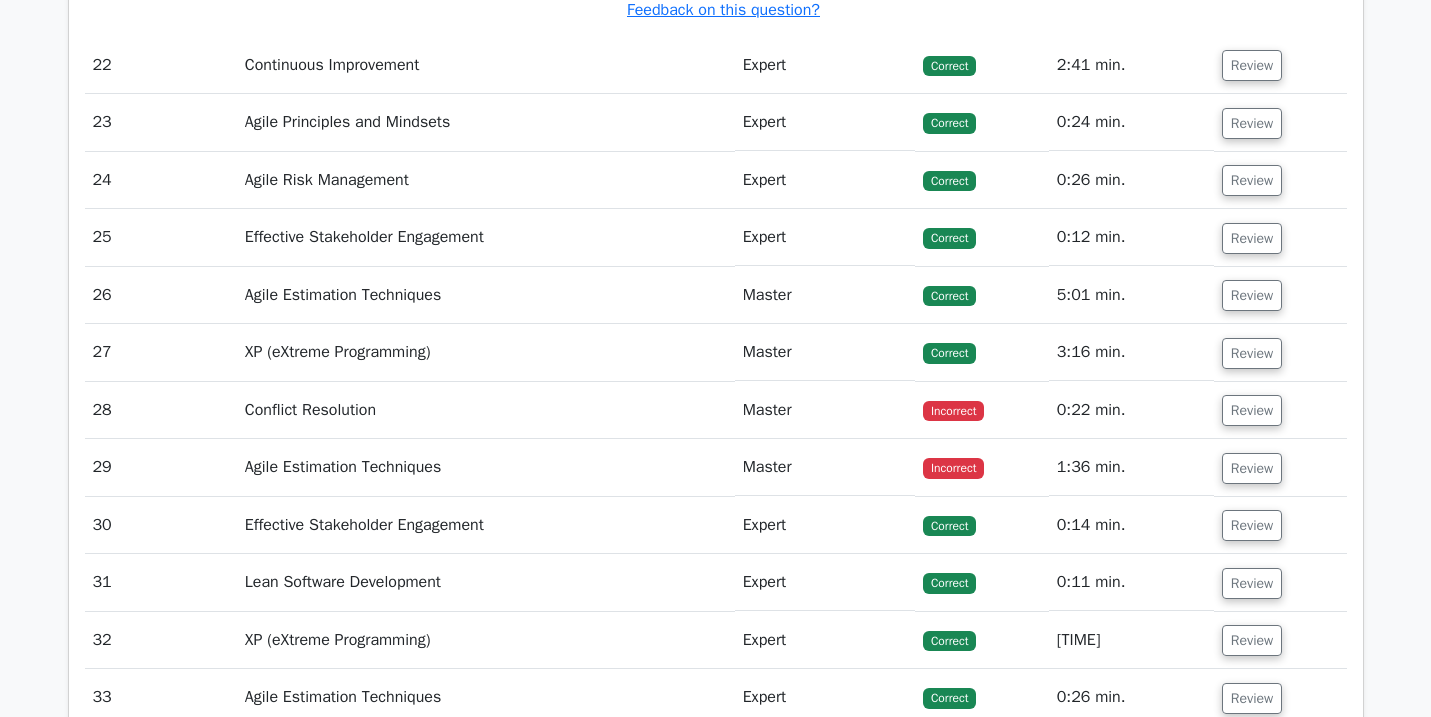 scroll, scrollTop: 8126, scrollLeft: 0, axis: vertical 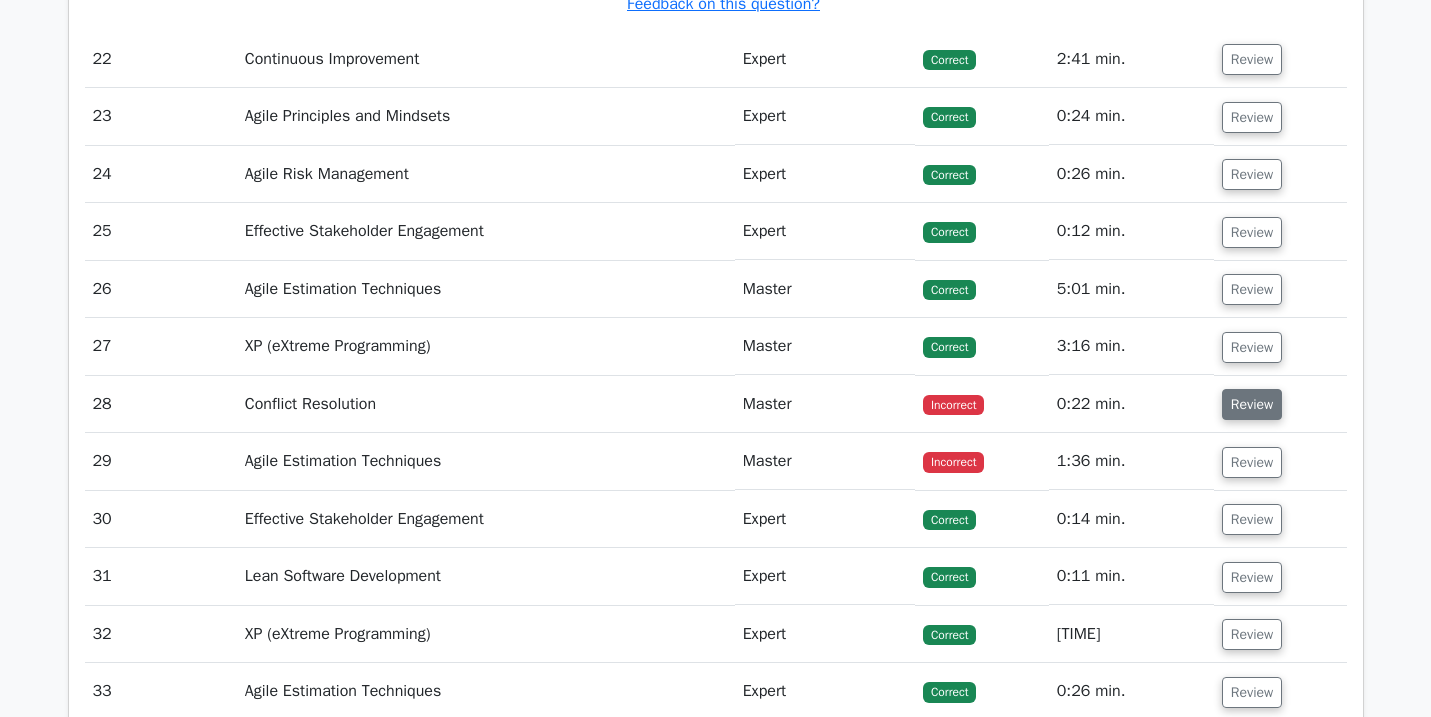 click on "Review" at bounding box center (1252, 404) 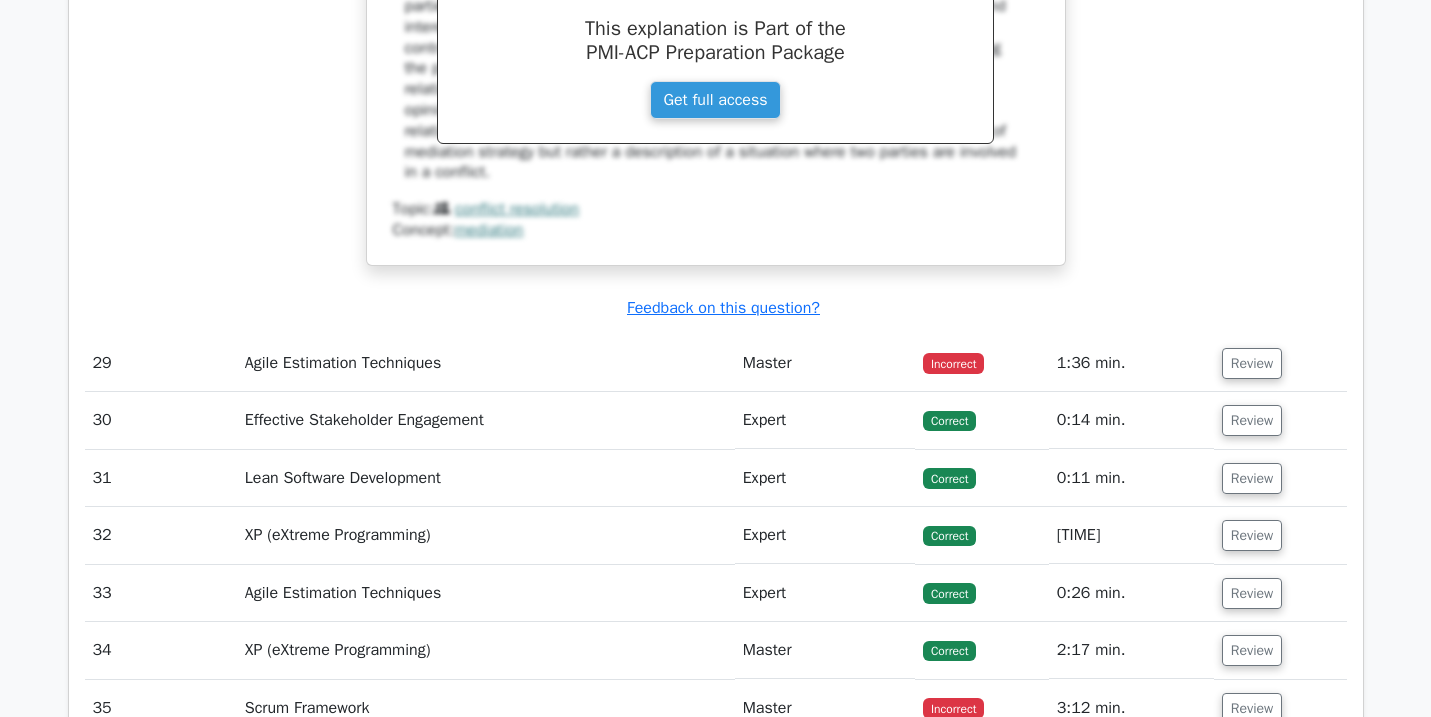 scroll, scrollTop: 9112, scrollLeft: 0, axis: vertical 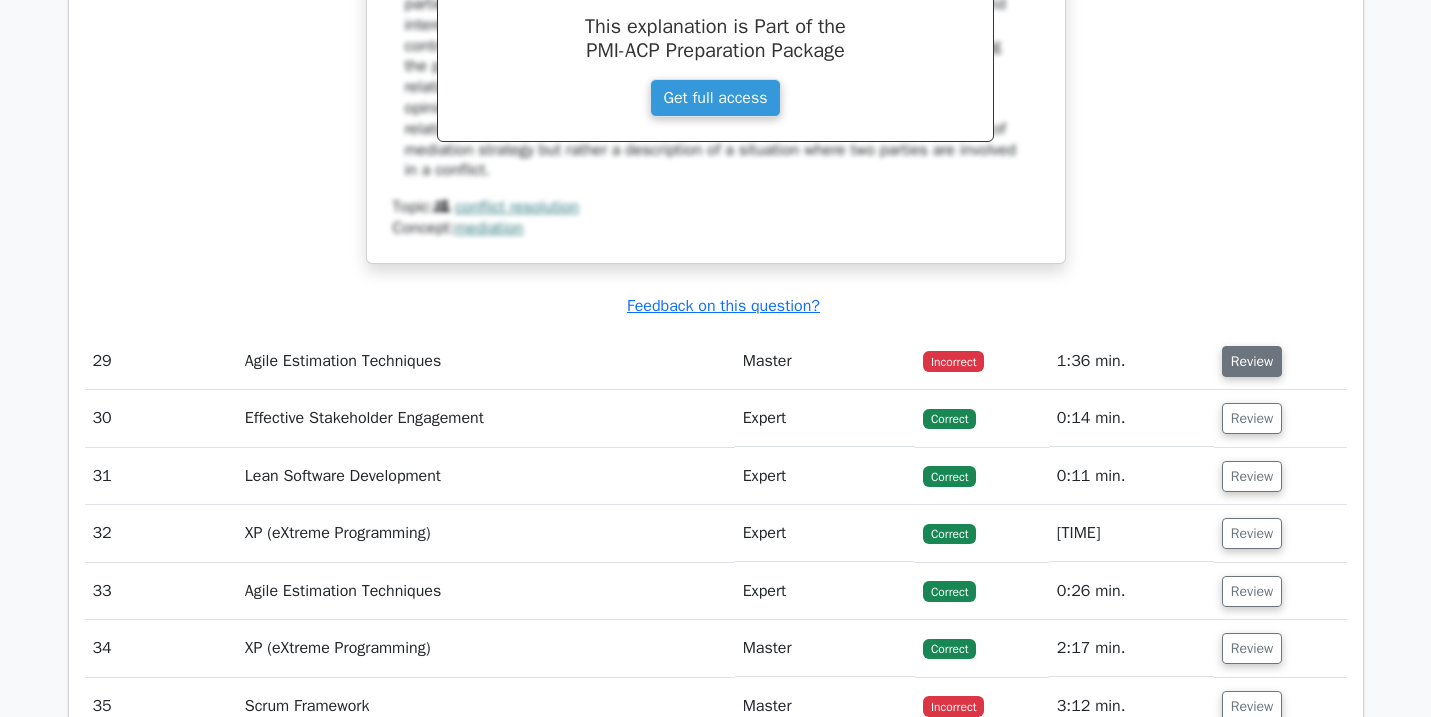 click on "Review" at bounding box center (1252, 361) 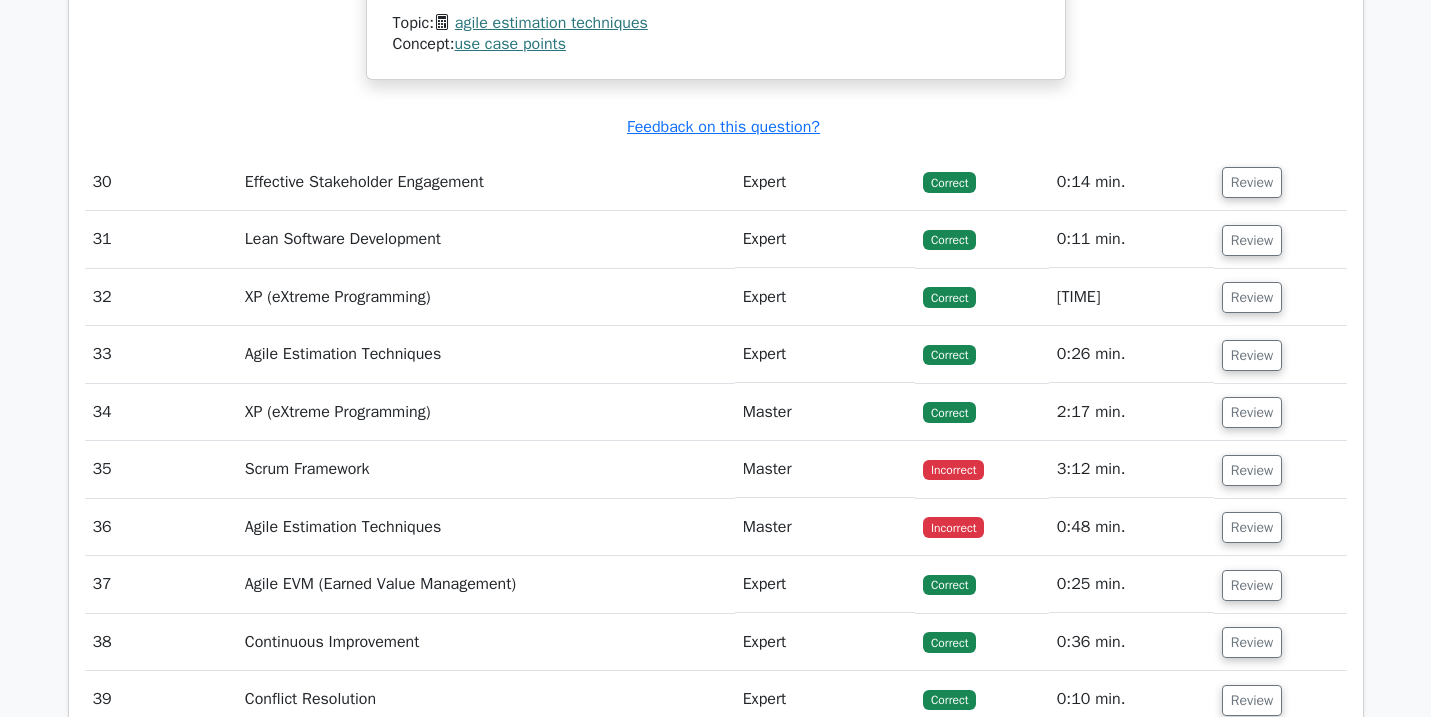 scroll, scrollTop: 10305, scrollLeft: 0, axis: vertical 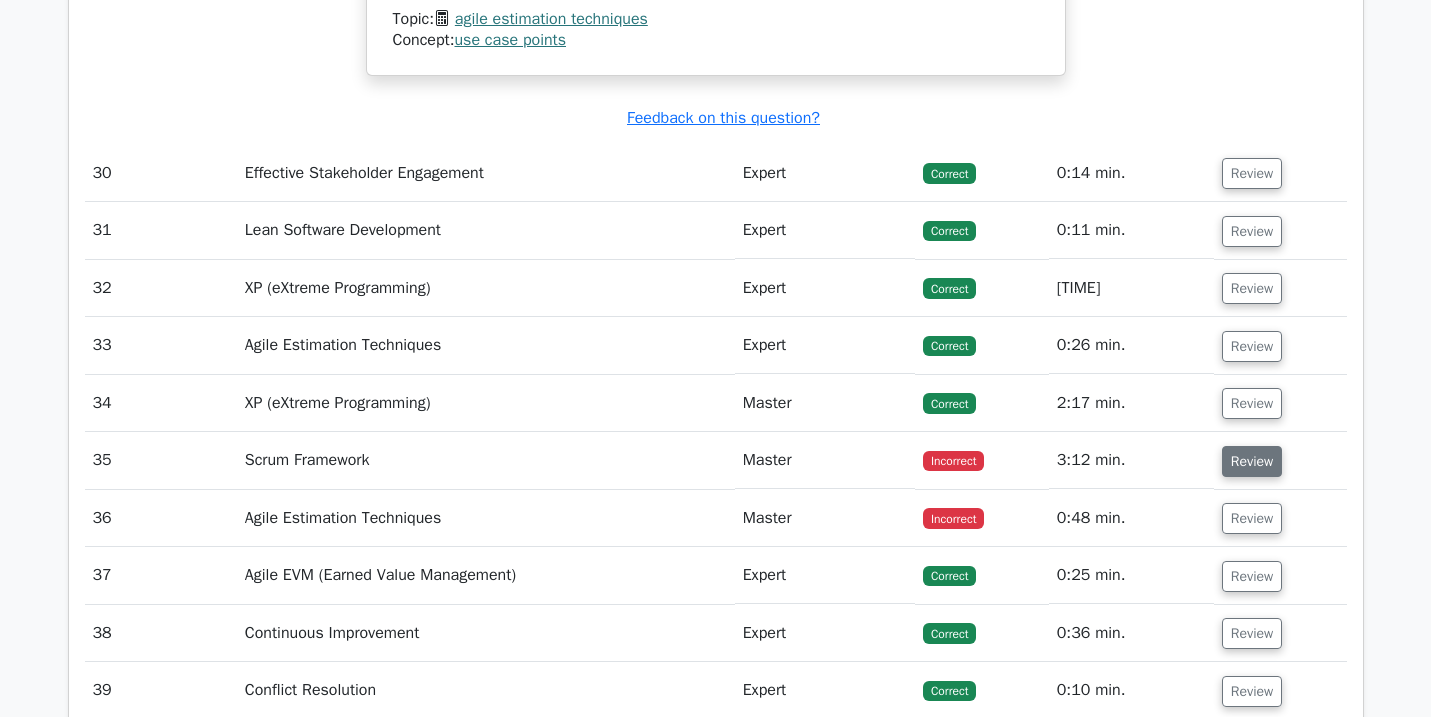 click on "Review" at bounding box center [1252, 461] 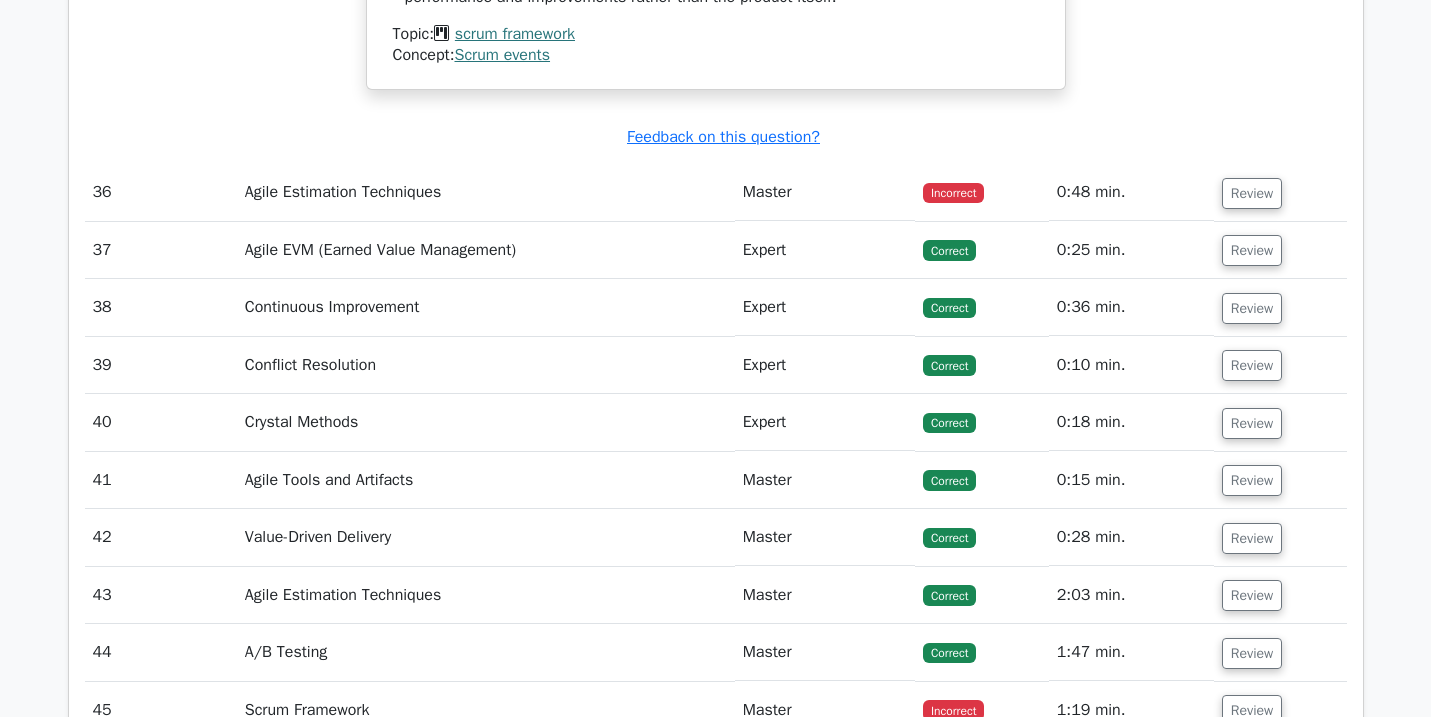 scroll, scrollTop: 11492, scrollLeft: 0, axis: vertical 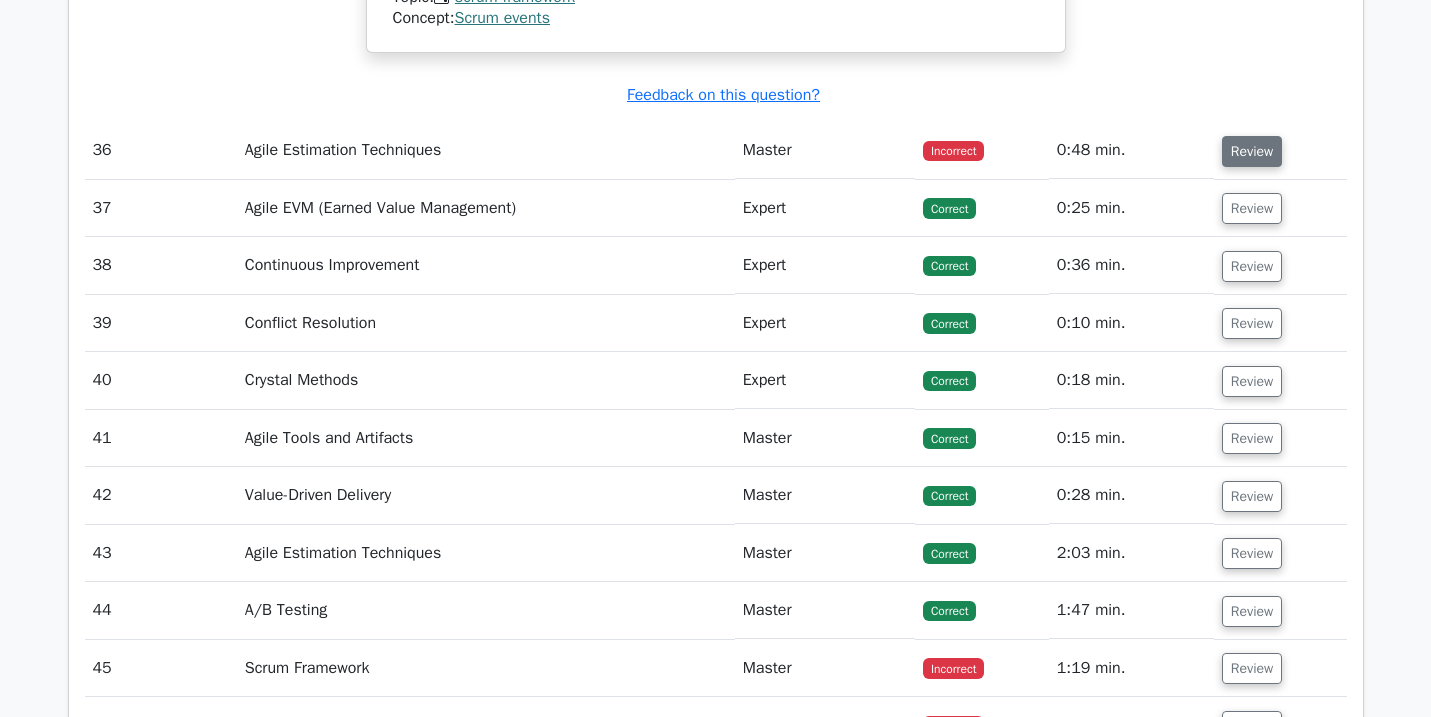 click on "Review" at bounding box center (1252, 151) 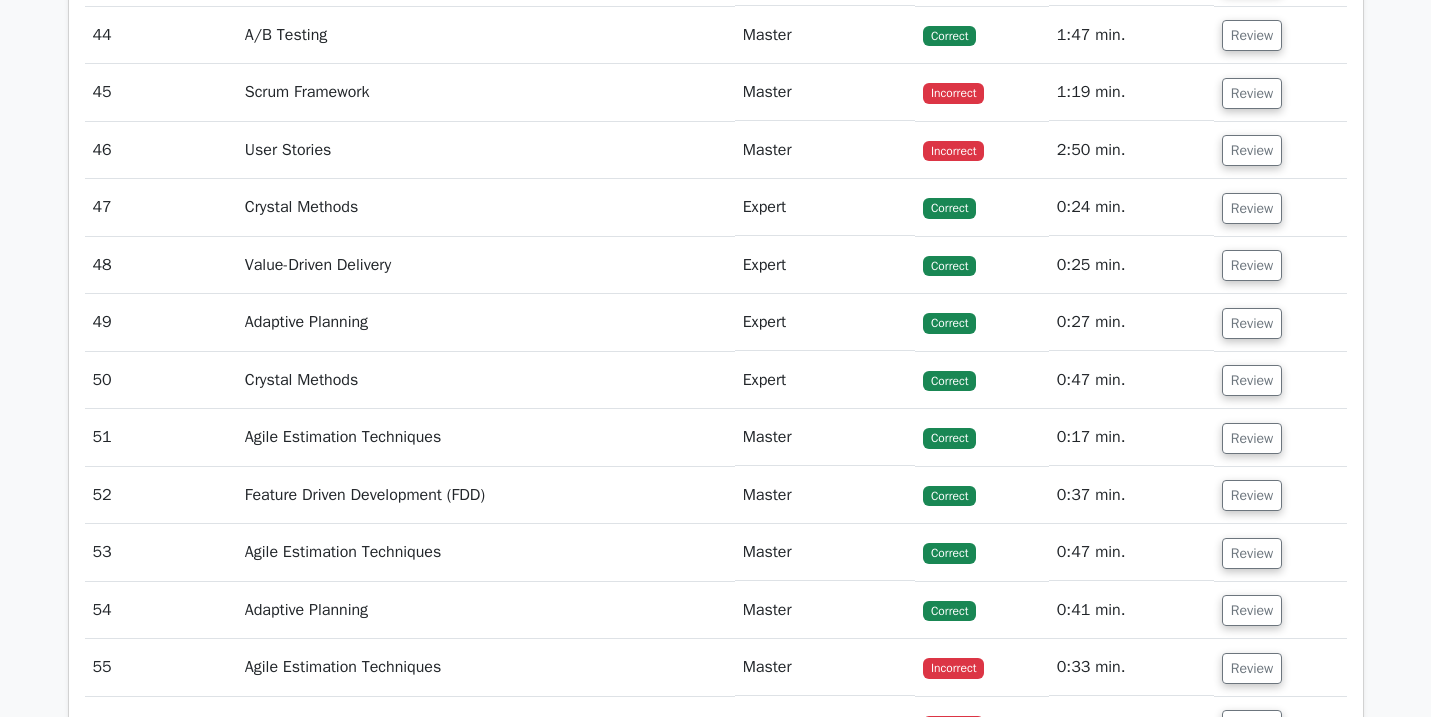 scroll, scrollTop: 12923, scrollLeft: 0, axis: vertical 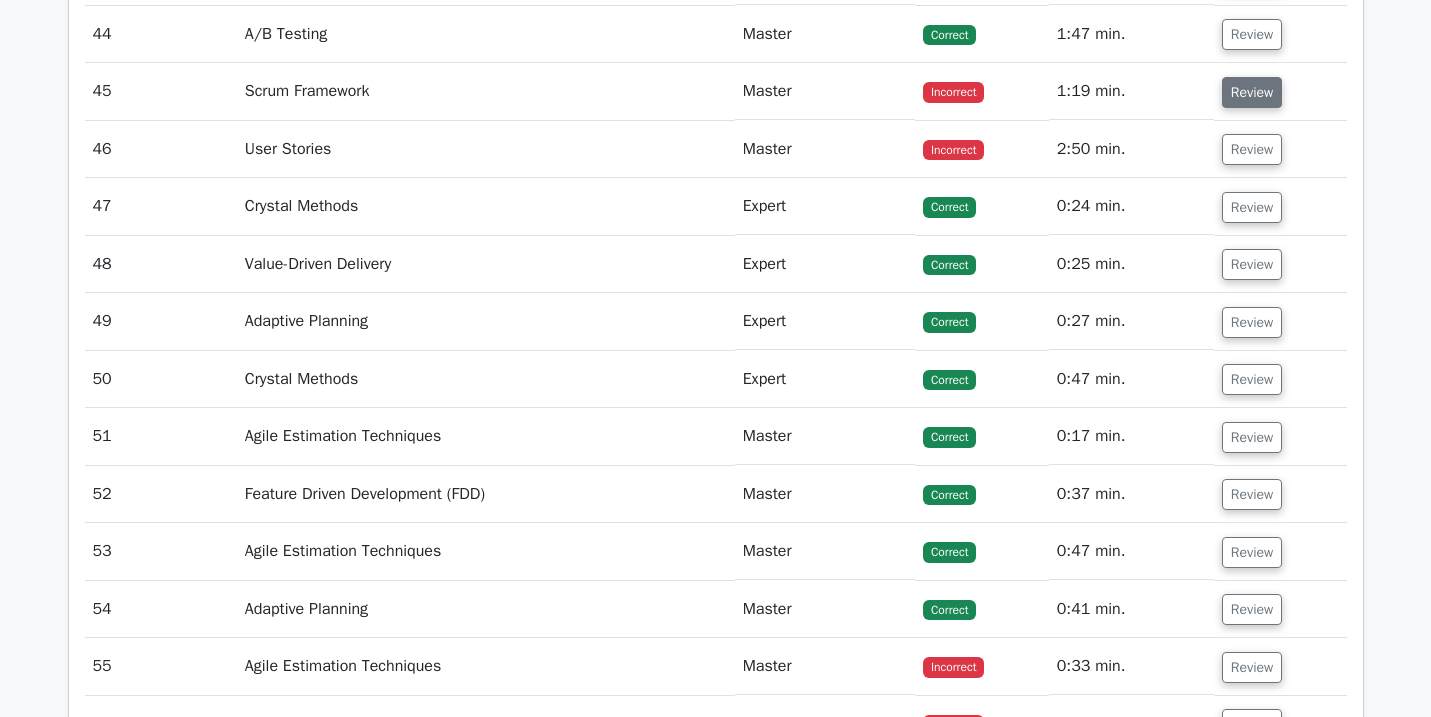 click on "Review" at bounding box center (1252, 92) 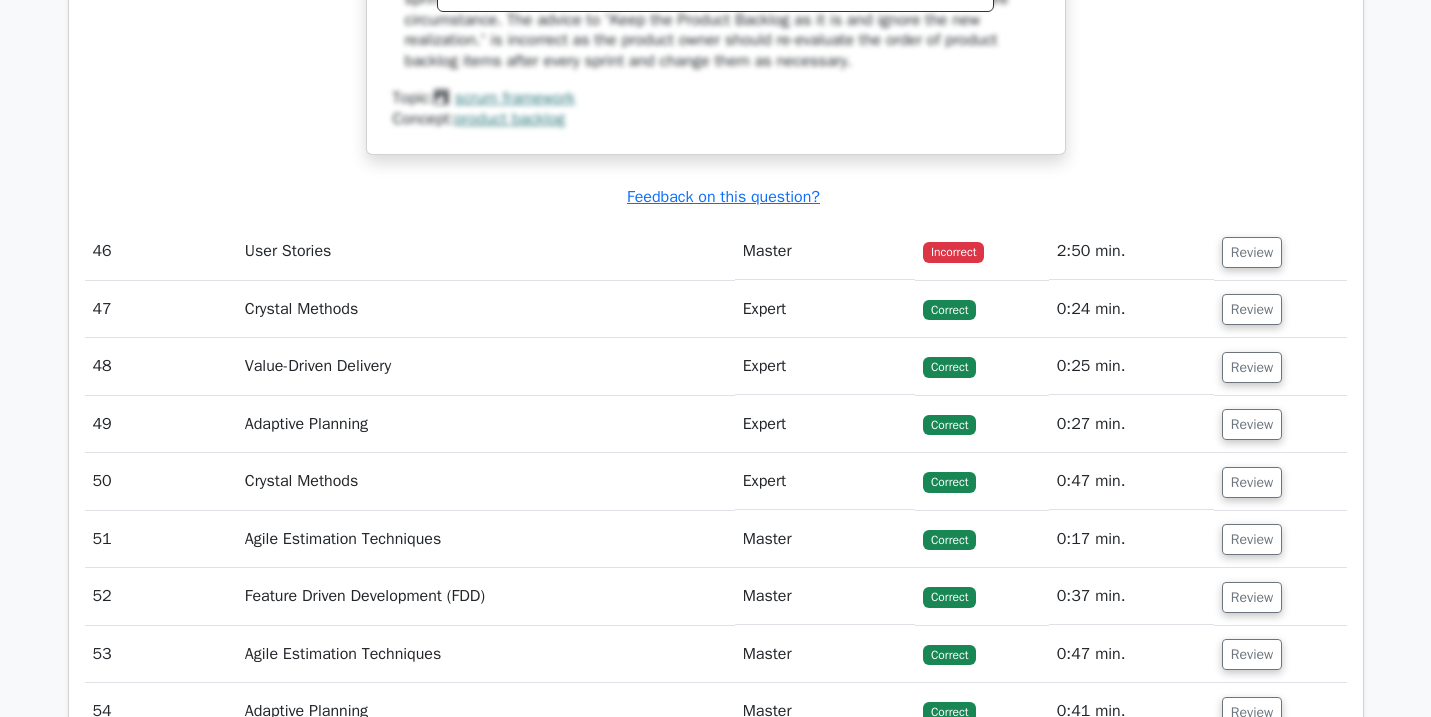 scroll, scrollTop: 13753, scrollLeft: 0, axis: vertical 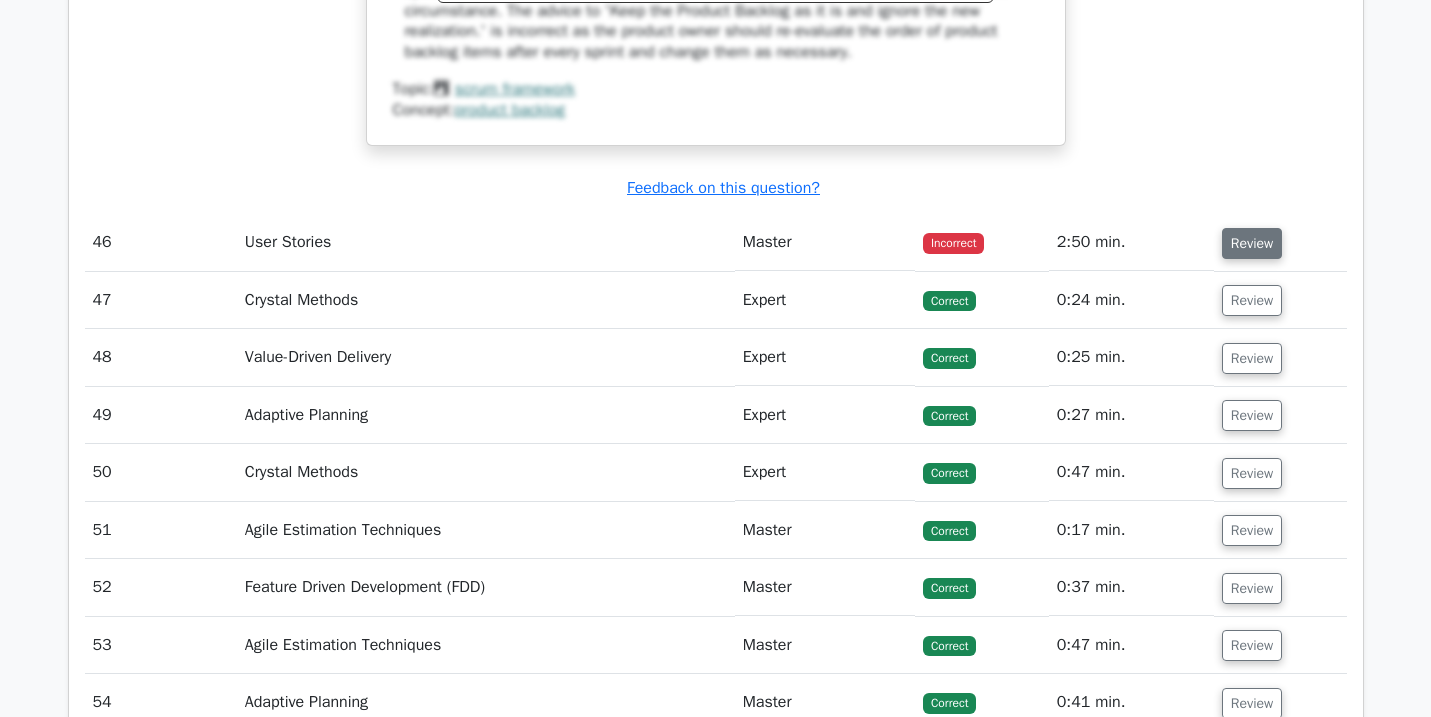 click on "Review" at bounding box center [1252, 243] 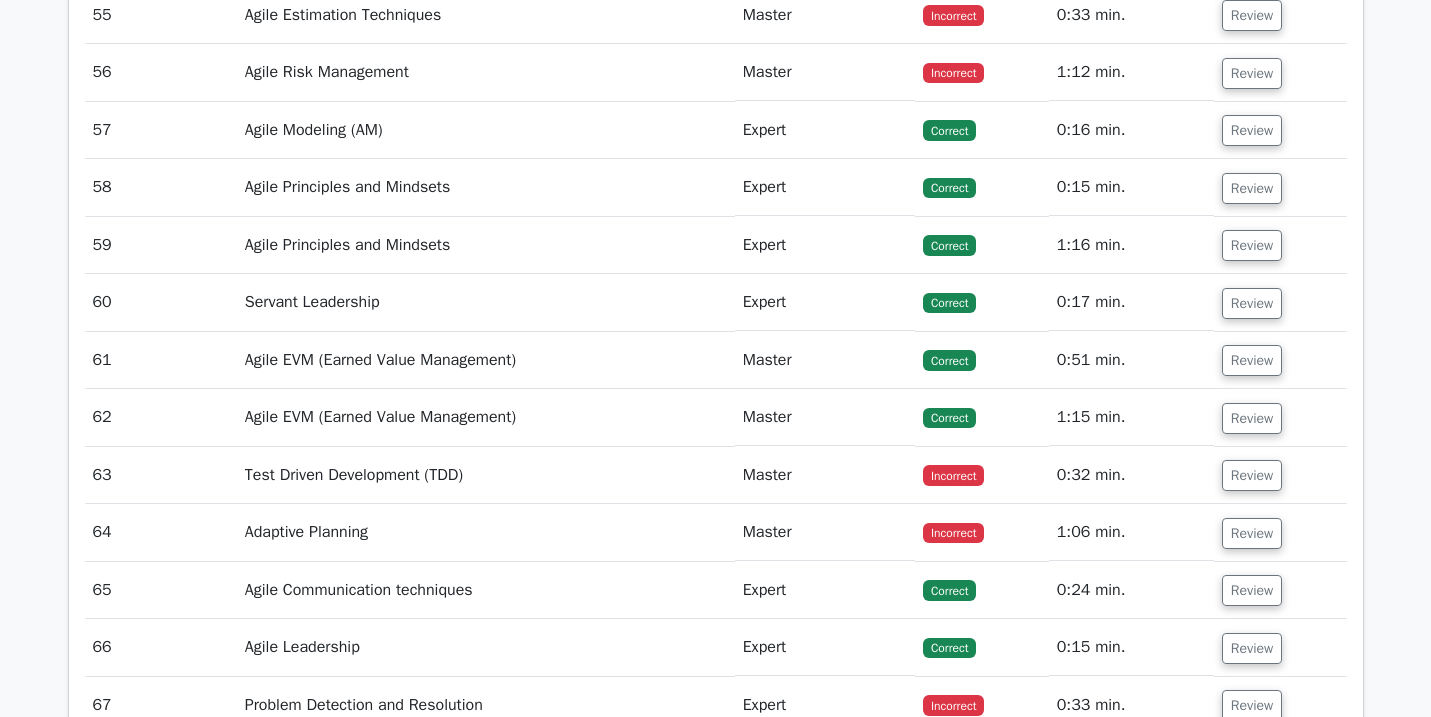 scroll, scrollTop: 15372, scrollLeft: 0, axis: vertical 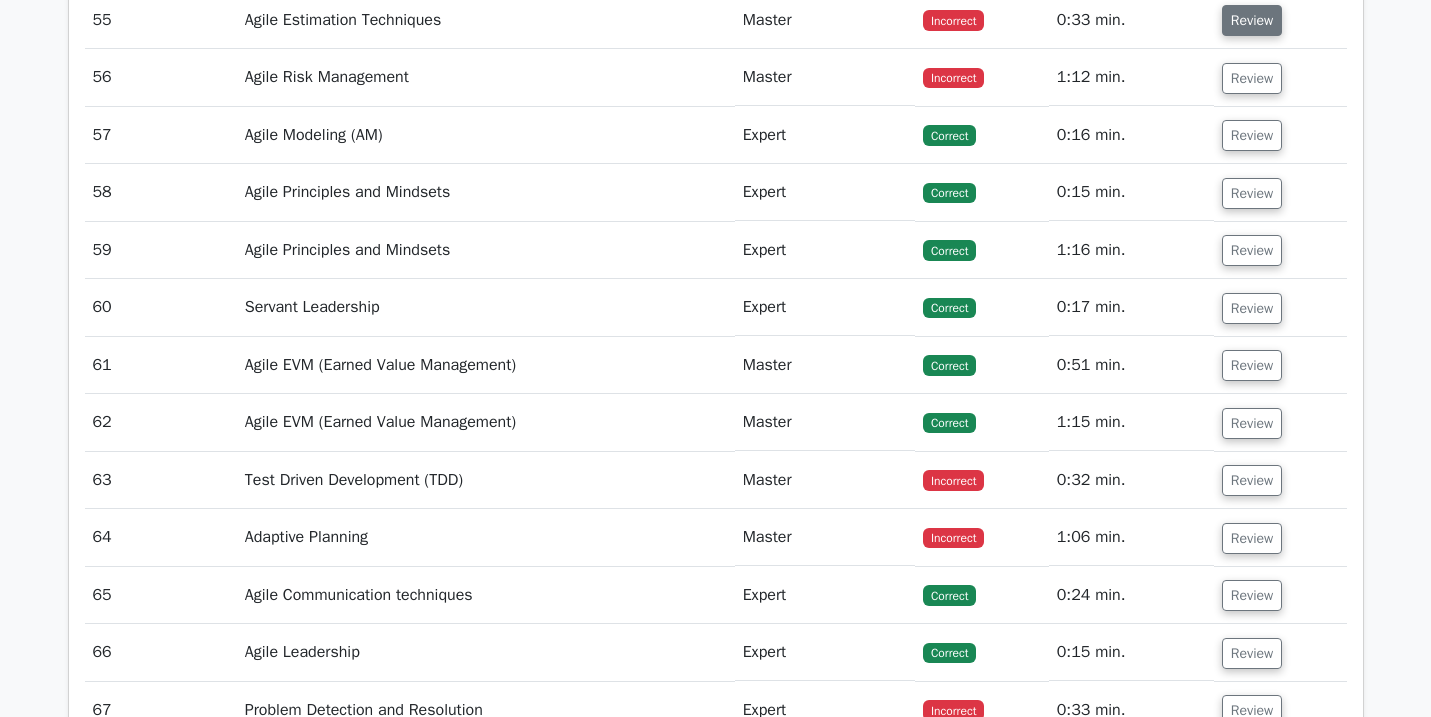 click on "Review" at bounding box center (1252, 20) 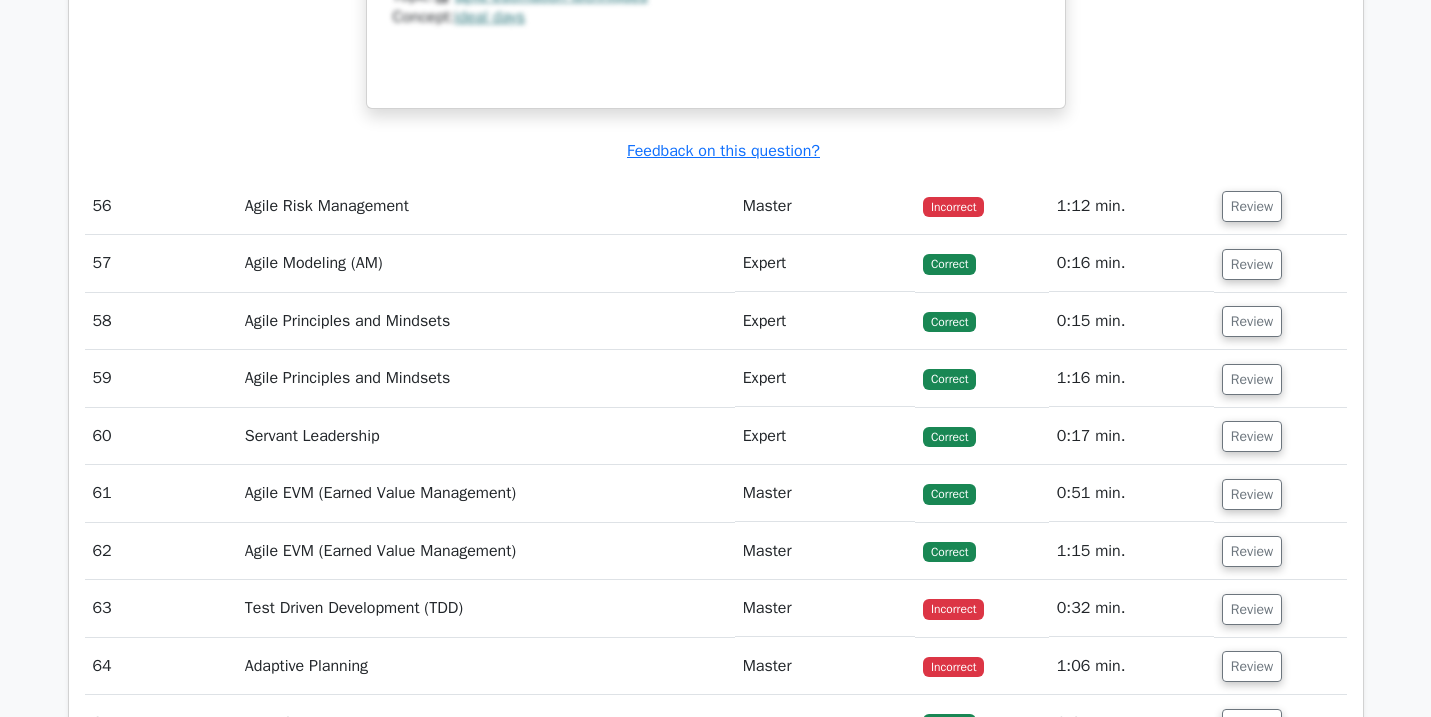 scroll, scrollTop: 16124, scrollLeft: 0, axis: vertical 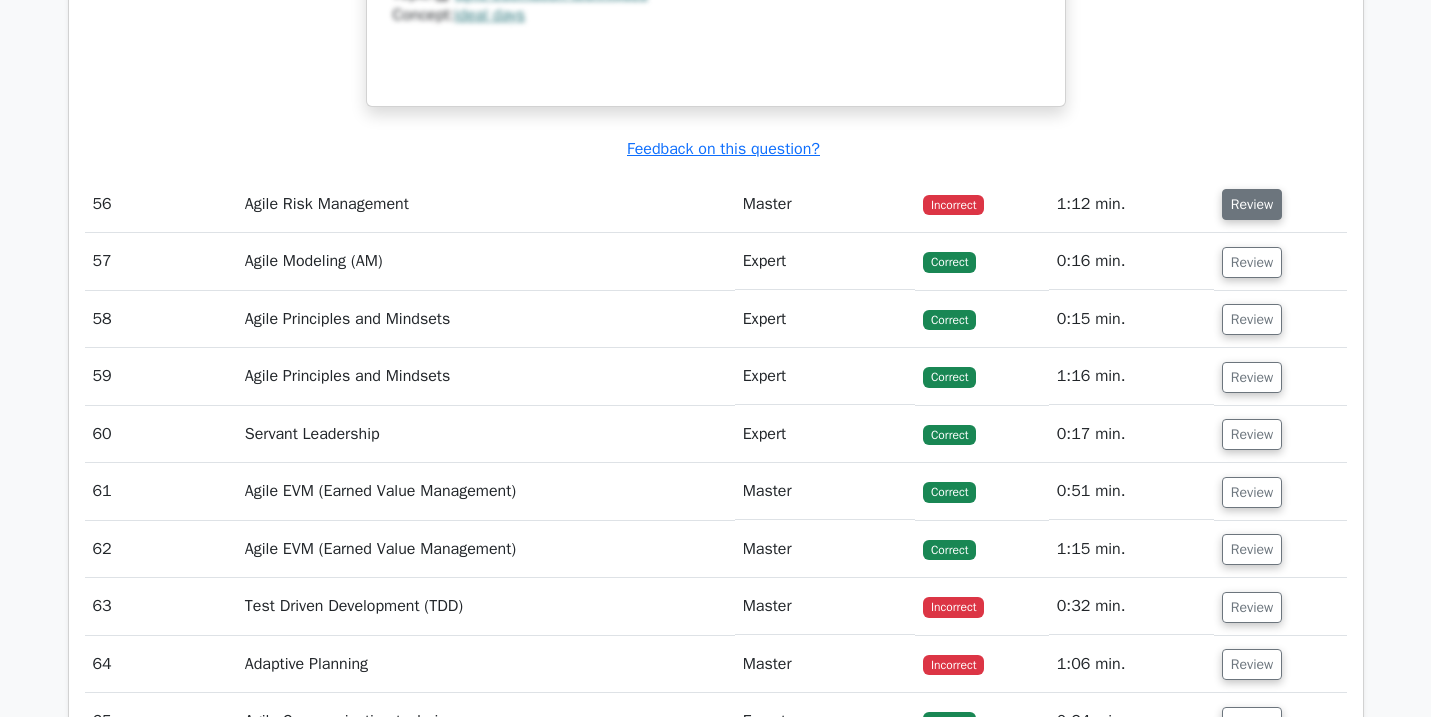 click on "Review" at bounding box center (1252, 204) 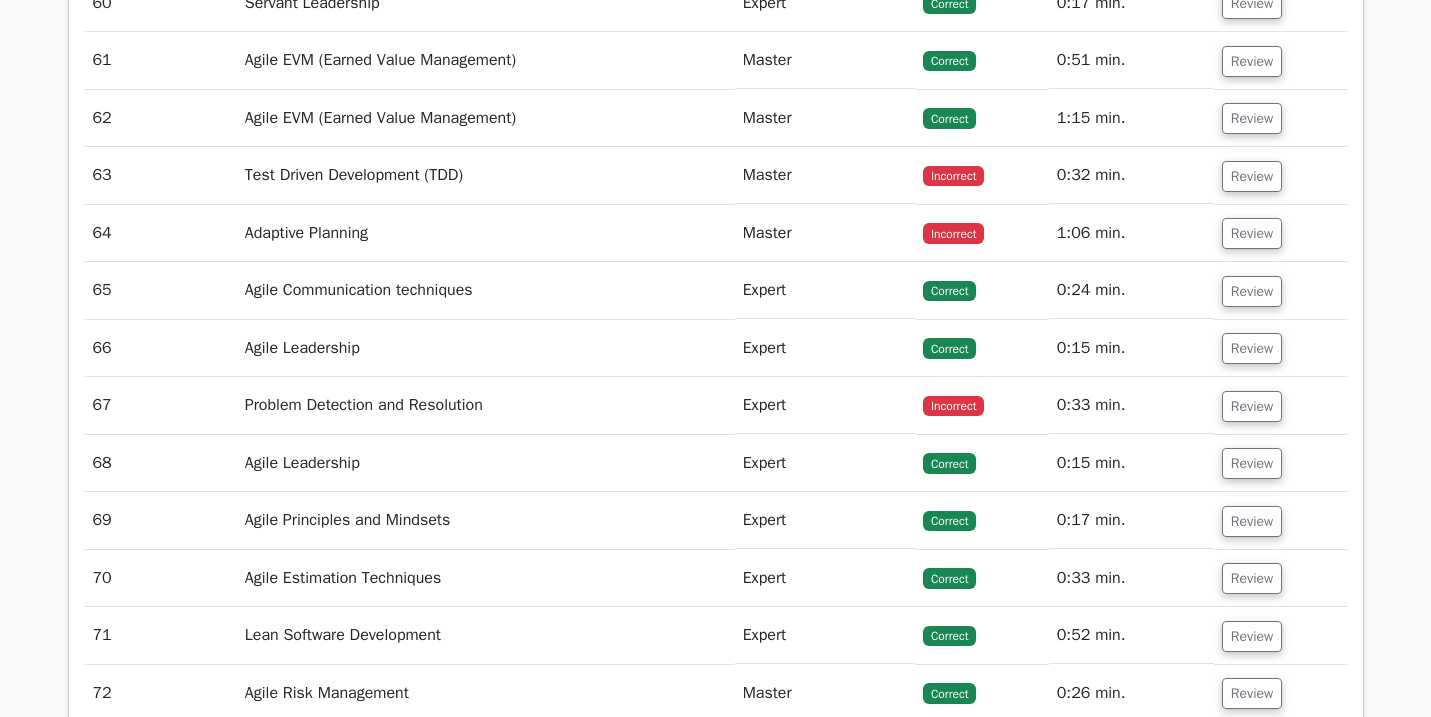 scroll, scrollTop: 17381, scrollLeft: 0, axis: vertical 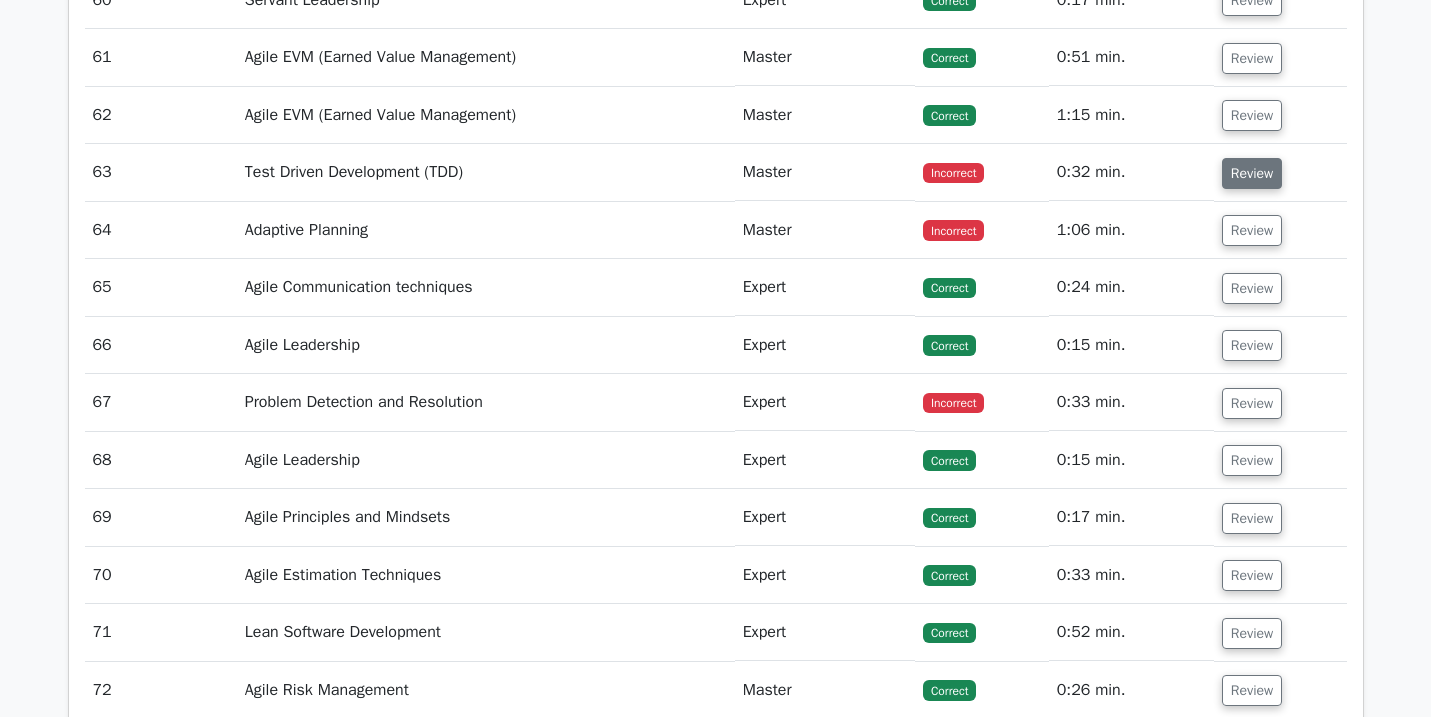 click on "Review" at bounding box center [1252, 173] 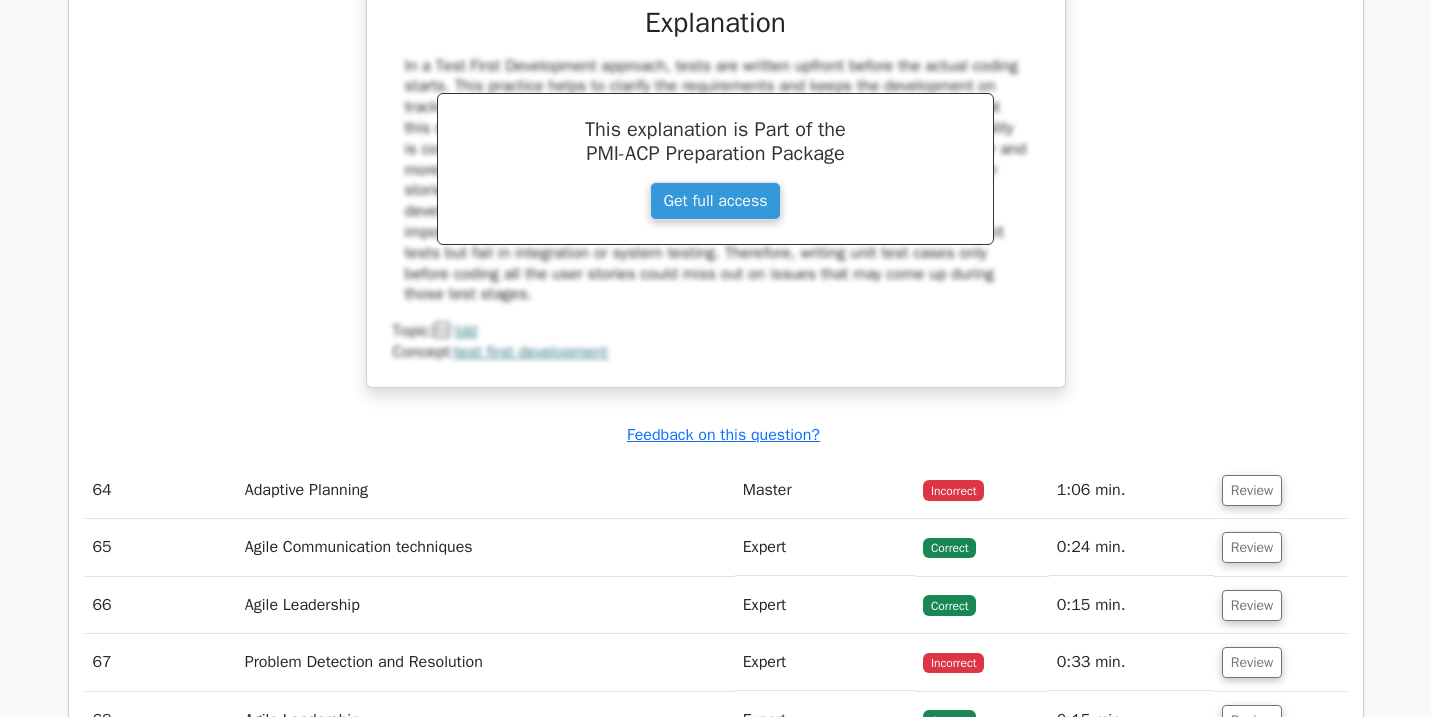 scroll, scrollTop: 18034, scrollLeft: 0, axis: vertical 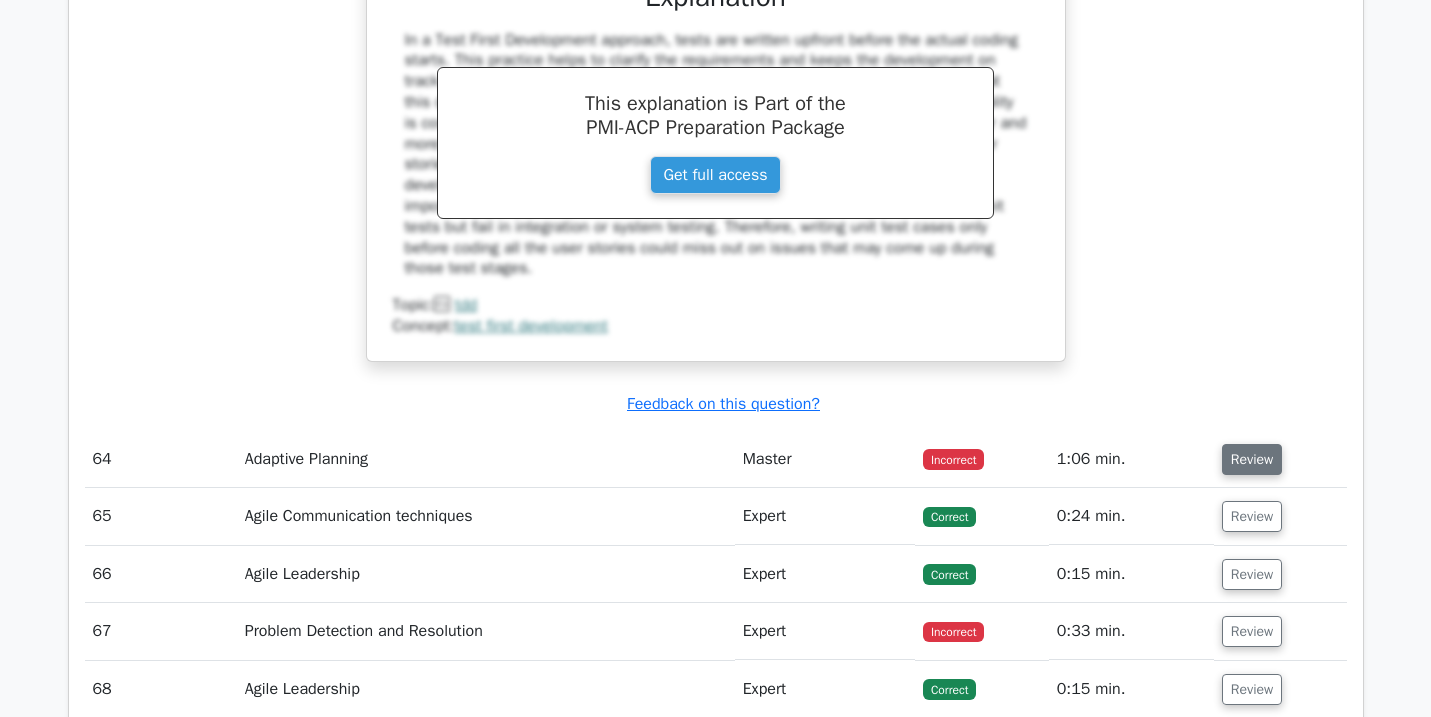 click on "Review" at bounding box center (1252, 459) 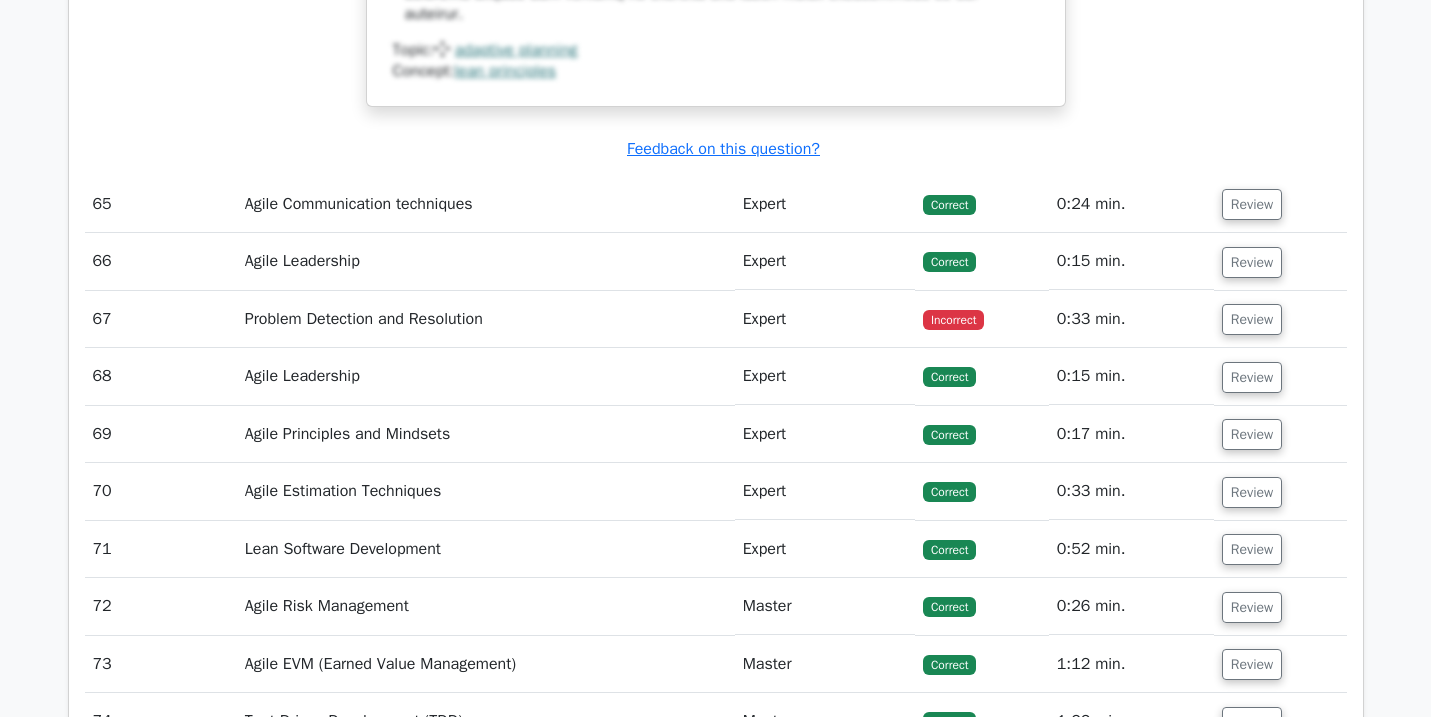 scroll, scrollTop: 19285, scrollLeft: 0, axis: vertical 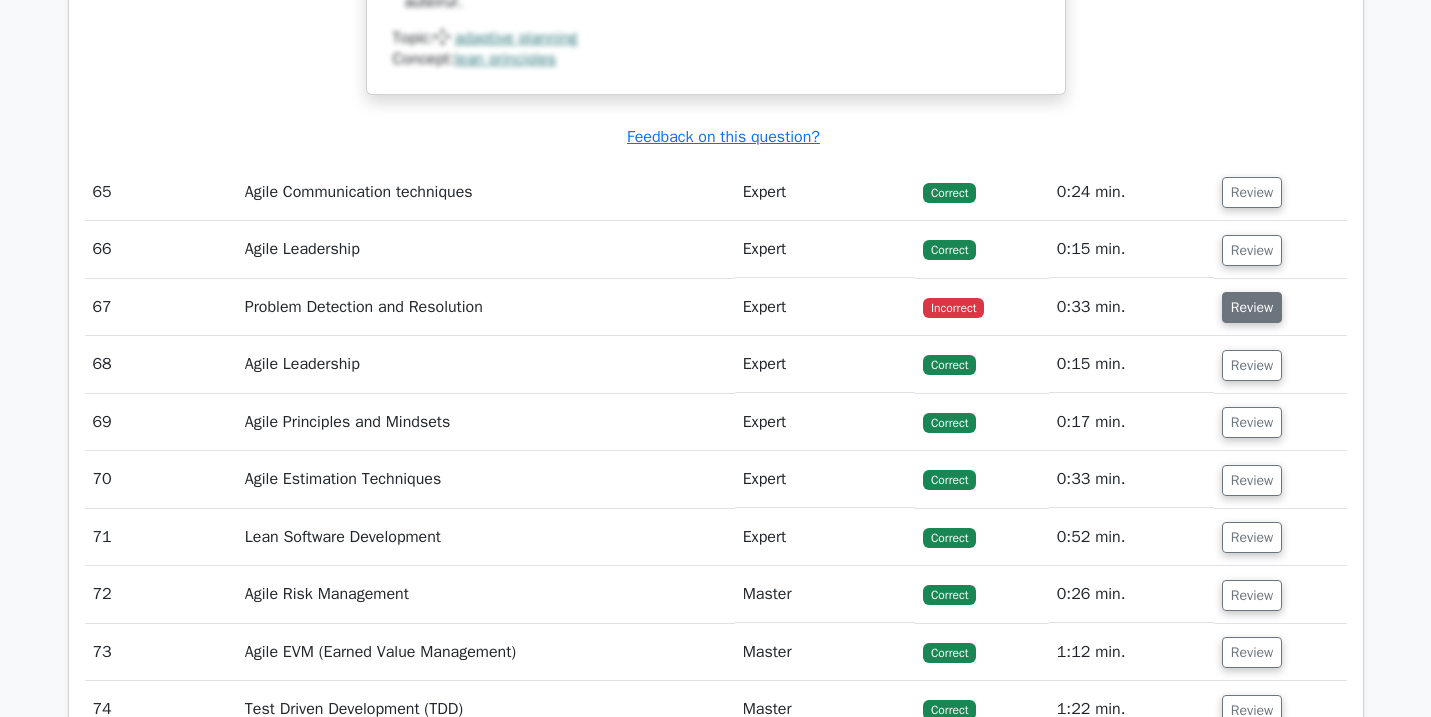 click on "Review" at bounding box center (1252, 307) 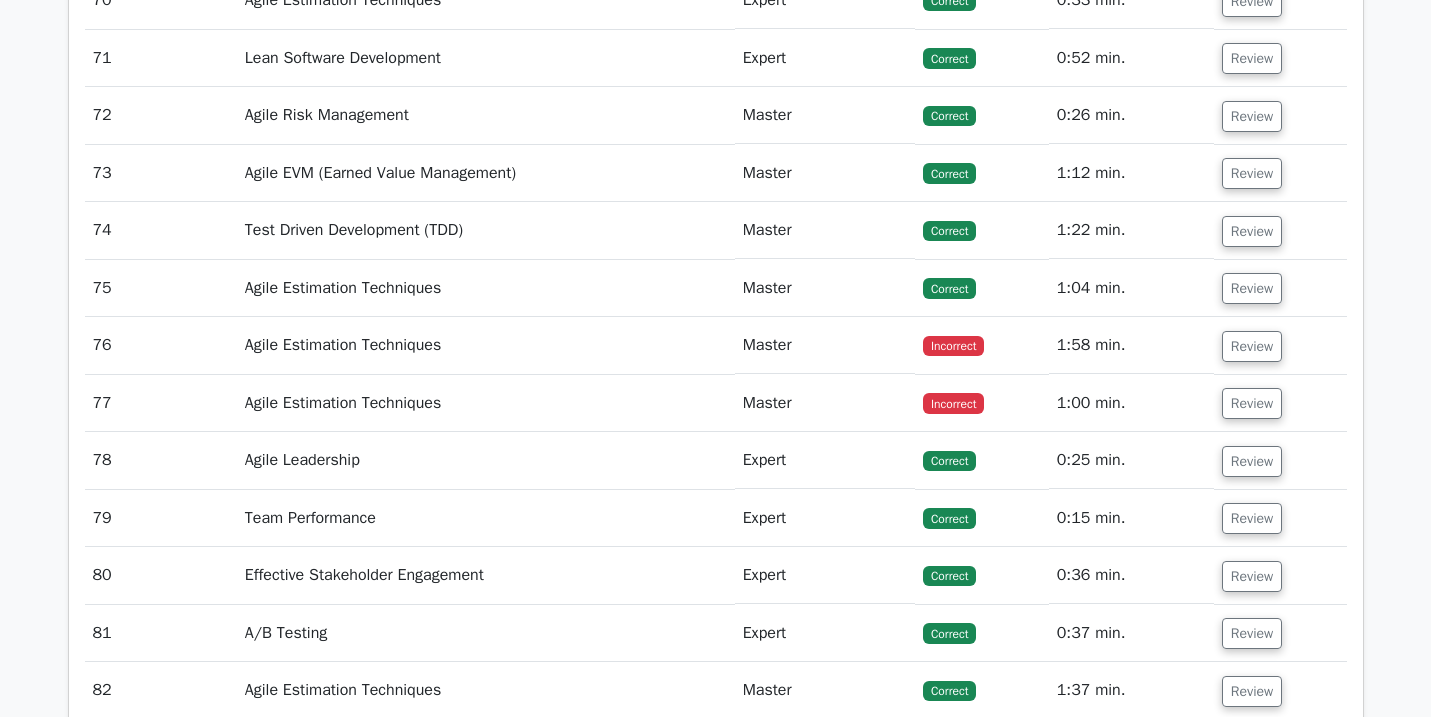 scroll, scrollTop: 20722, scrollLeft: 0, axis: vertical 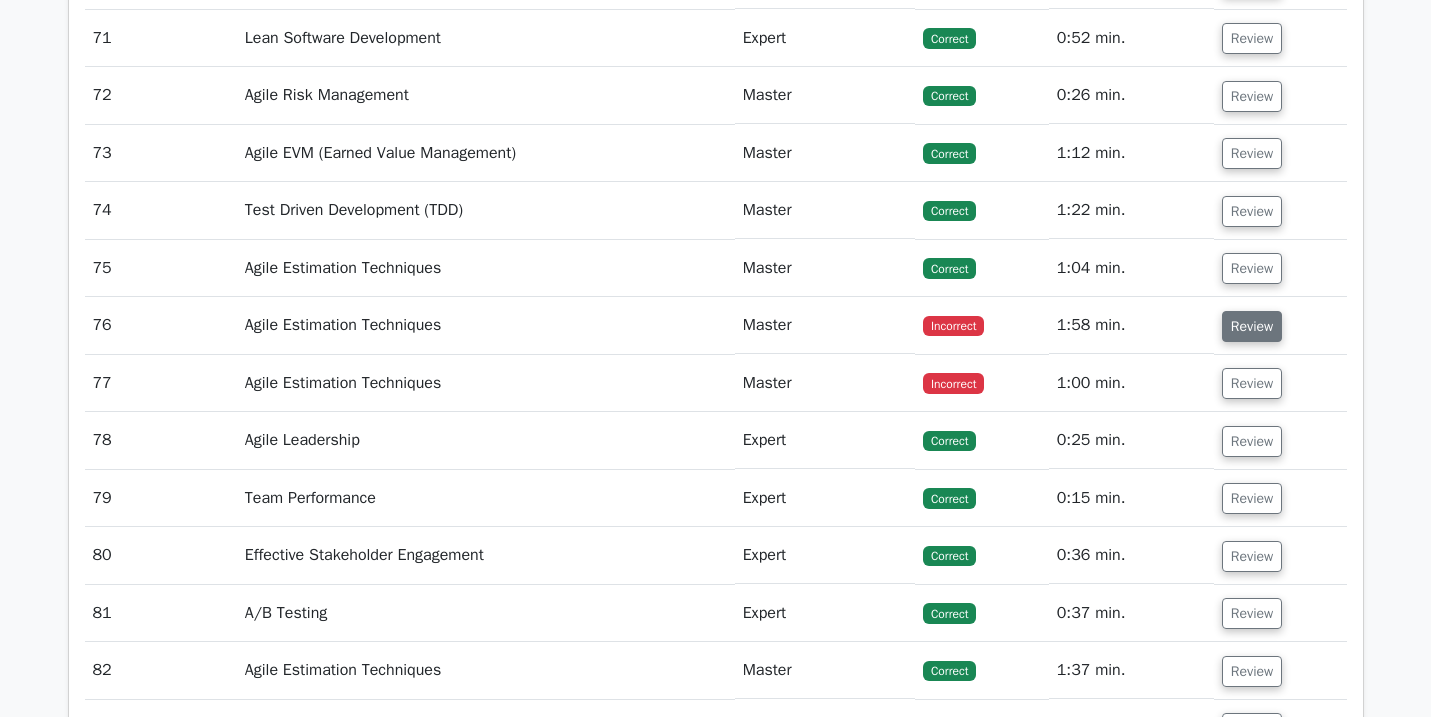 click on "Review" at bounding box center (1252, 326) 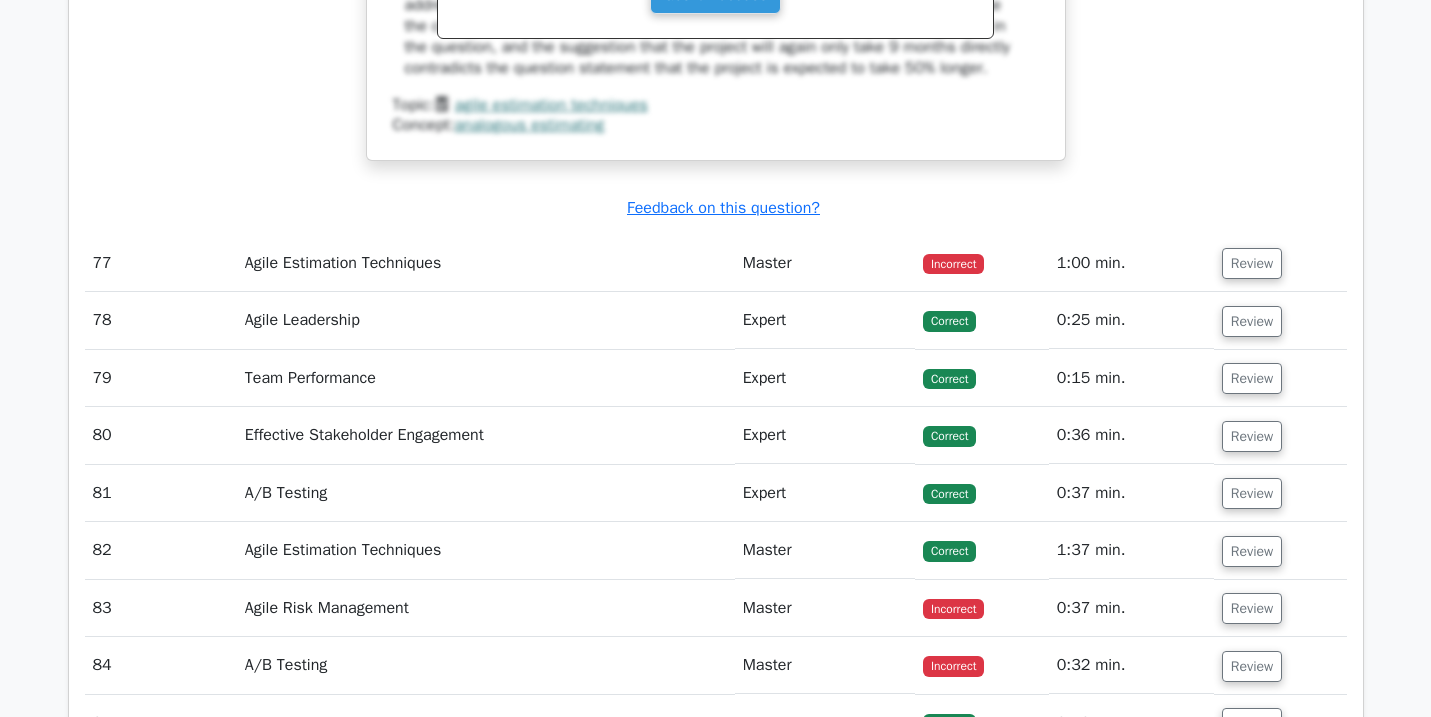 scroll, scrollTop: 21806, scrollLeft: 0, axis: vertical 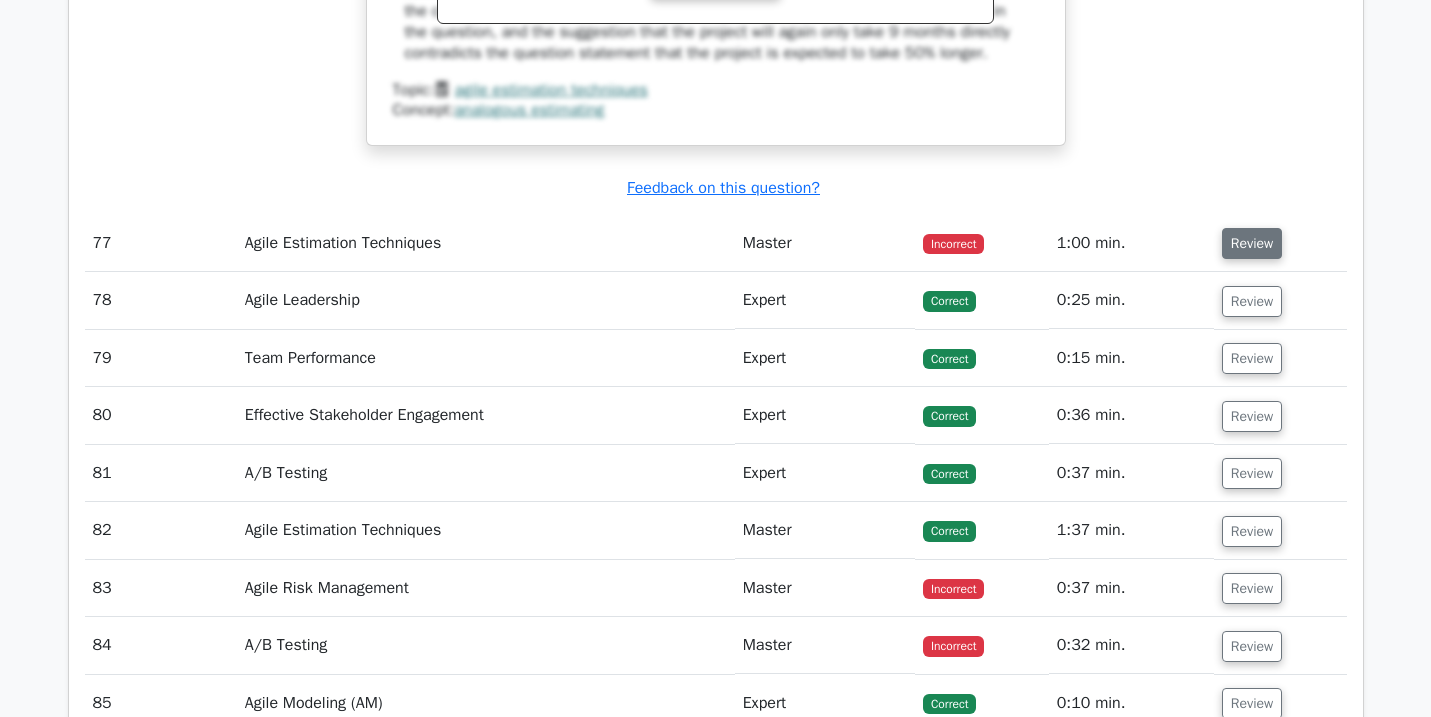 click on "Review" at bounding box center (1252, 243) 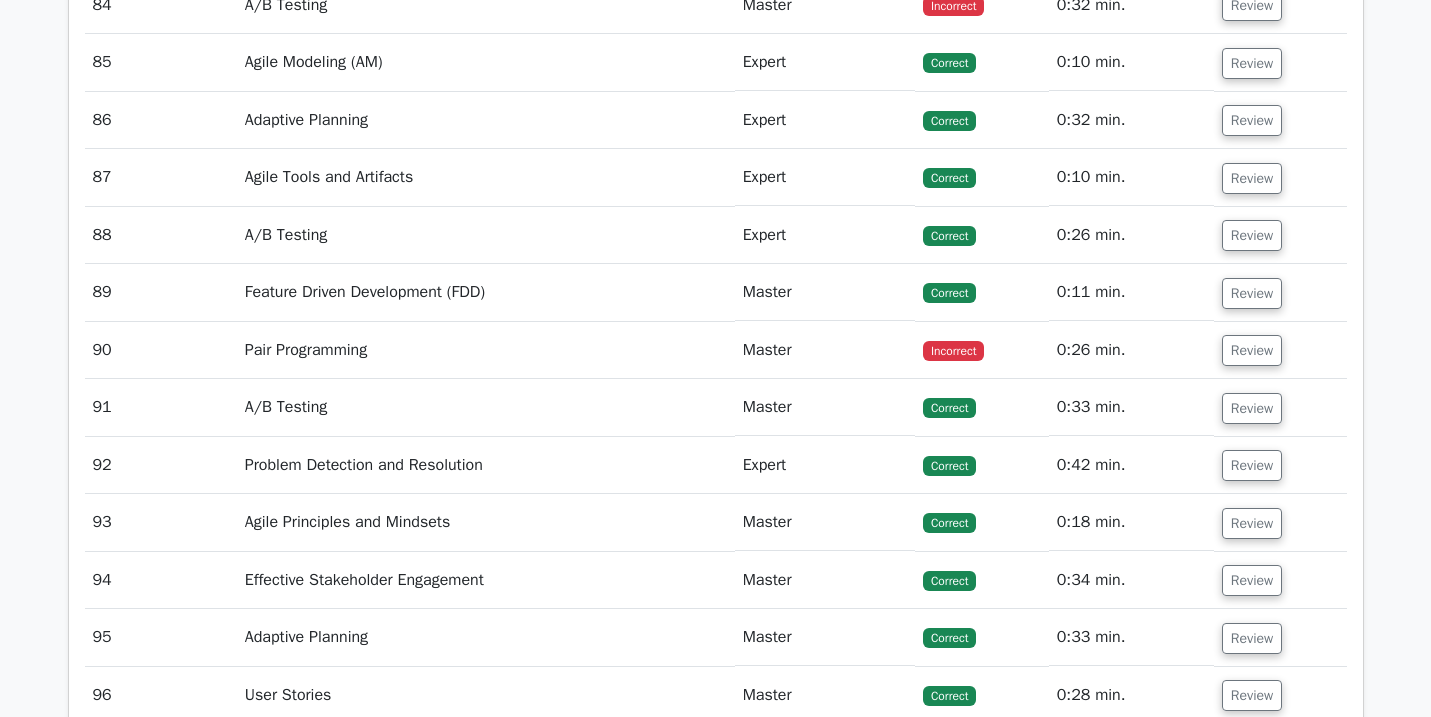 scroll, scrollTop: 23296, scrollLeft: 0, axis: vertical 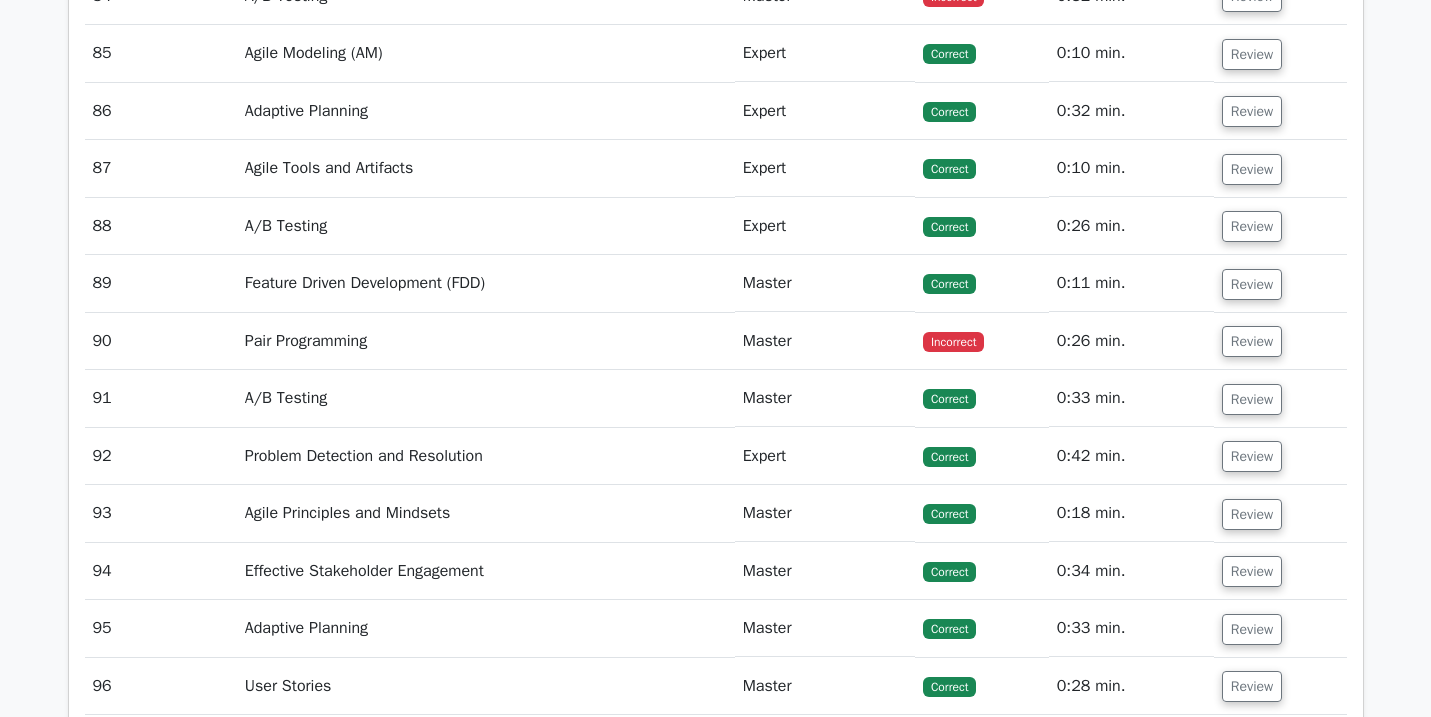 click on "Review" at bounding box center (1252, -61) 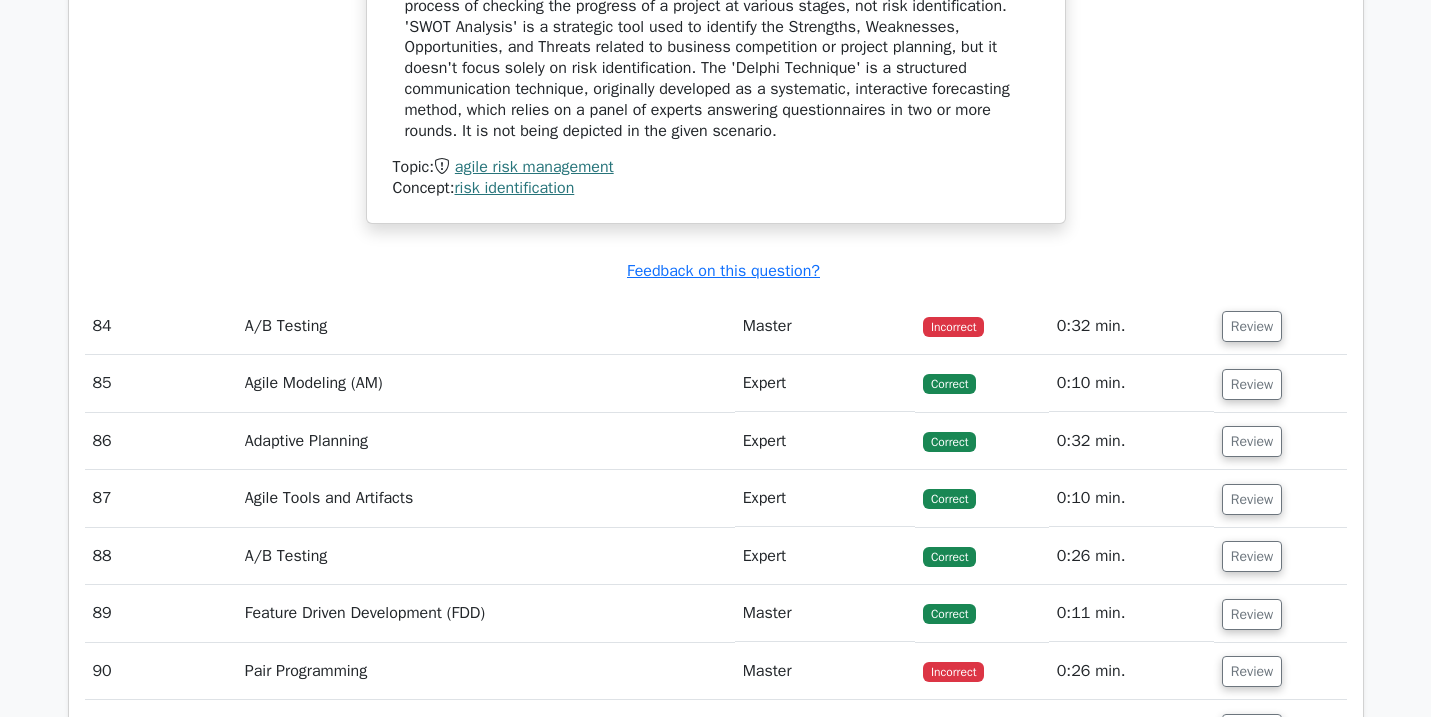 scroll, scrollTop: 23825, scrollLeft: 0, axis: vertical 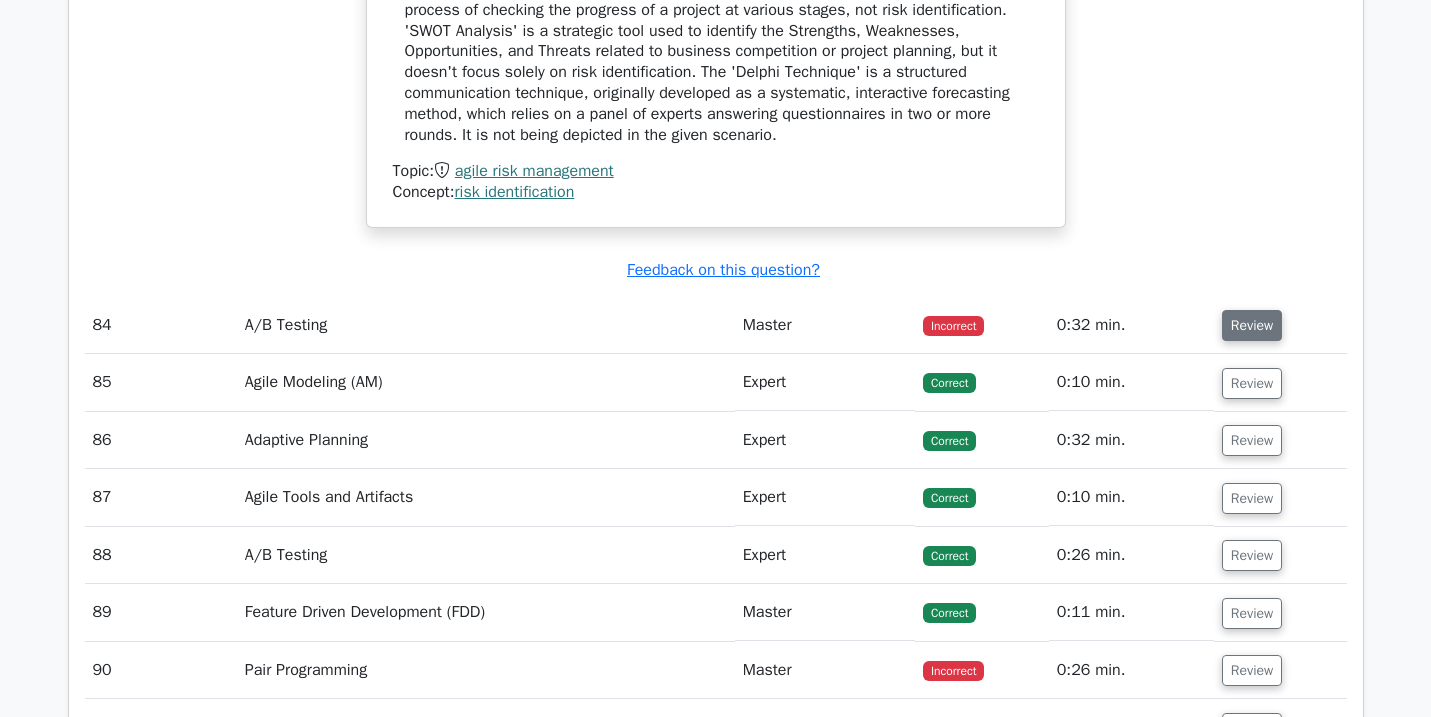 click on "Review" at bounding box center [1252, 325] 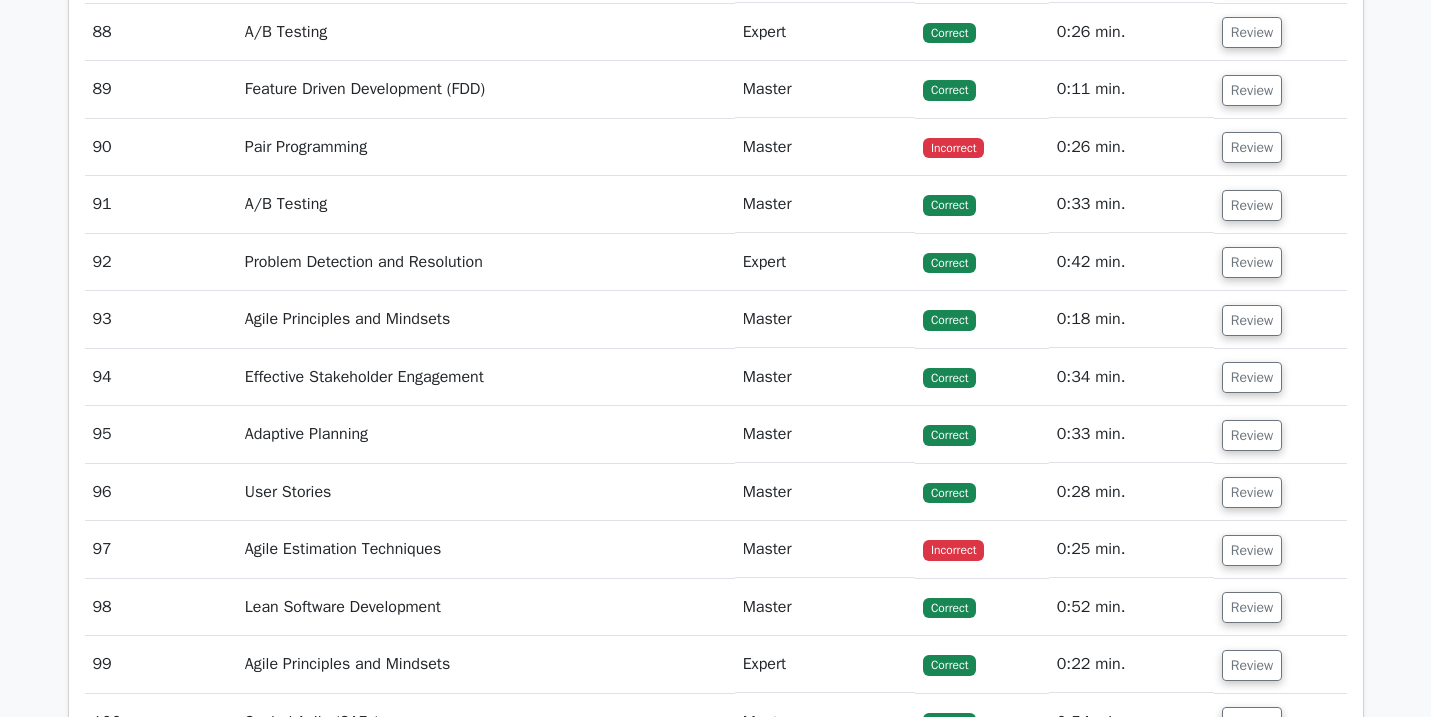 scroll, scrollTop: 25213, scrollLeft: 0, axis: vertical 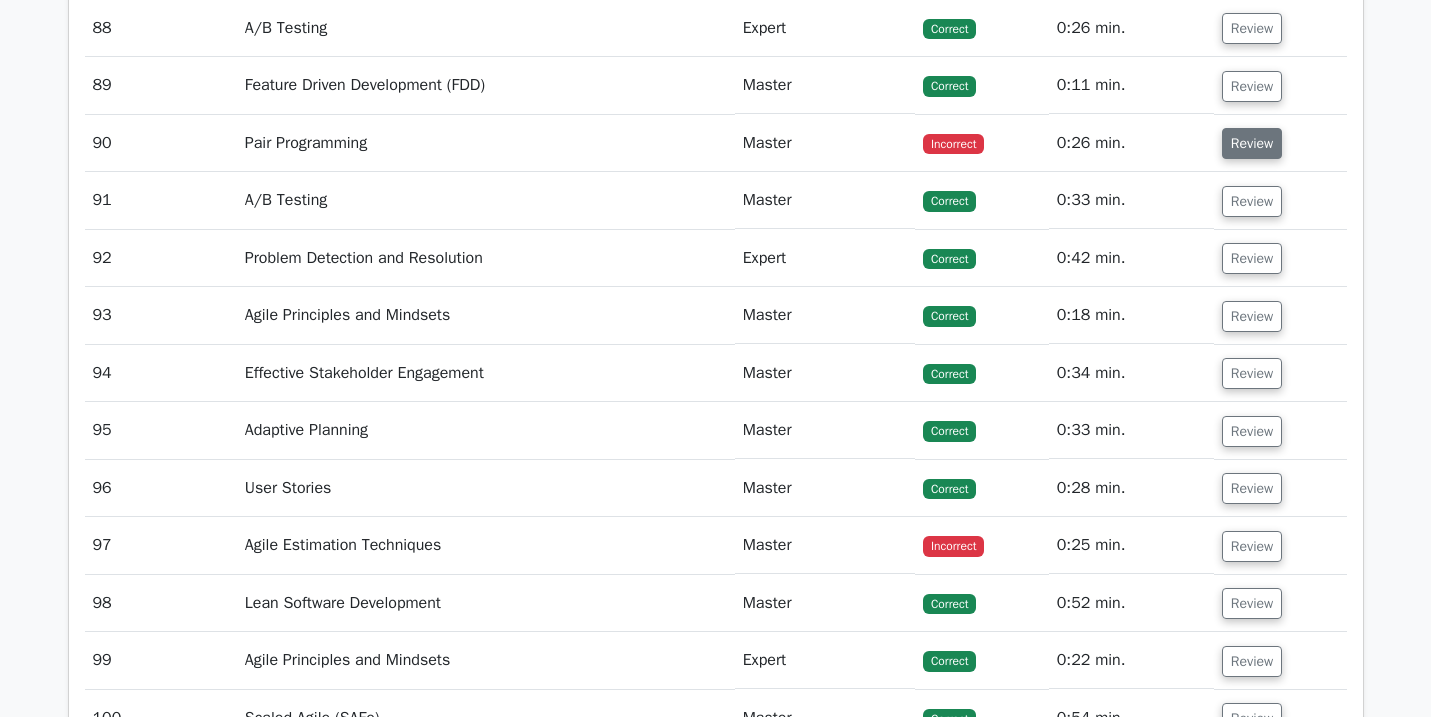 click on "Review" at bounding box center (1252, 143) 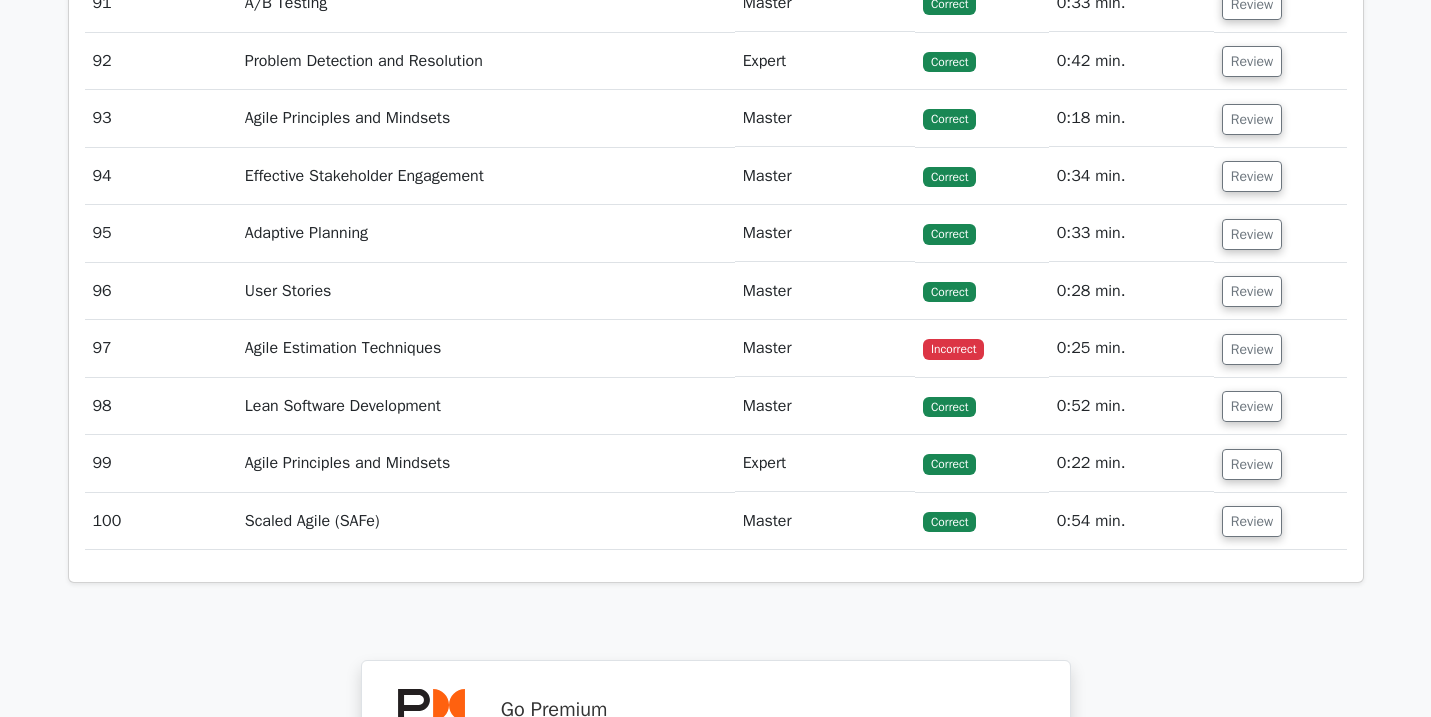 scroll, scrollTop: 26352, scrollLeft: 0, axis: vertical 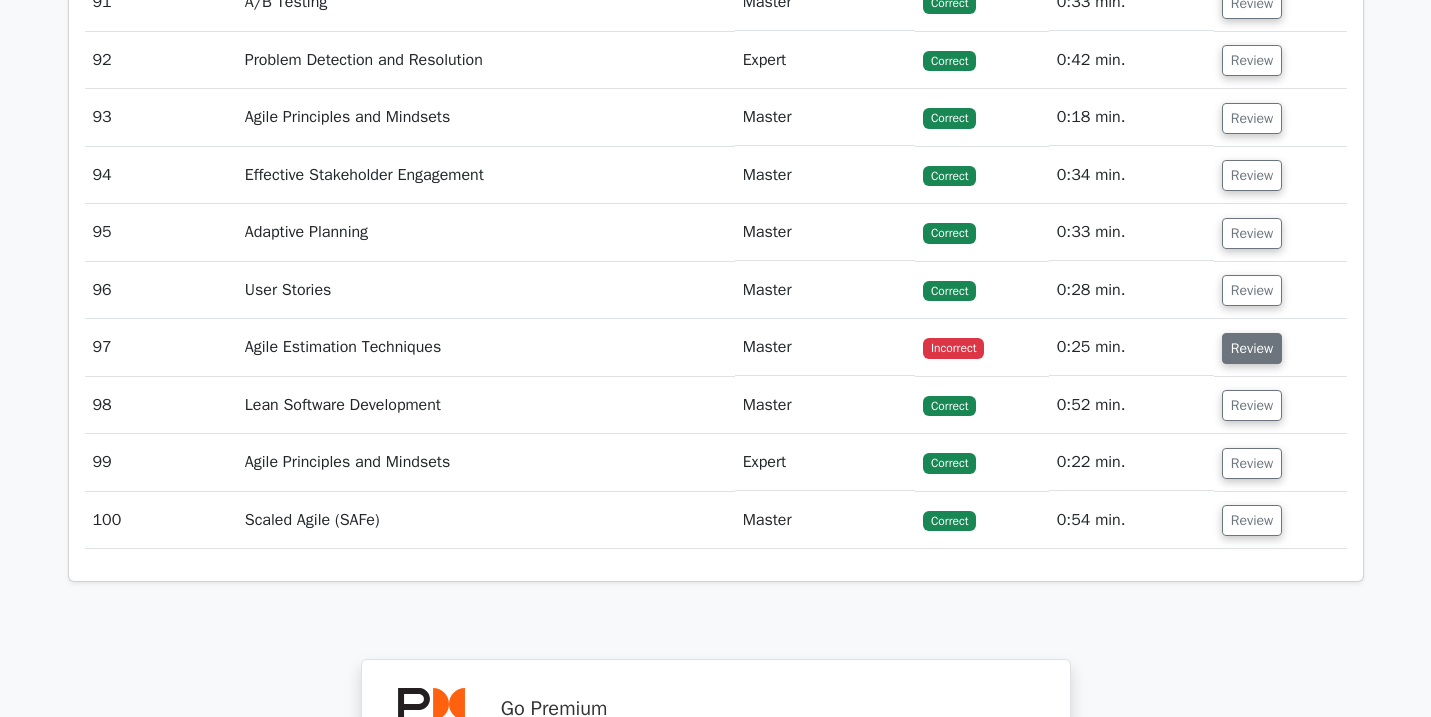 click on "Review" at bounding box center [1252, 348] 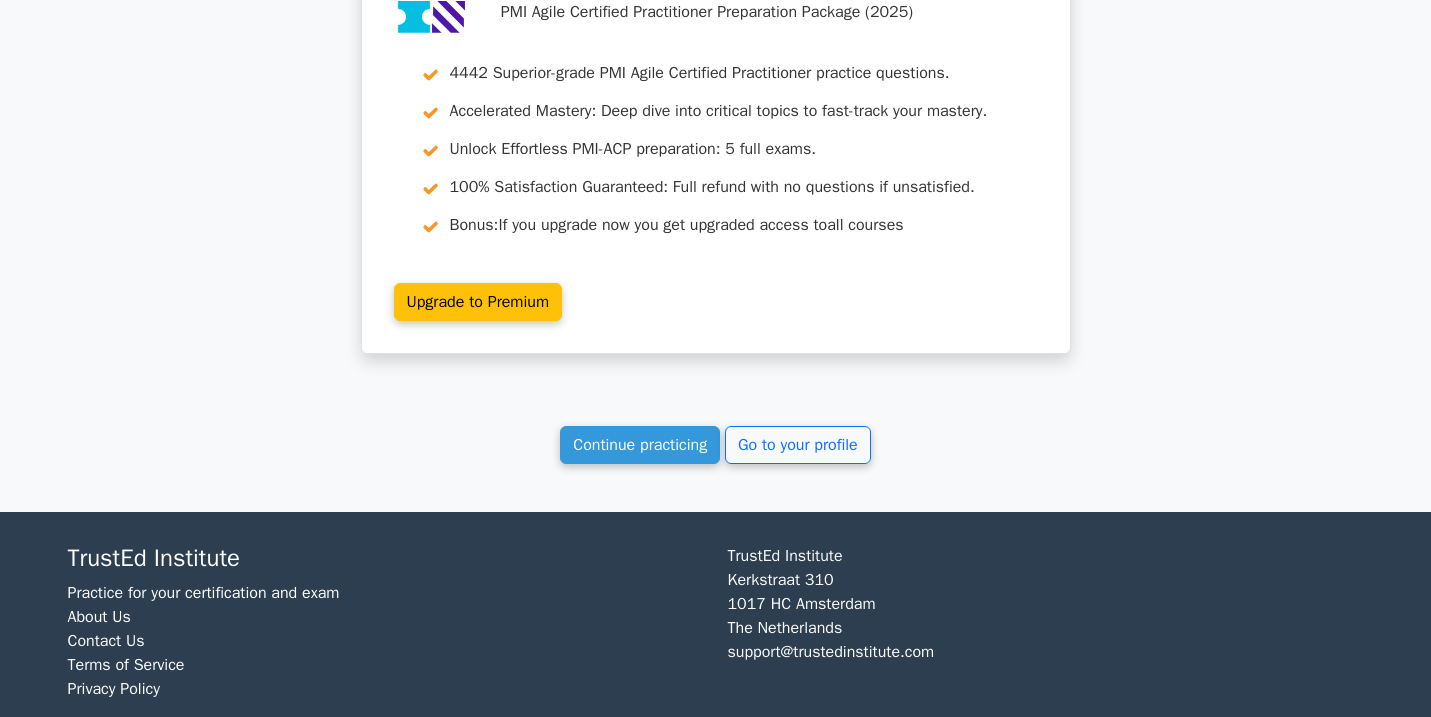 scroll, scrollTop: 27979, scrollLeft: 0, axis: vertical 